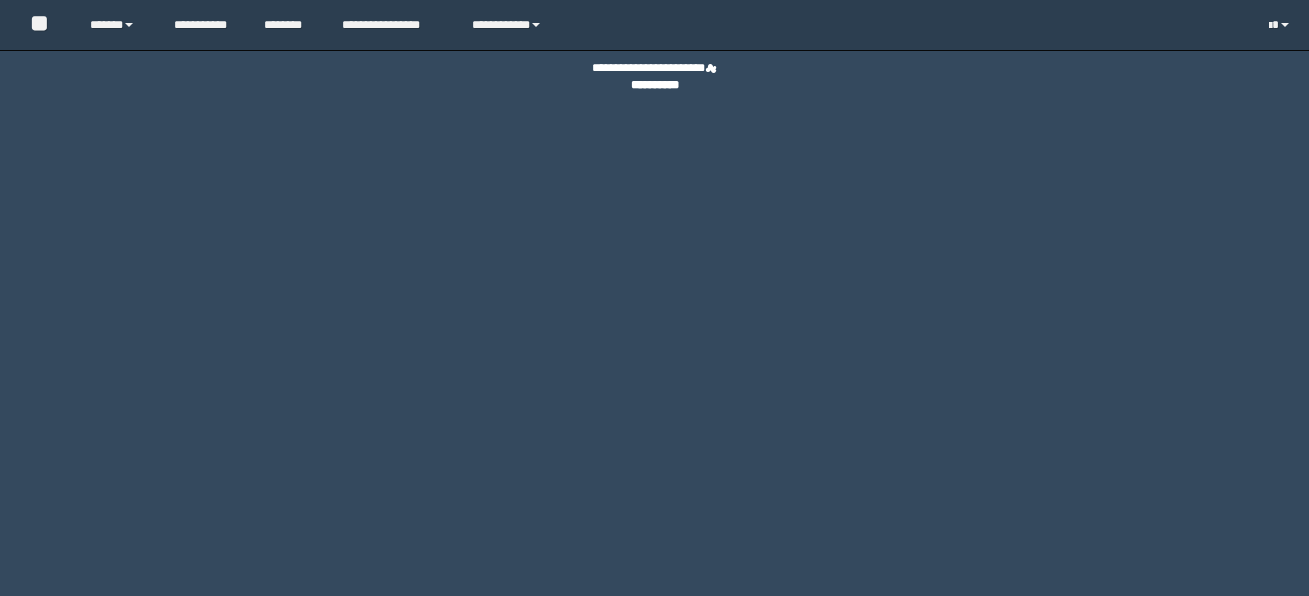 scroll, scrollTop: 0, scrollLeft: 0, axis: both 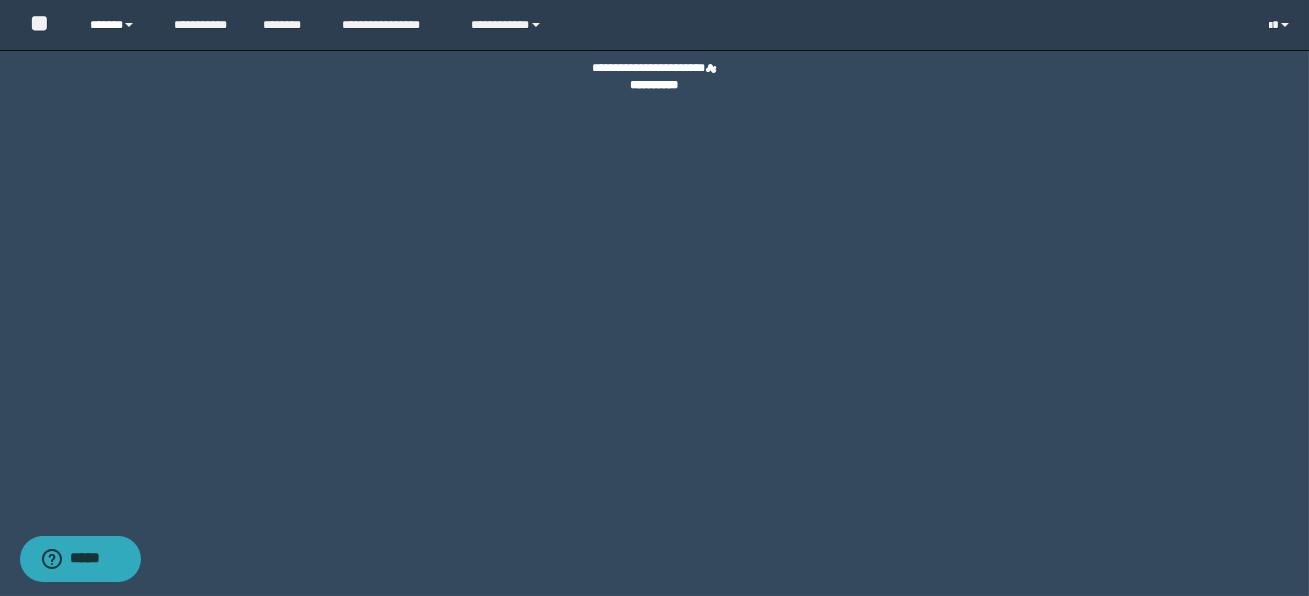 click at bounding box center (129, 25) 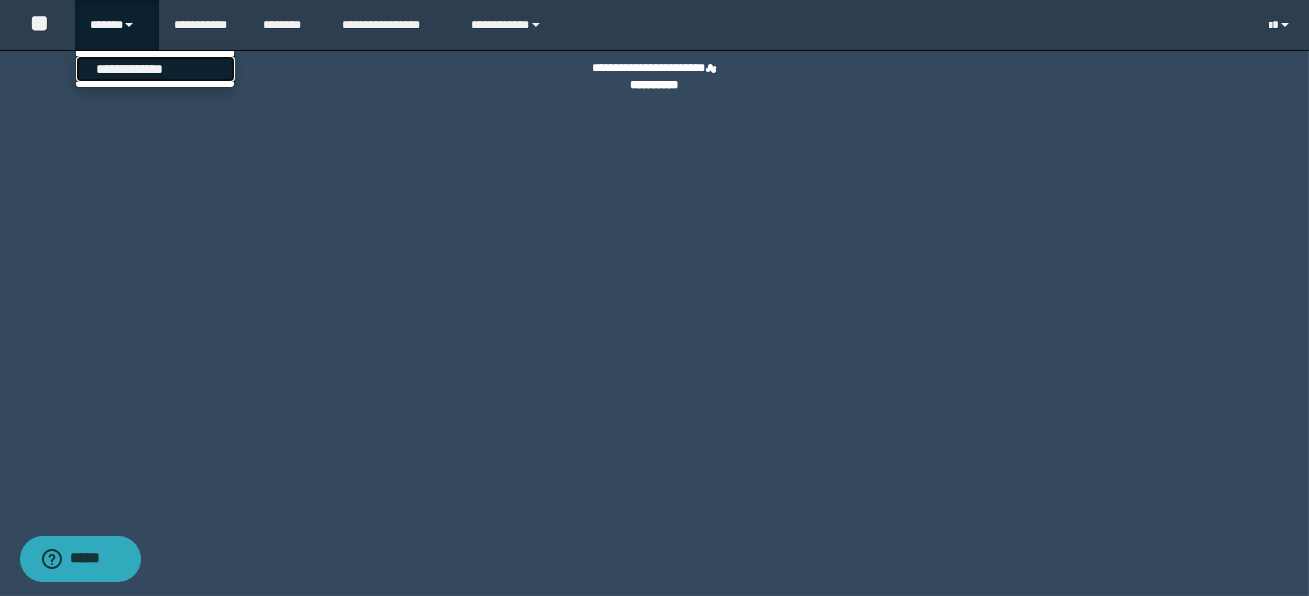 click on "**********" at bounding box center (155, 69) 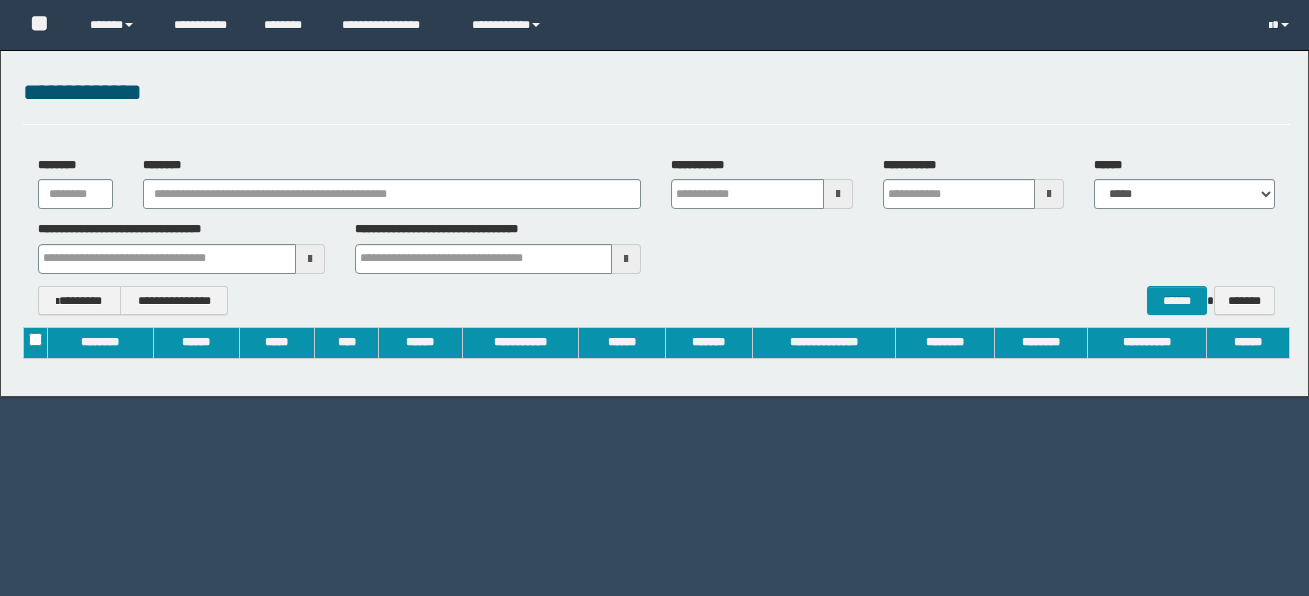 scroll, scrollTop: 0, scrollLeft: 0, axis: both 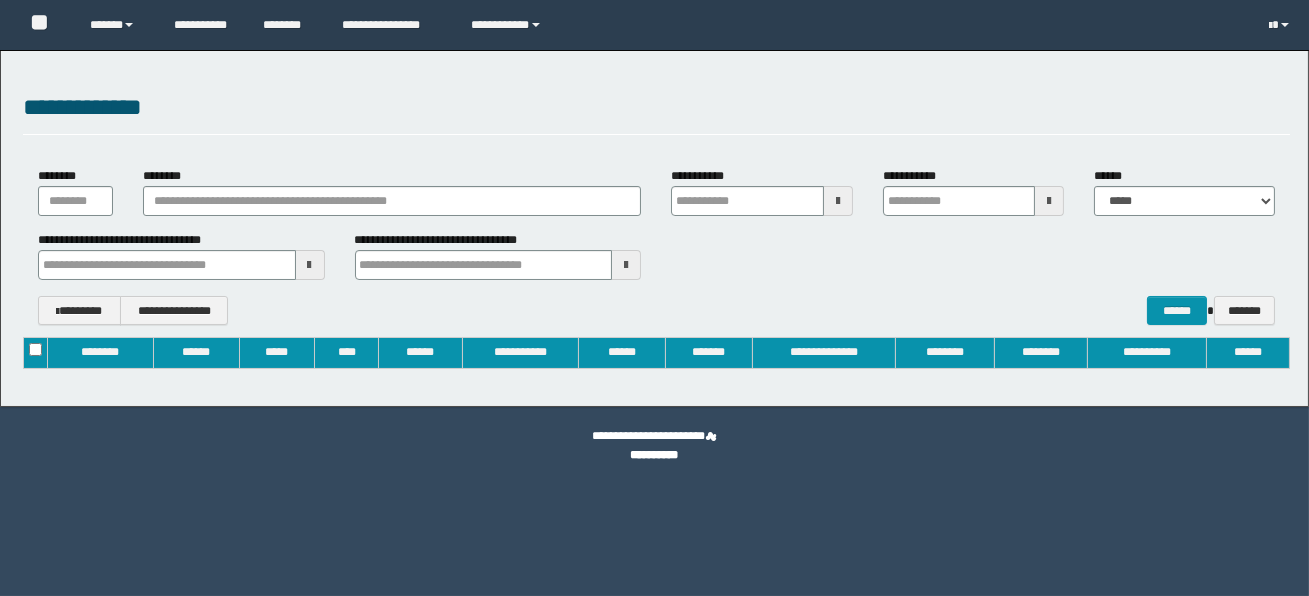 type on "**********" 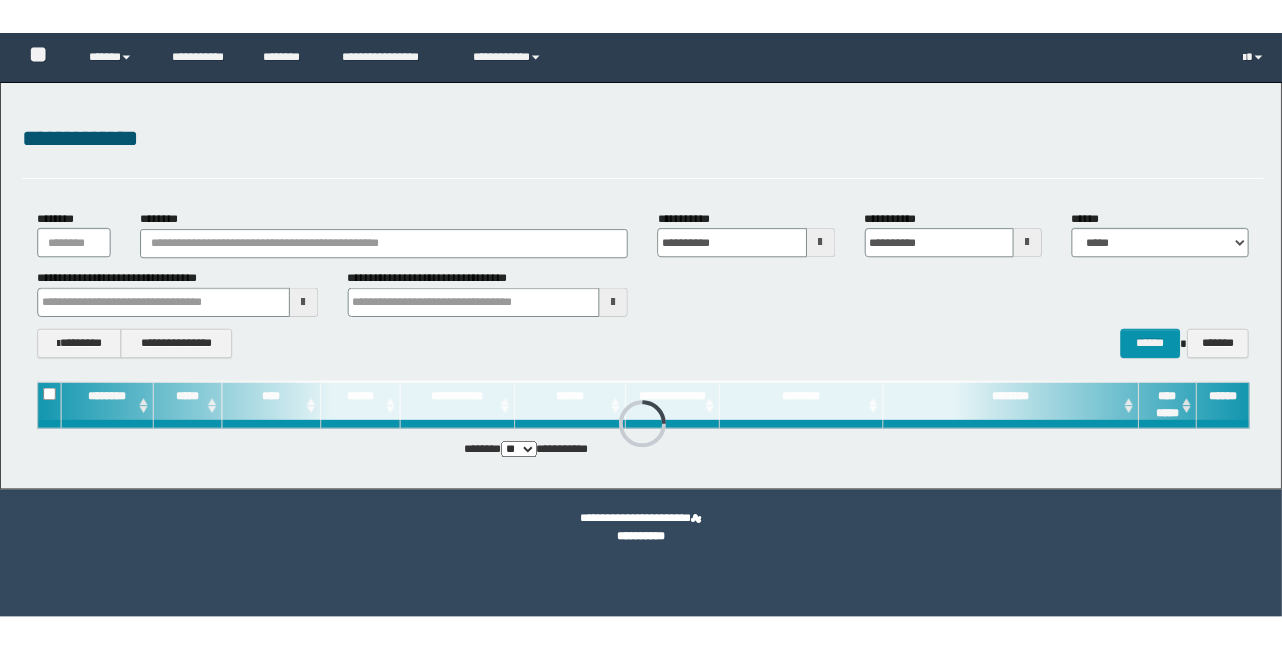 scroll, scrollTop: 0, scrollLeft: 0, axis: both 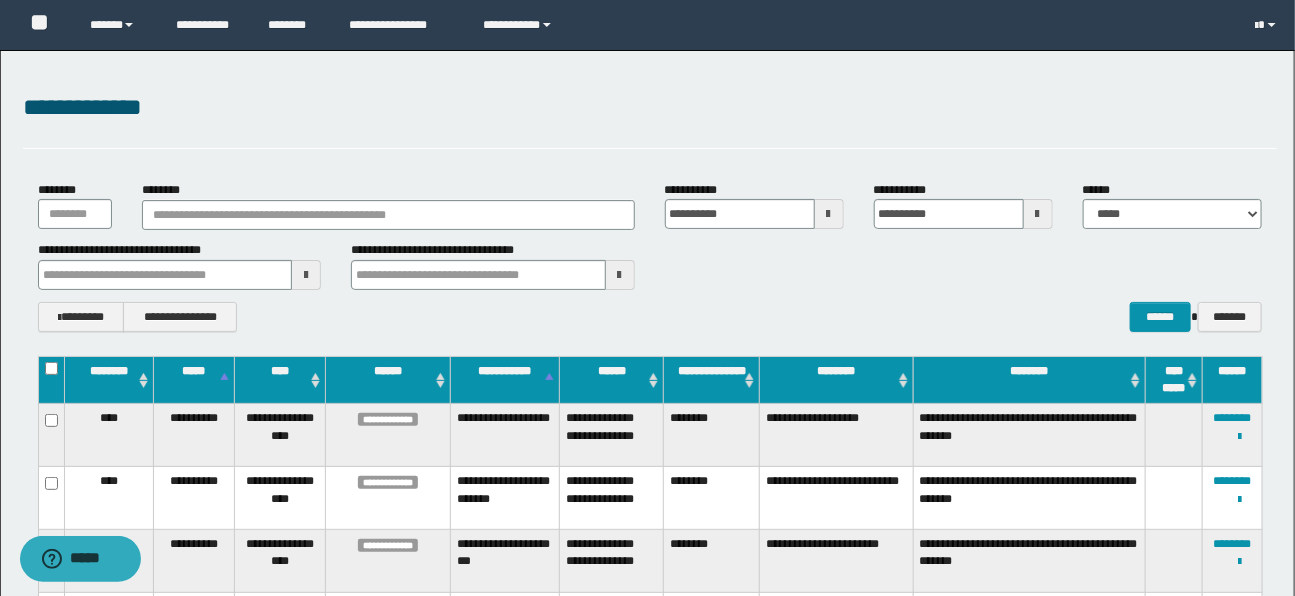 type 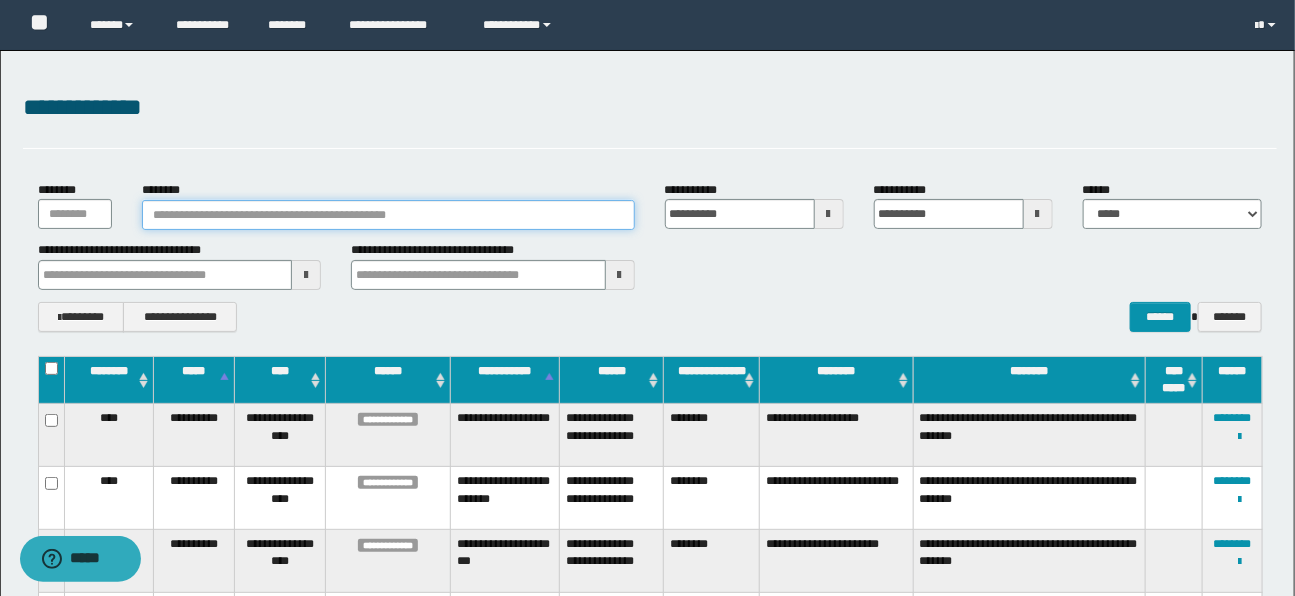 click on "********" at bounding box center (388, 215) 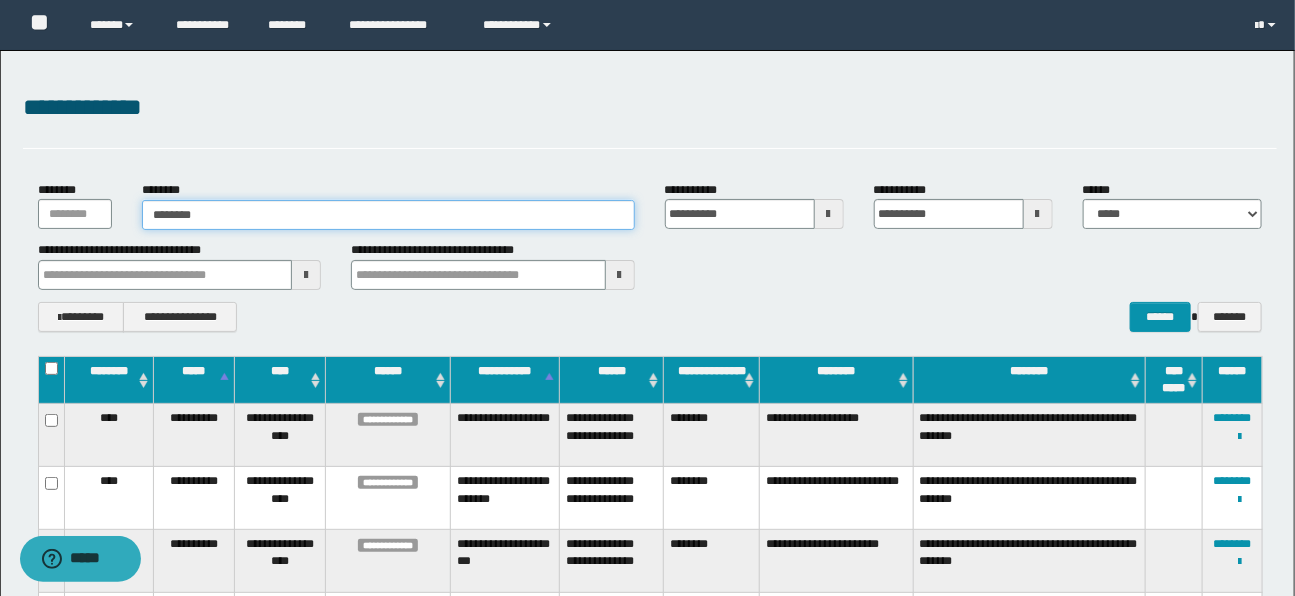 type on "********" 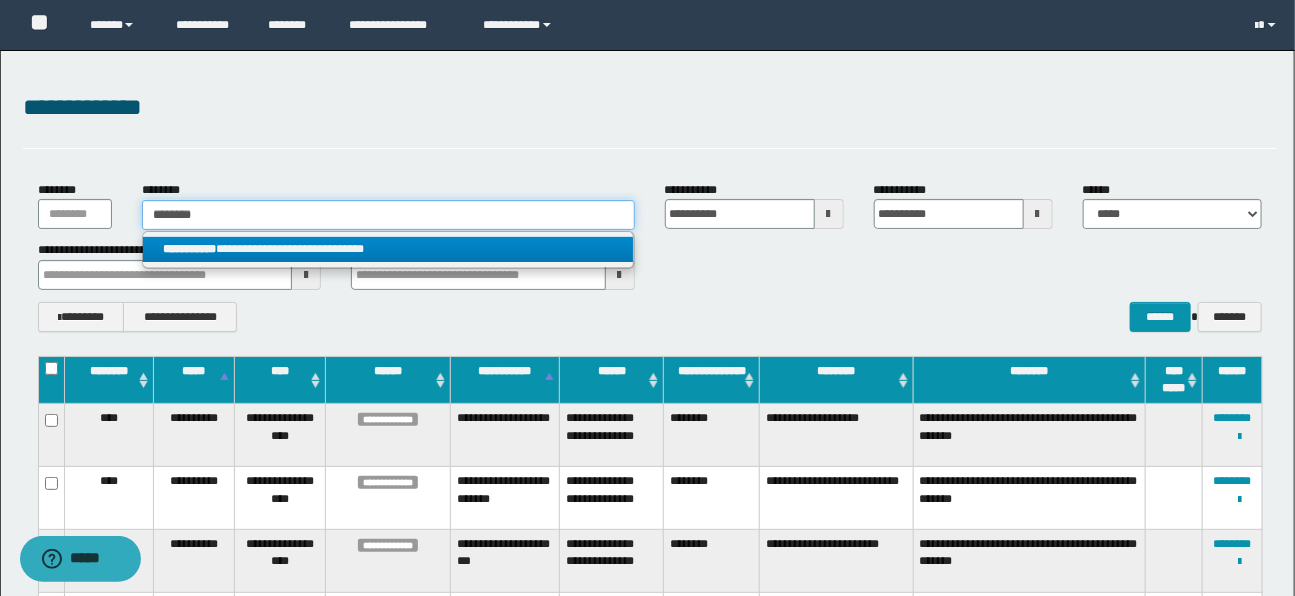 type on "********" 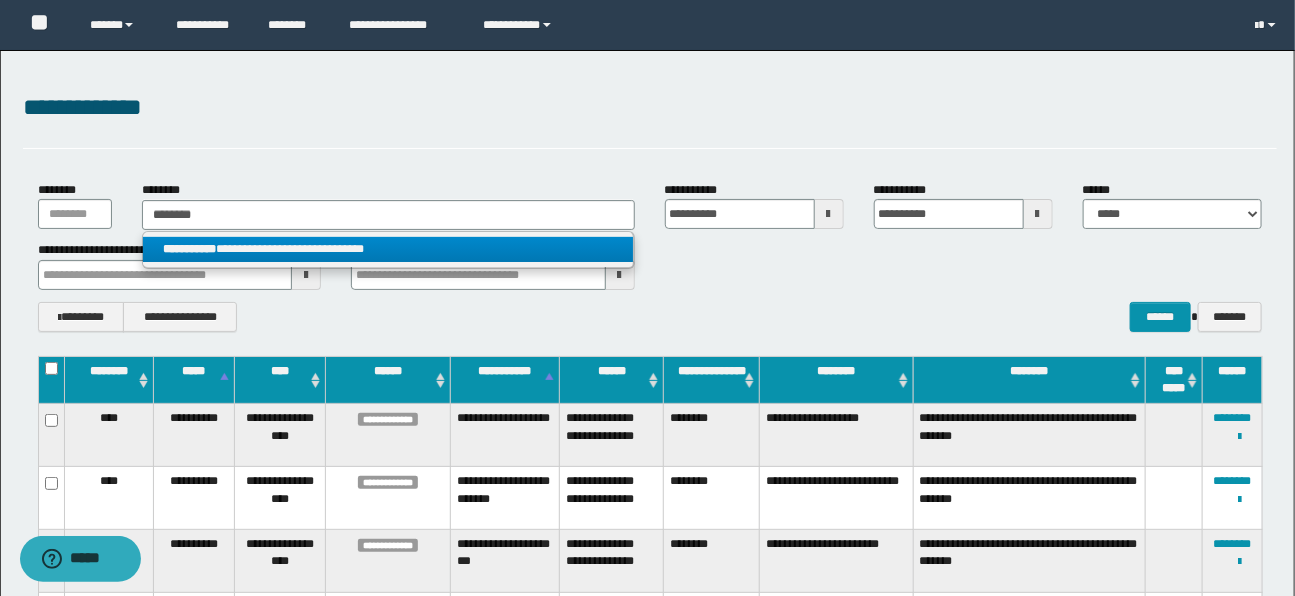 click on "**********" at bounding box center [388, 249] 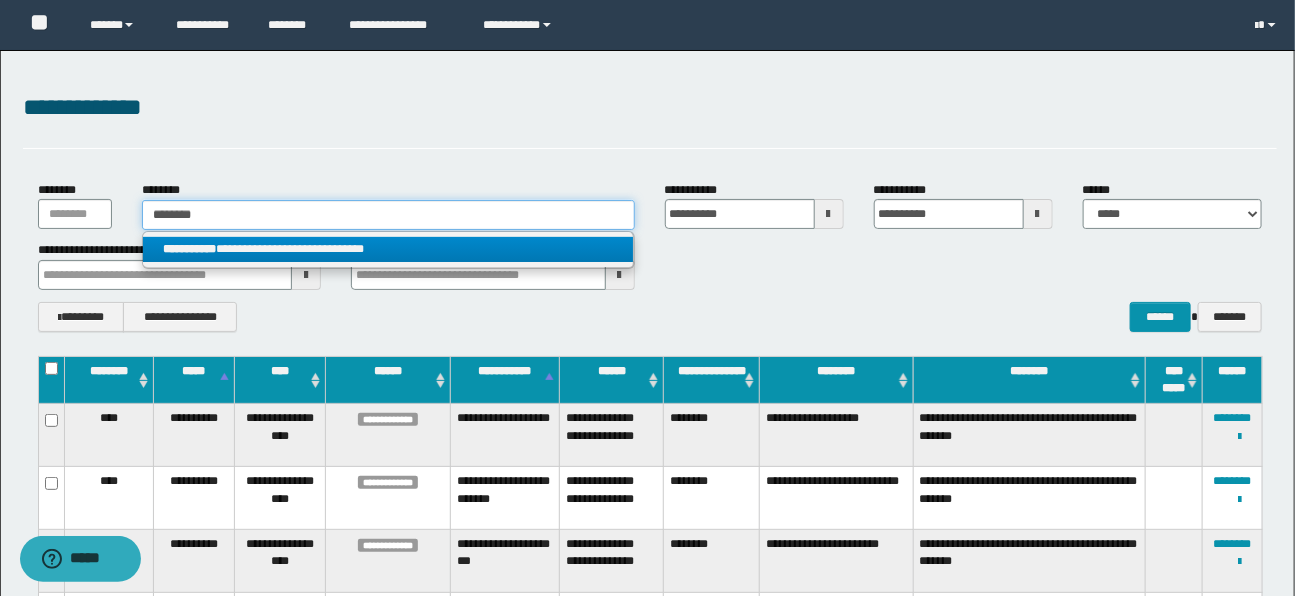 type 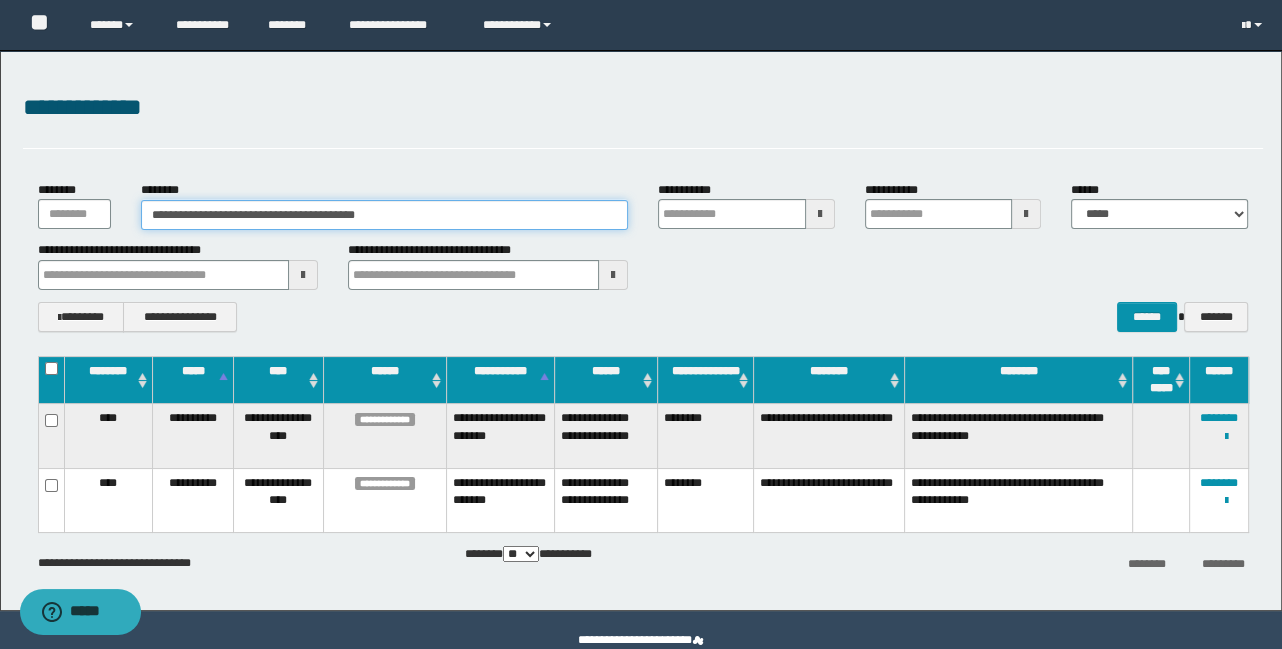 type 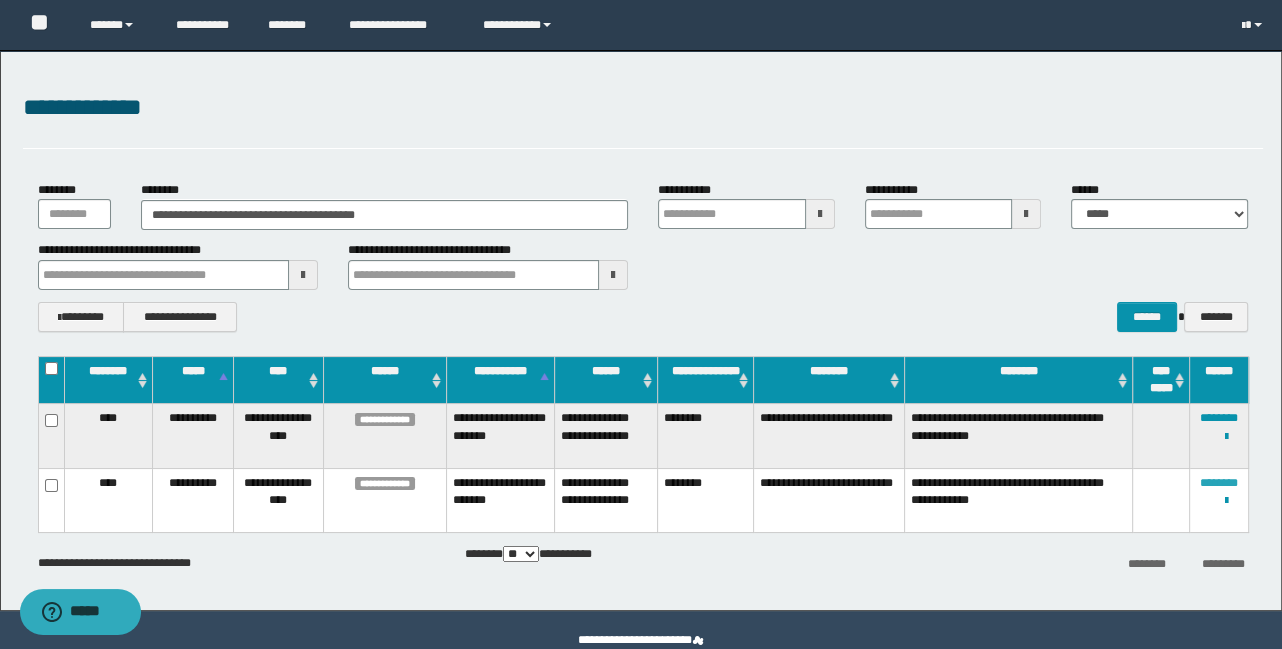 click on "********" at bounding box center [1219, 483] 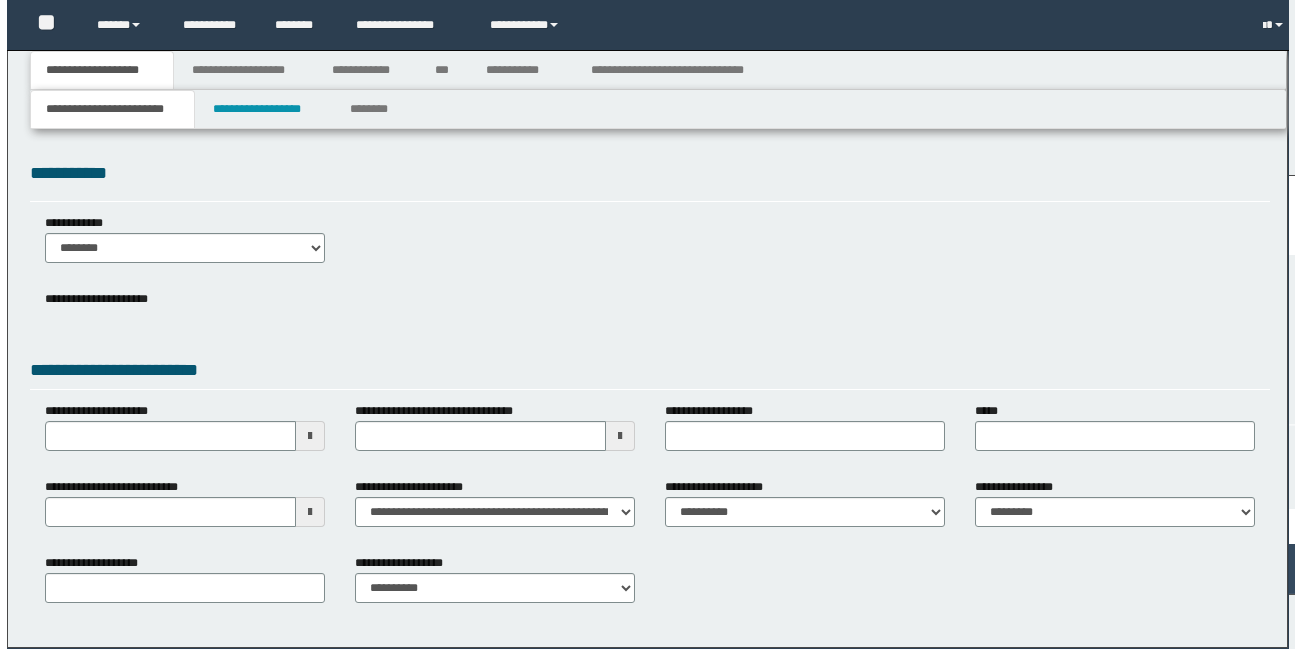 scroll, scrollTop: 0, scrollLeft: 0, axis: both 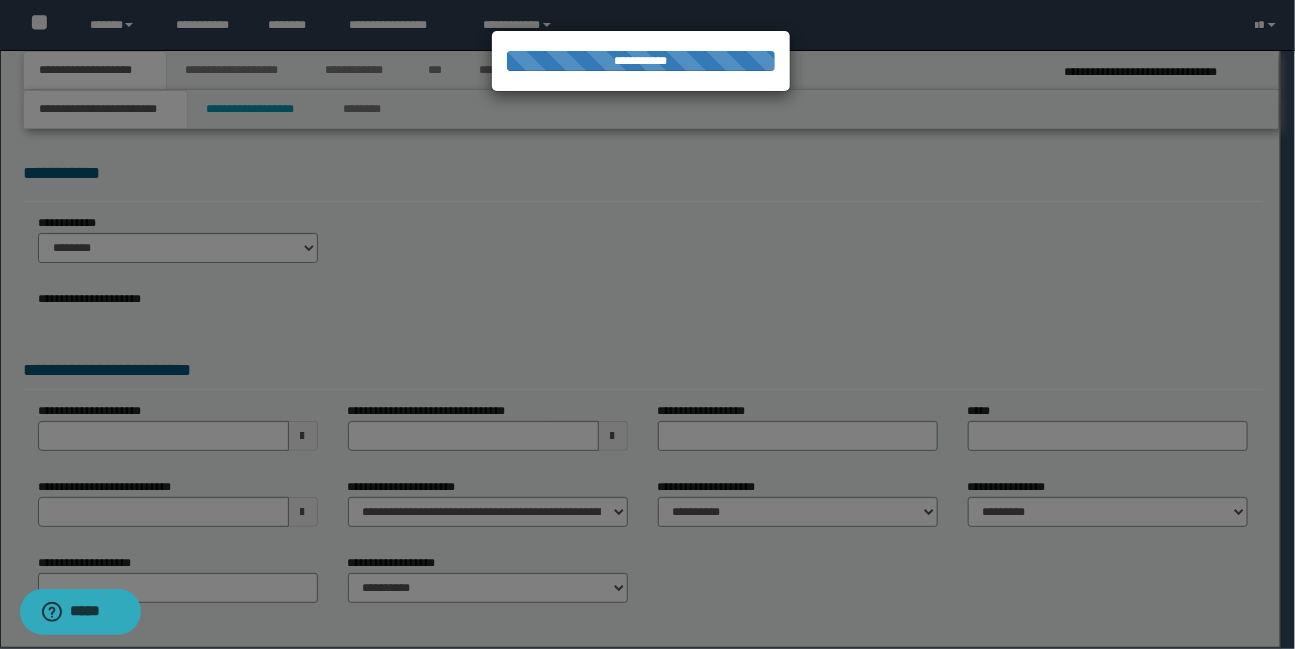 select on "*" 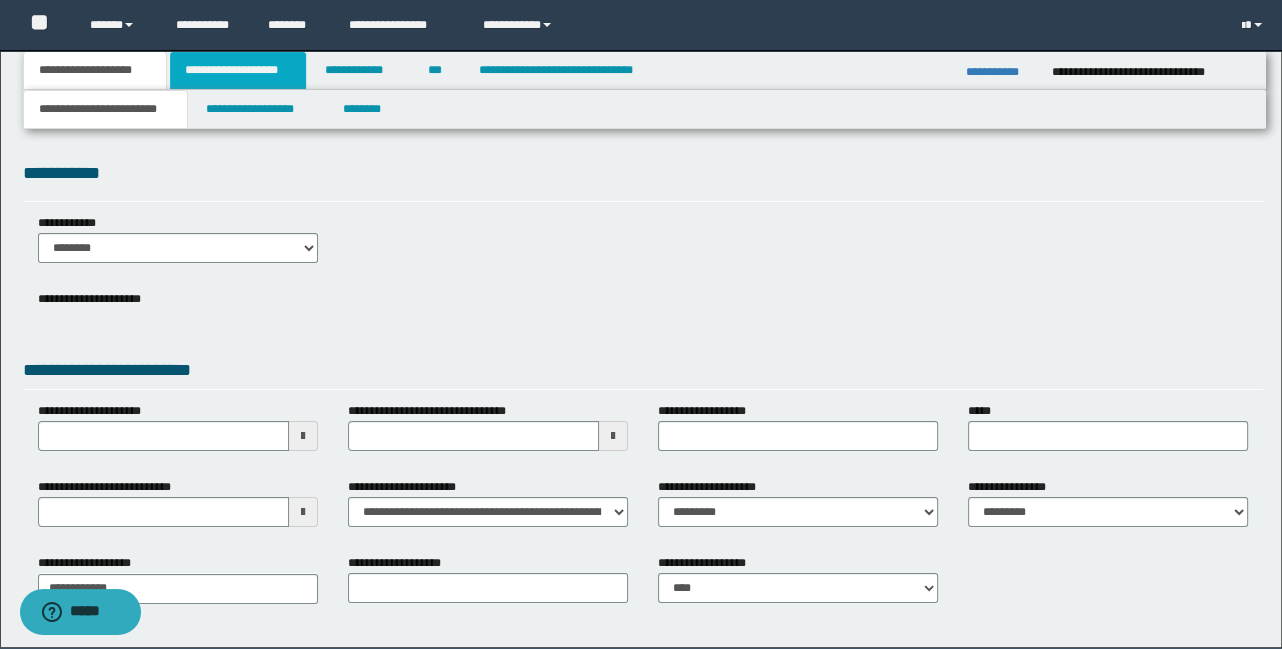 click on "**********" at bounding box center (238, 70) 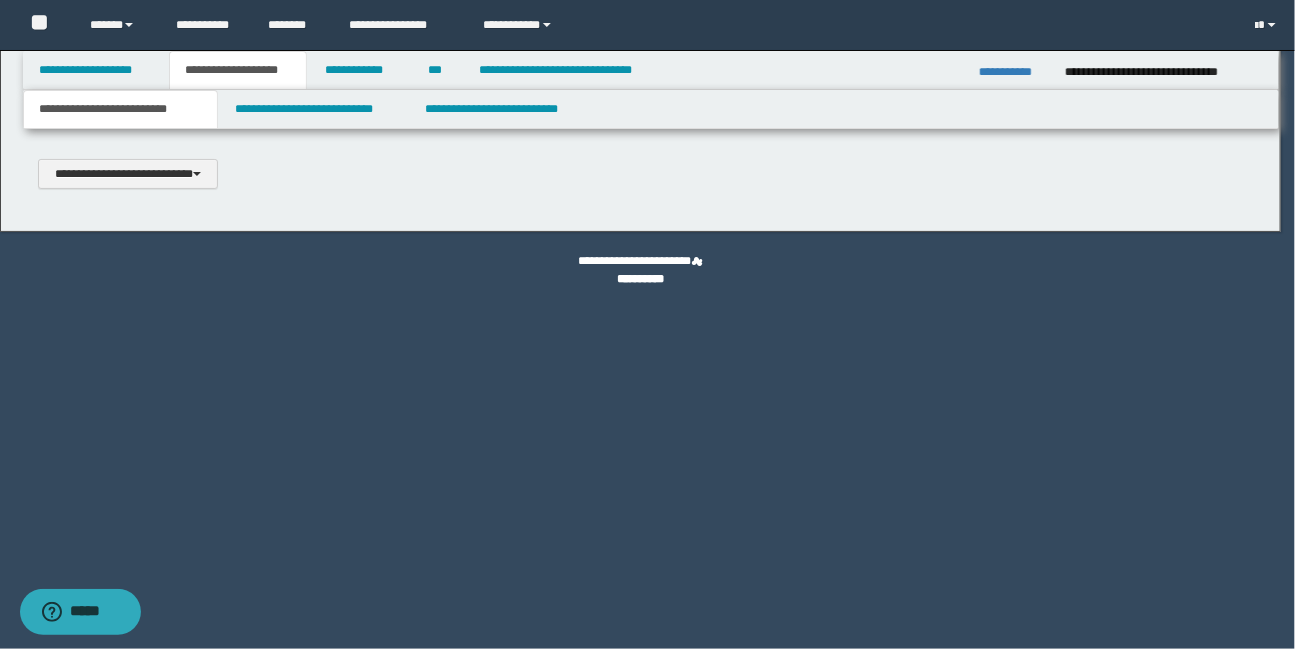 type 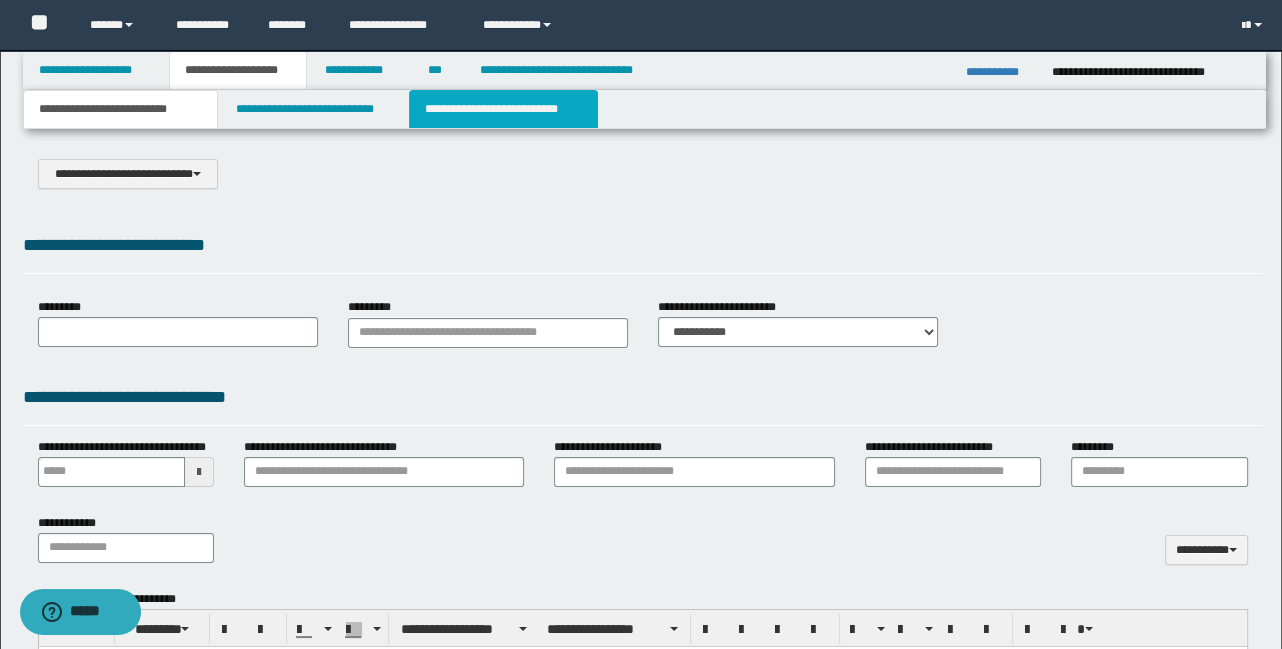click on "**********" at bounding box center [503, 109] 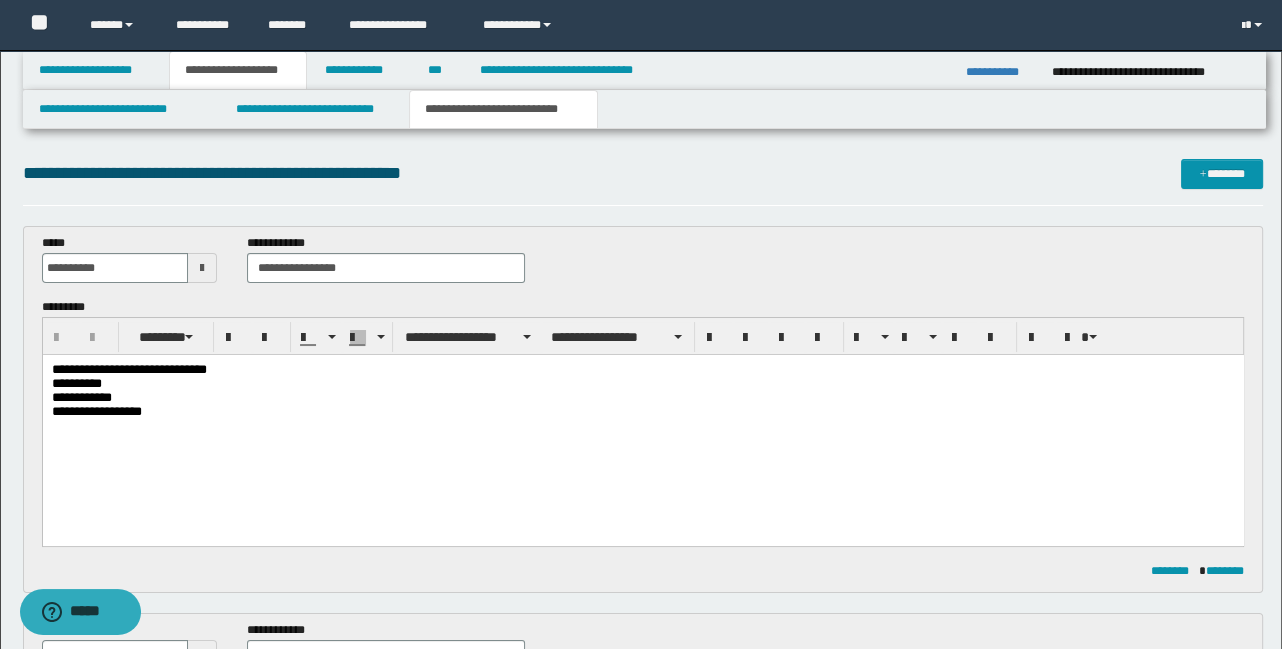 scroll, scrollTop: 0, scrollLeft: 0, axis: both 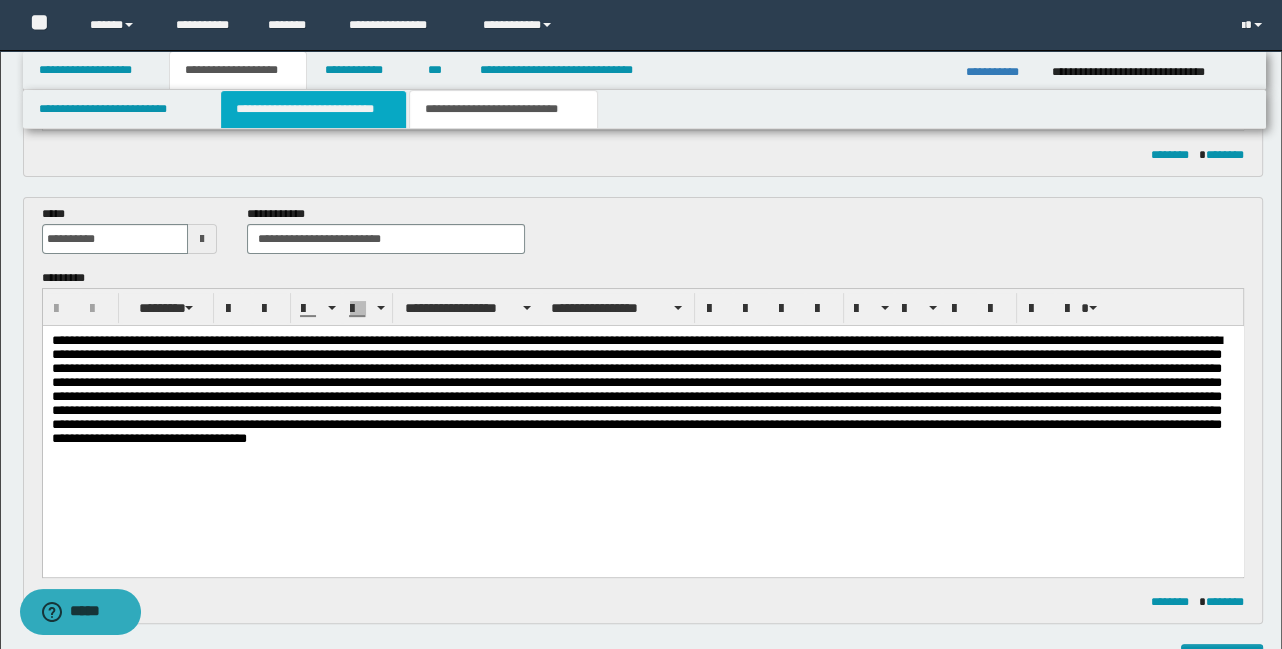 click on "**********" at bounding box center [313, 109] 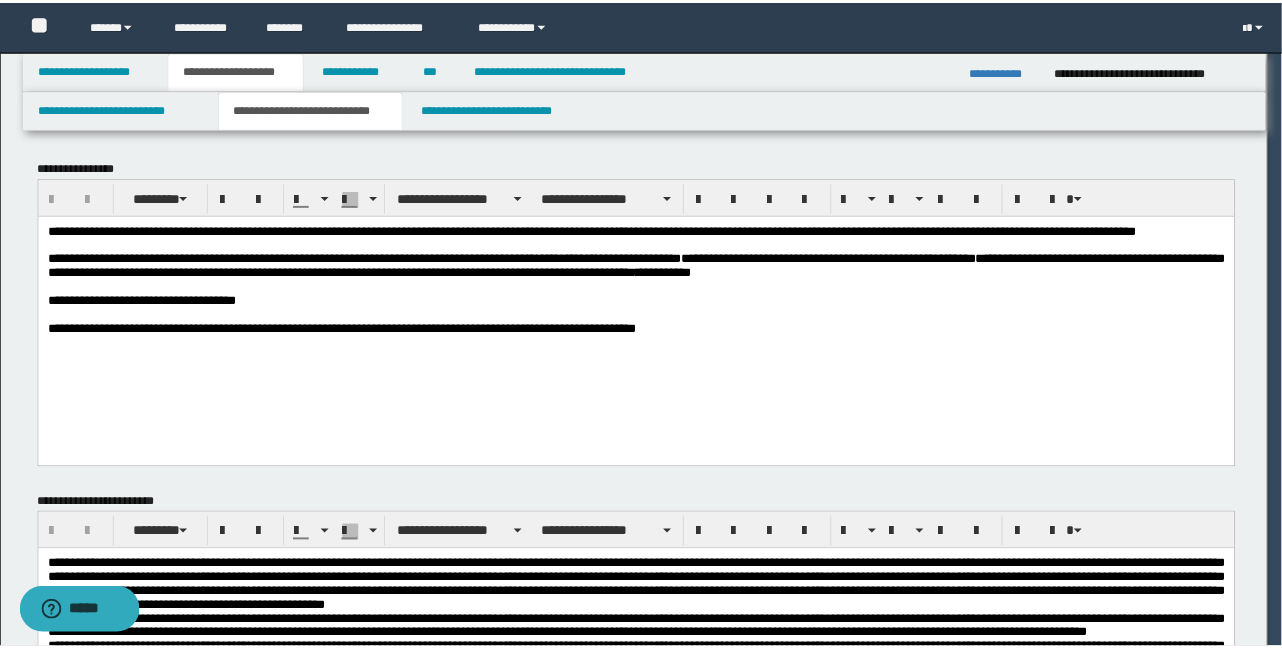 scroll, scrollTop: 0, scrollLeft: 0, axis: both 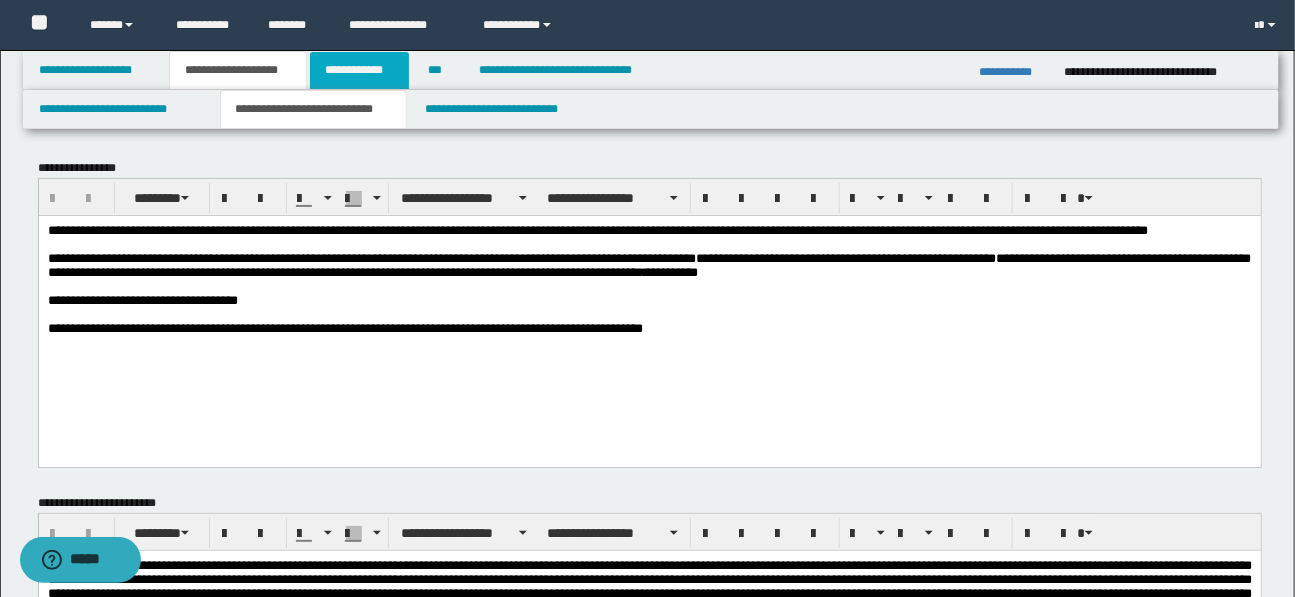 click on "**********" at bounding box center [359, 70] 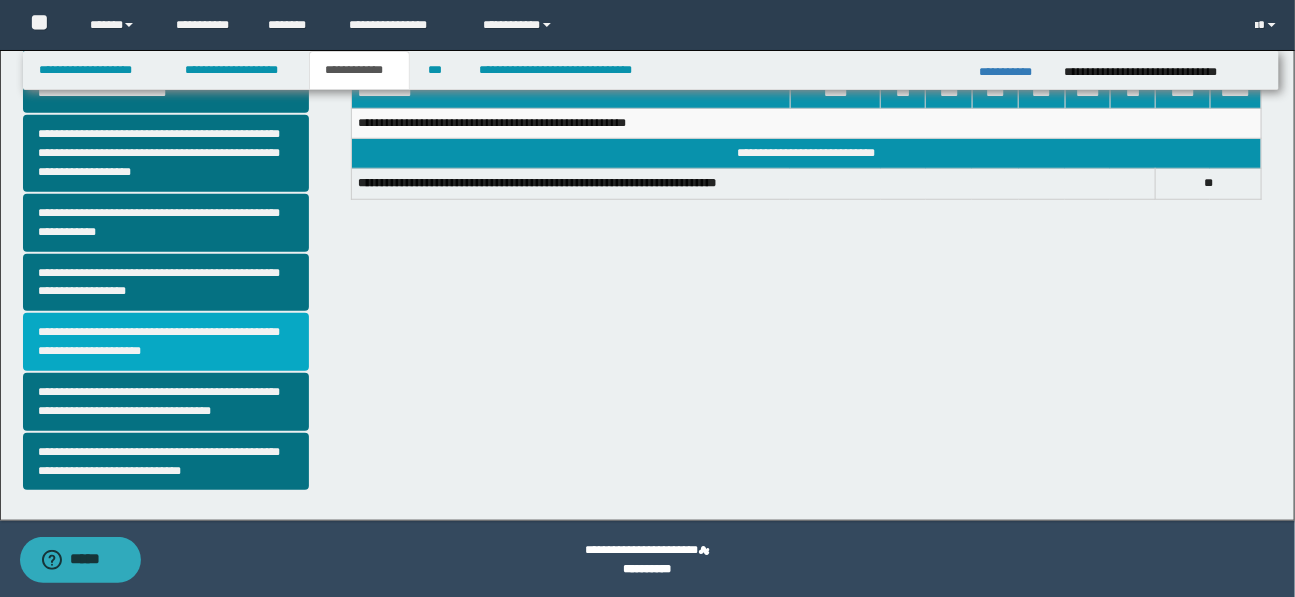 scroll, scrollTop: 551, scrollLeft: 0, axis: vertical 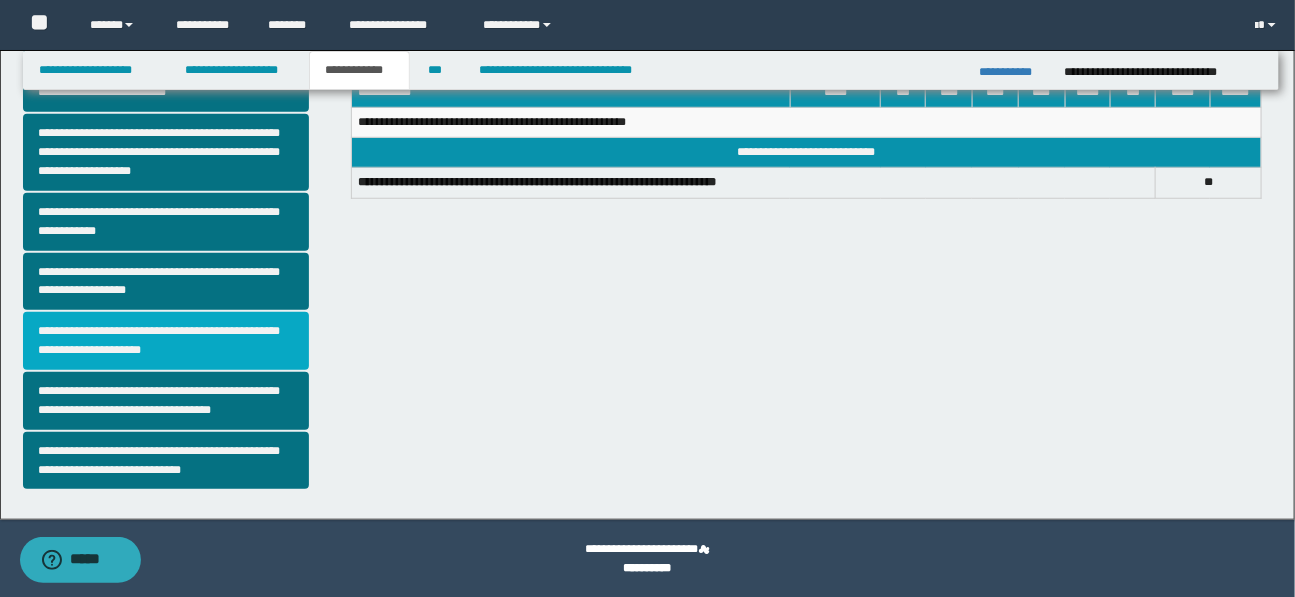 click on "**********" at bounding box center (166, 341) 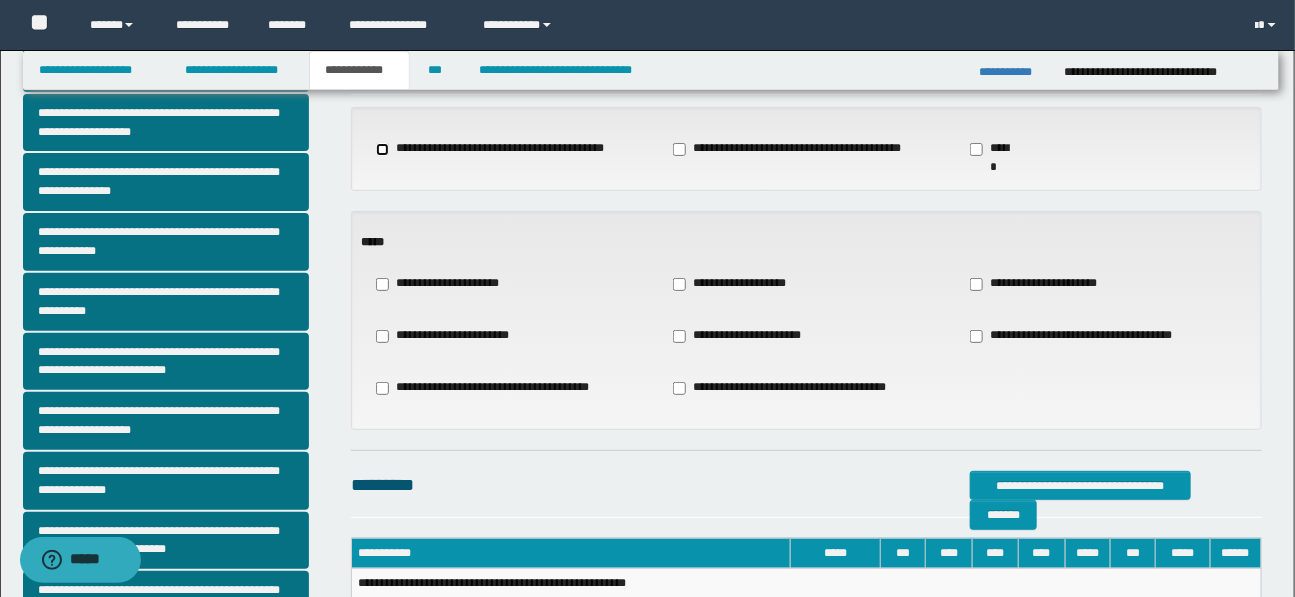 scroll, scrollTop: 95, scrollLeft: 0, axis: vertical 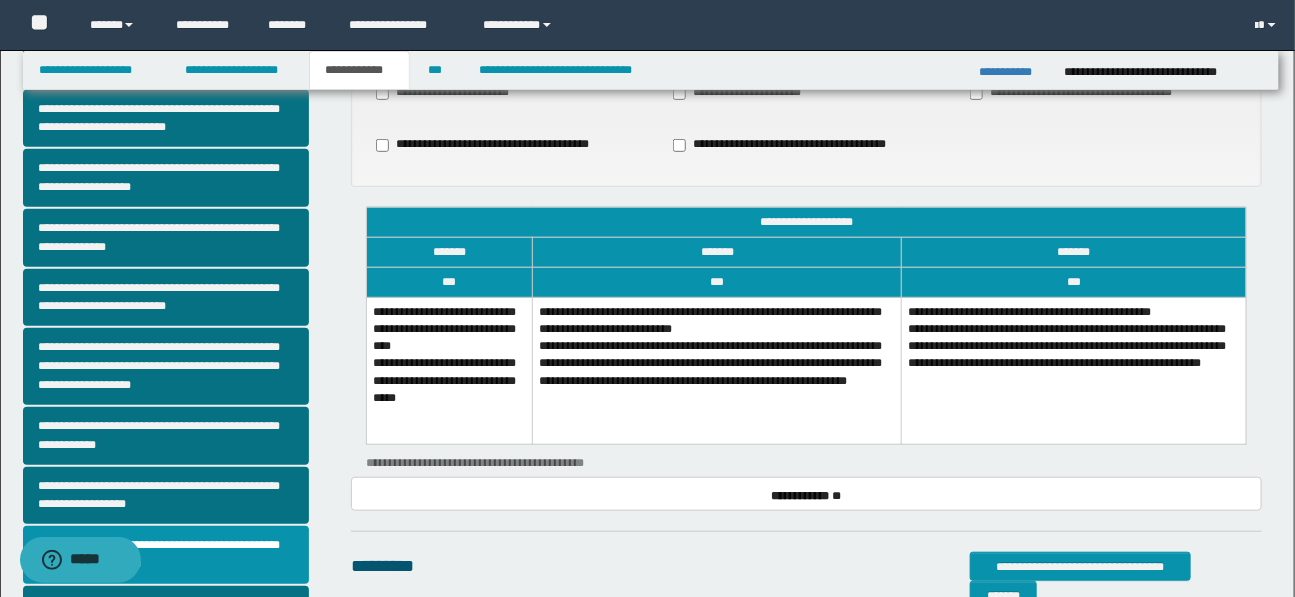 click on "**********" at bounding box center (717, 371) 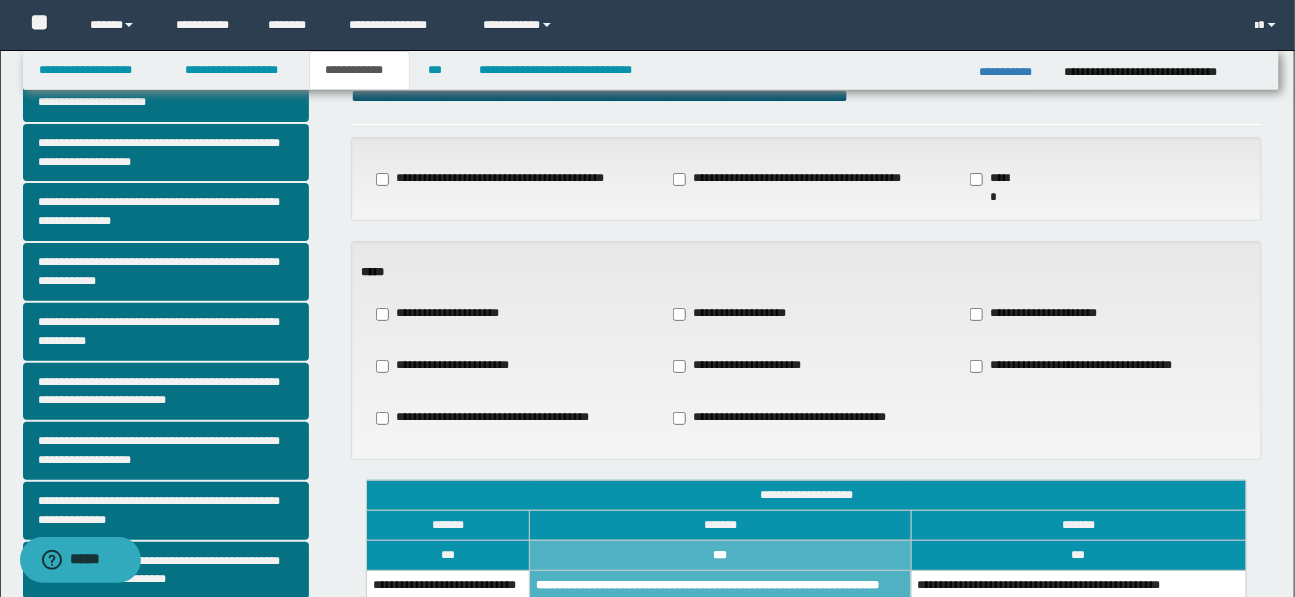 scroll, scrollTop: 0, scrollLeft: 0, axis: both 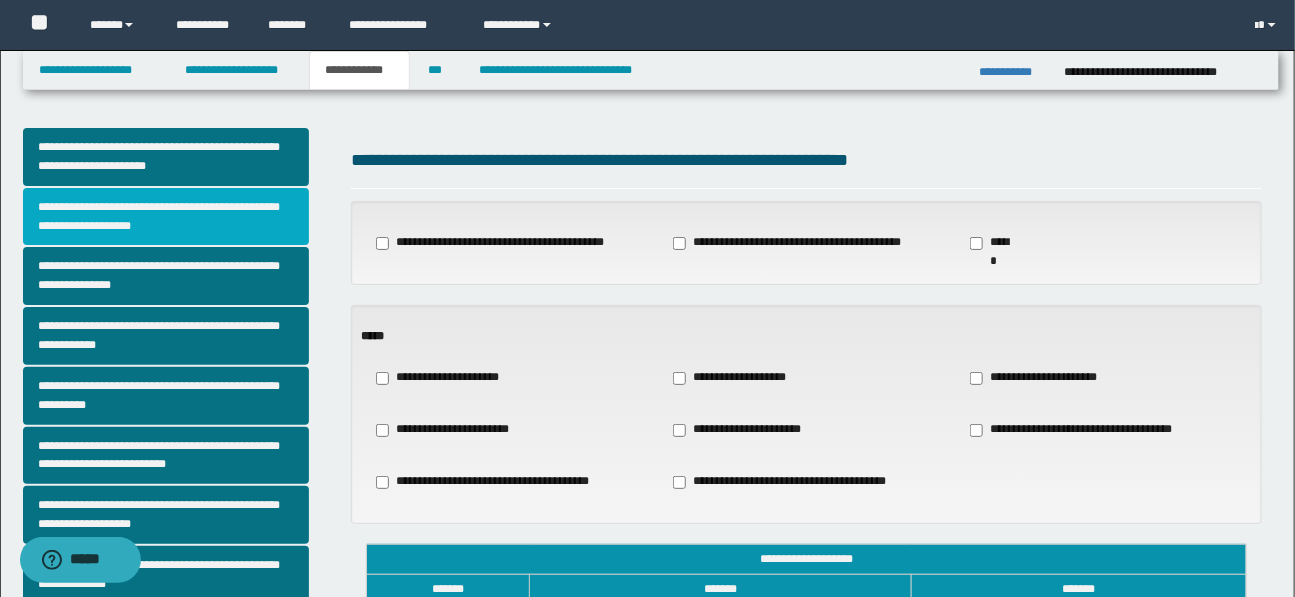 click on "**********" at bounding box center [166, 217] 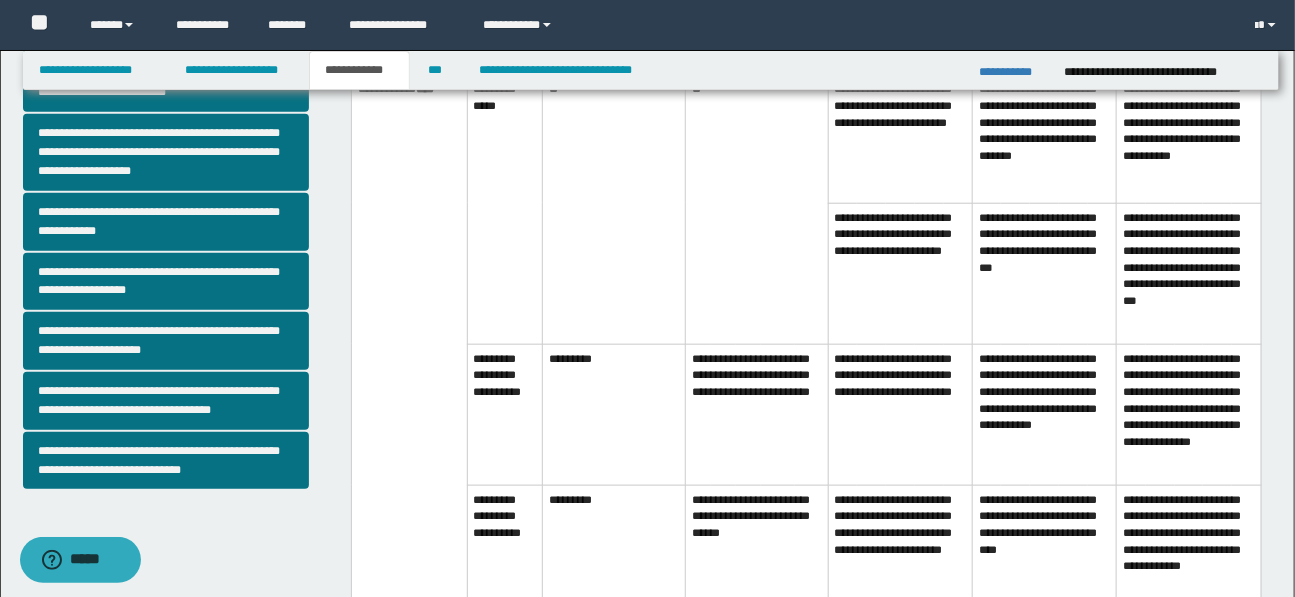 scroll, scrollTop: 538, scrollLeft: 0, axis: vertical 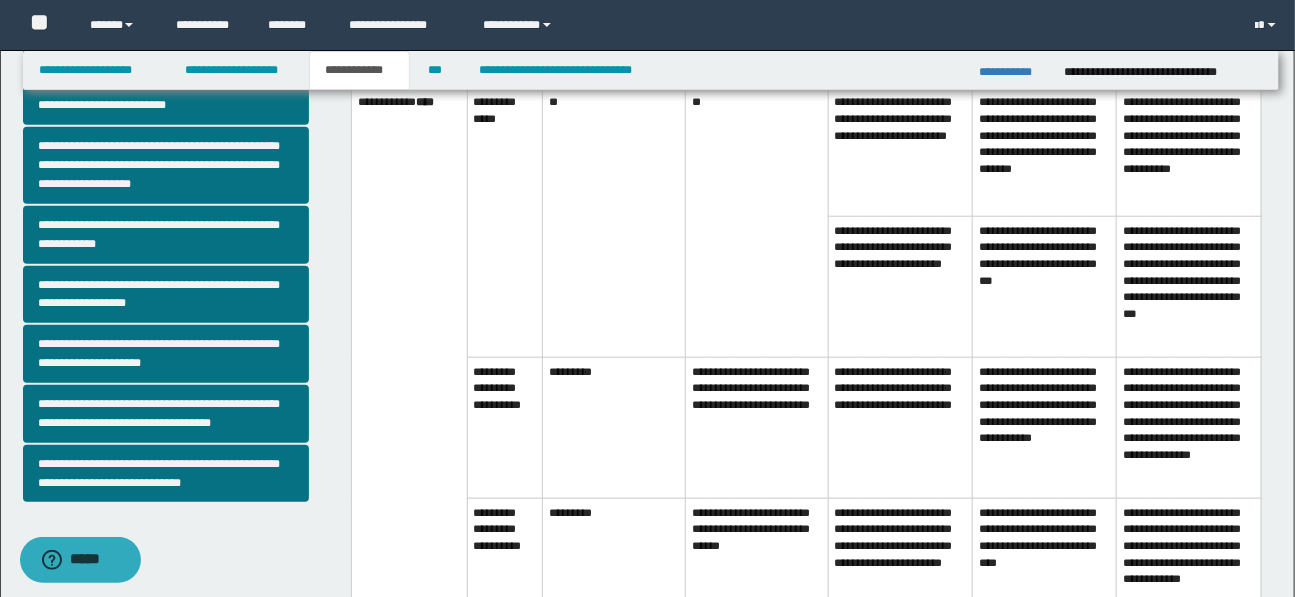 click on "**********" at bounding box center (757, 427) 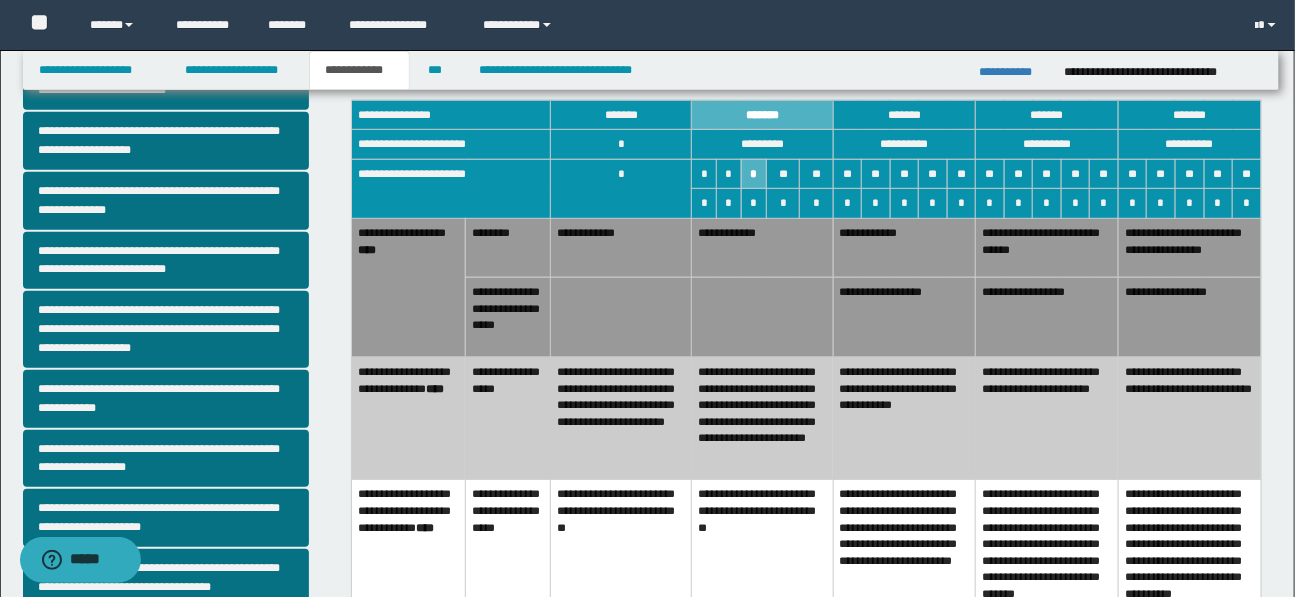 scroll, scrollTop: 278, scrollLeft: 0, axis: vertical 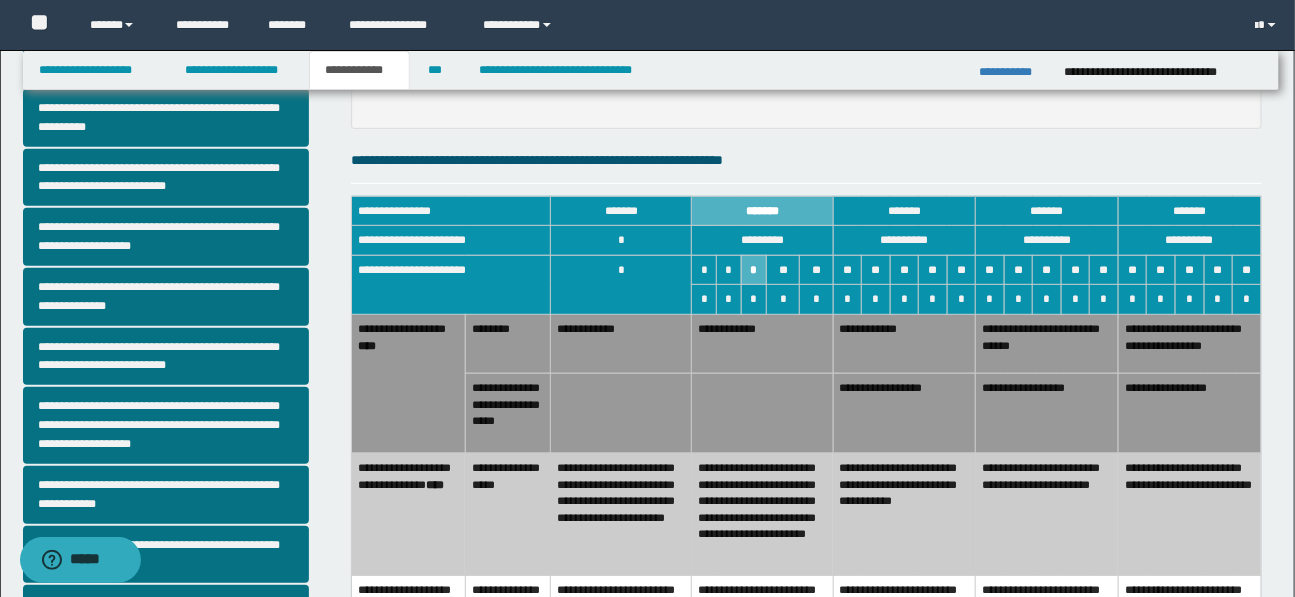 click on "**********" at bounding box center (904, 514) 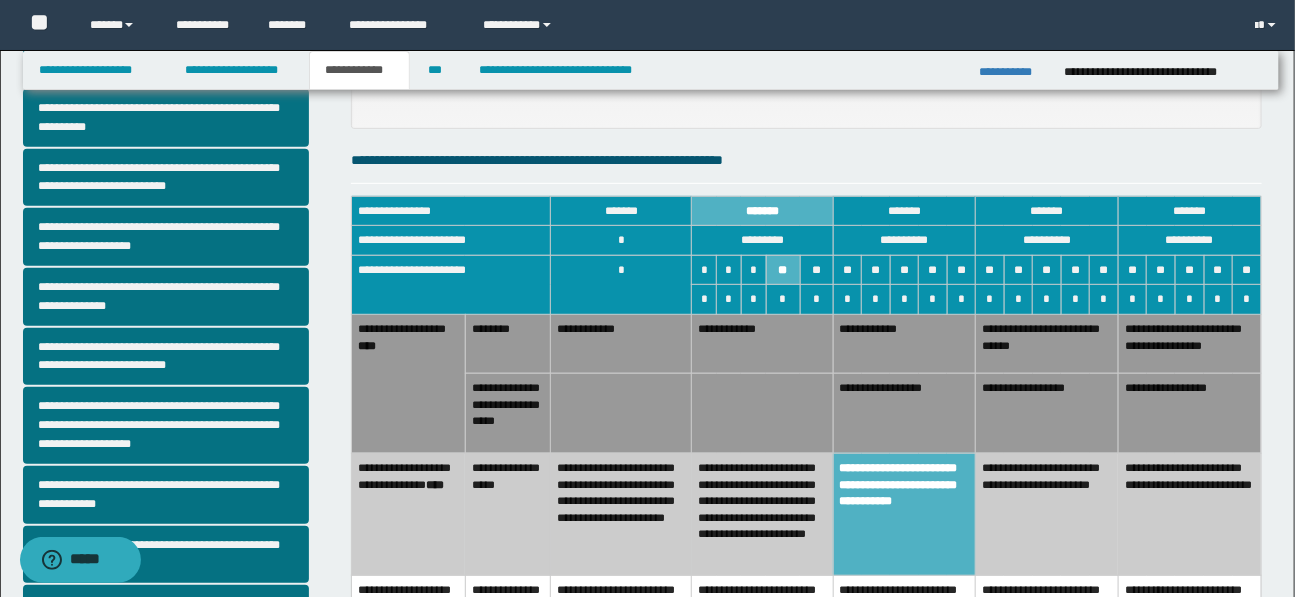 click on "**********" at bounding box center [762, 514] 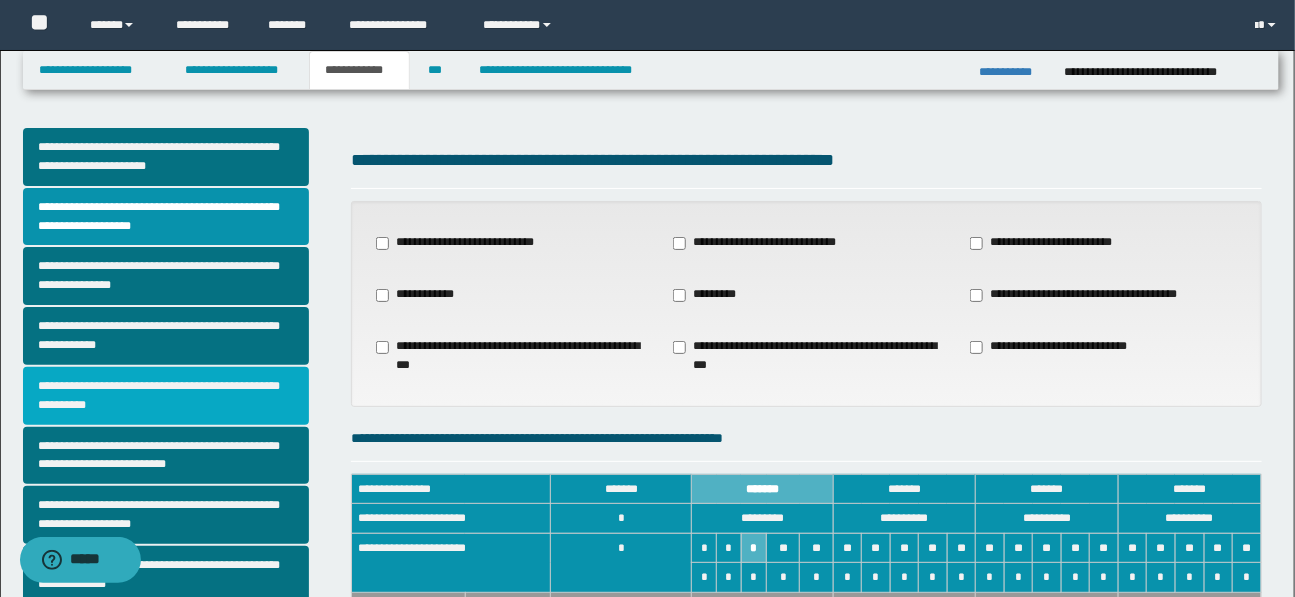 scroll, scrollTop: 0, scrollLeft: 0, axis: both 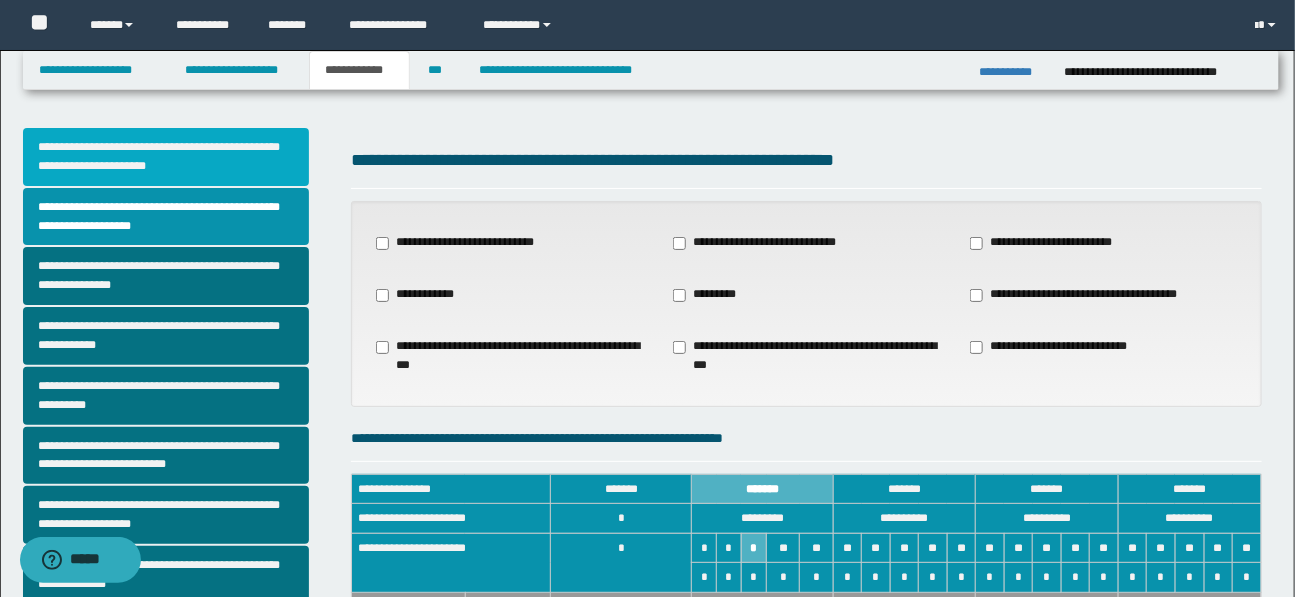 click on "**********" at bounding box center (166, 157) 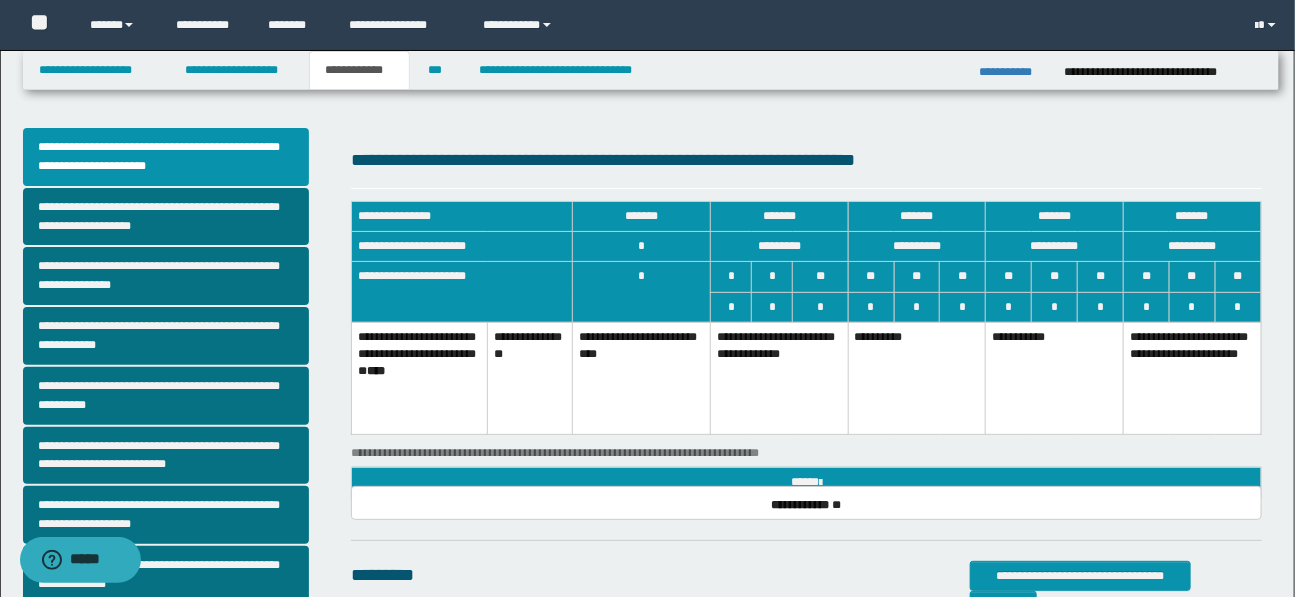 click on "**********" at bounding box center [642, 378] 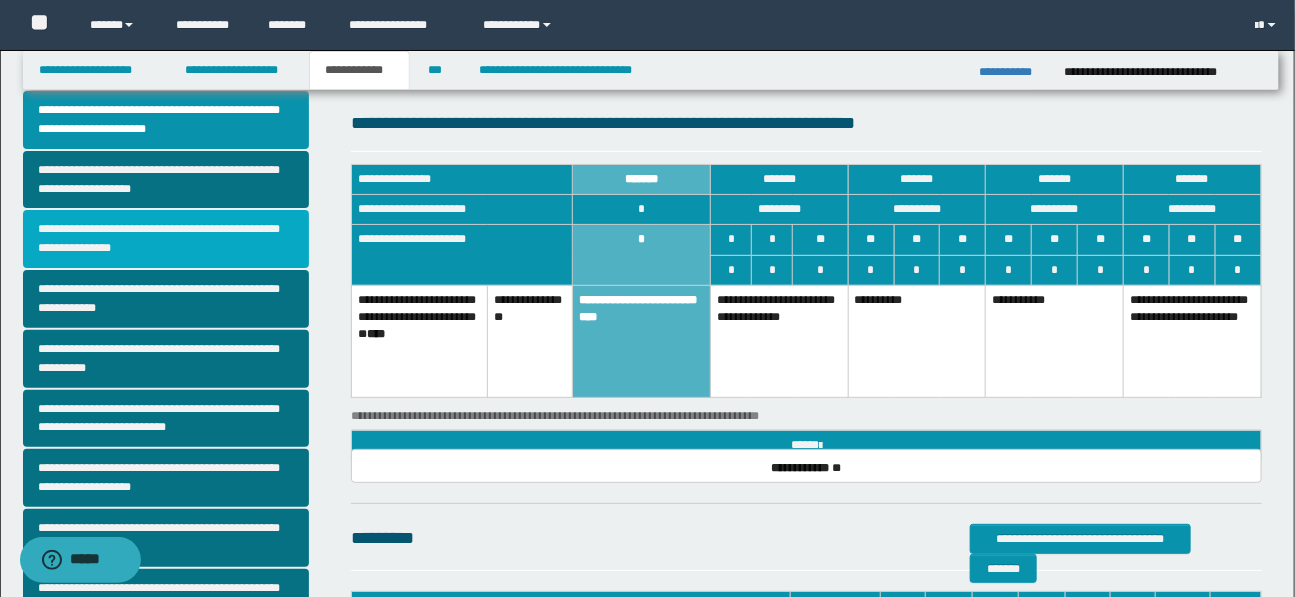 scroll, scrollTop: 41, scrollLeft: 0, axis: vertical 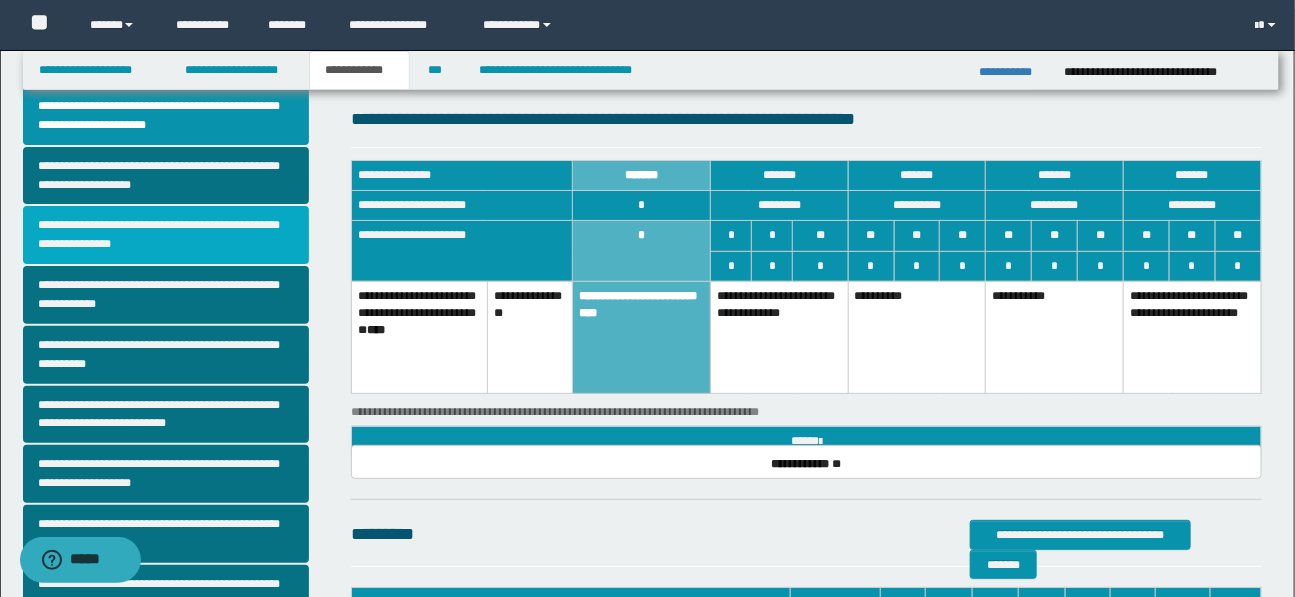click on "**********" at bounding box center [166, 235] 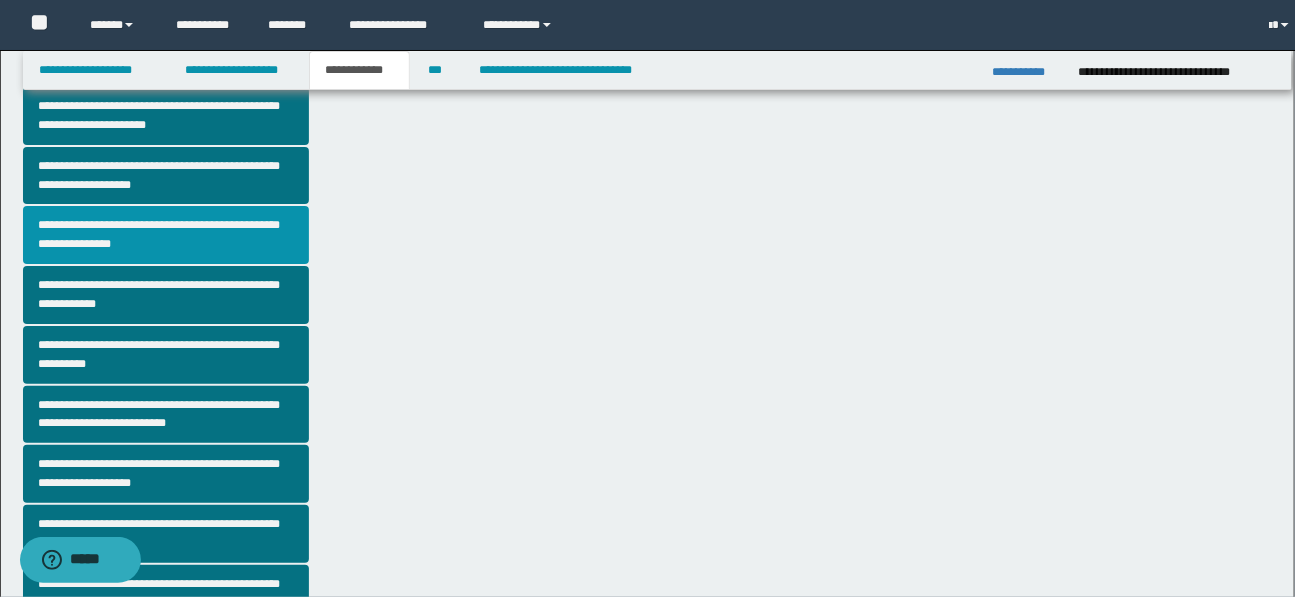 scroll, scrollTop: 0, scrollLeft: 0, axis: both 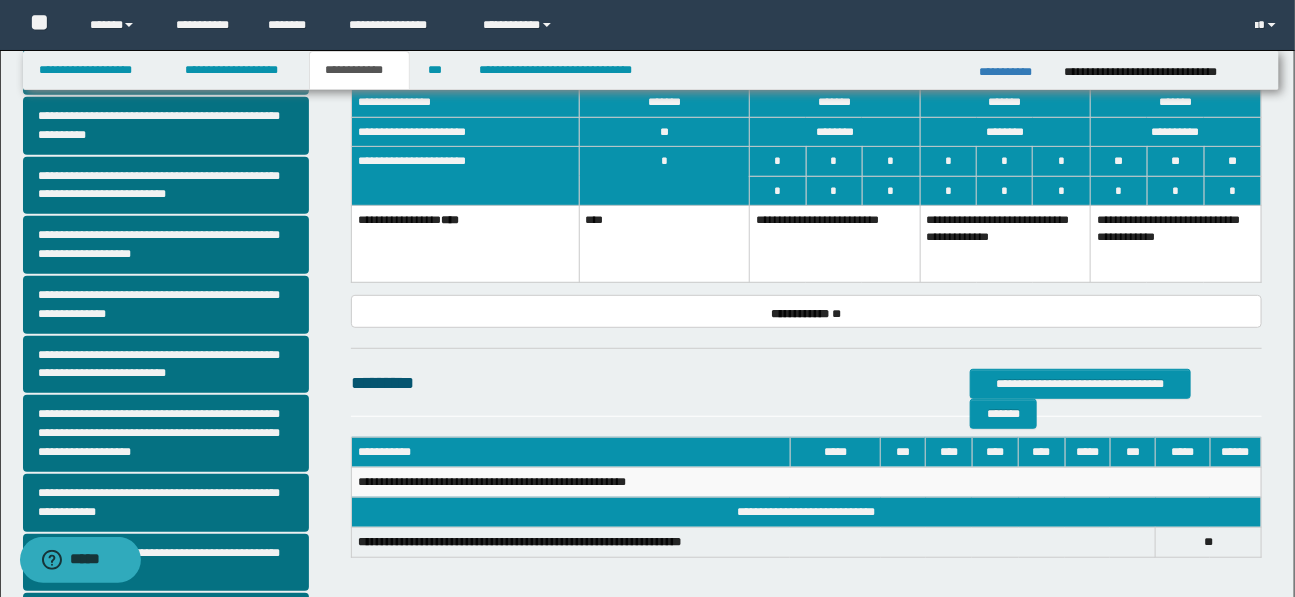 click on "**********" at bounding box center (1176, 244) 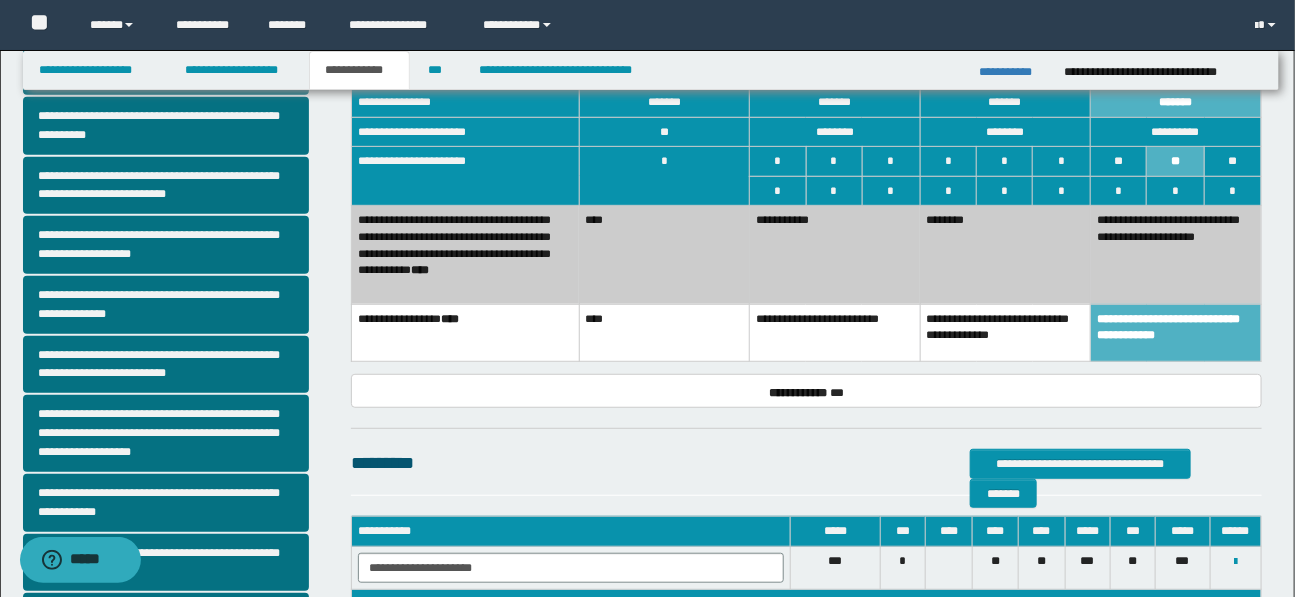 click on "********" at bounding box center (1005, 255) 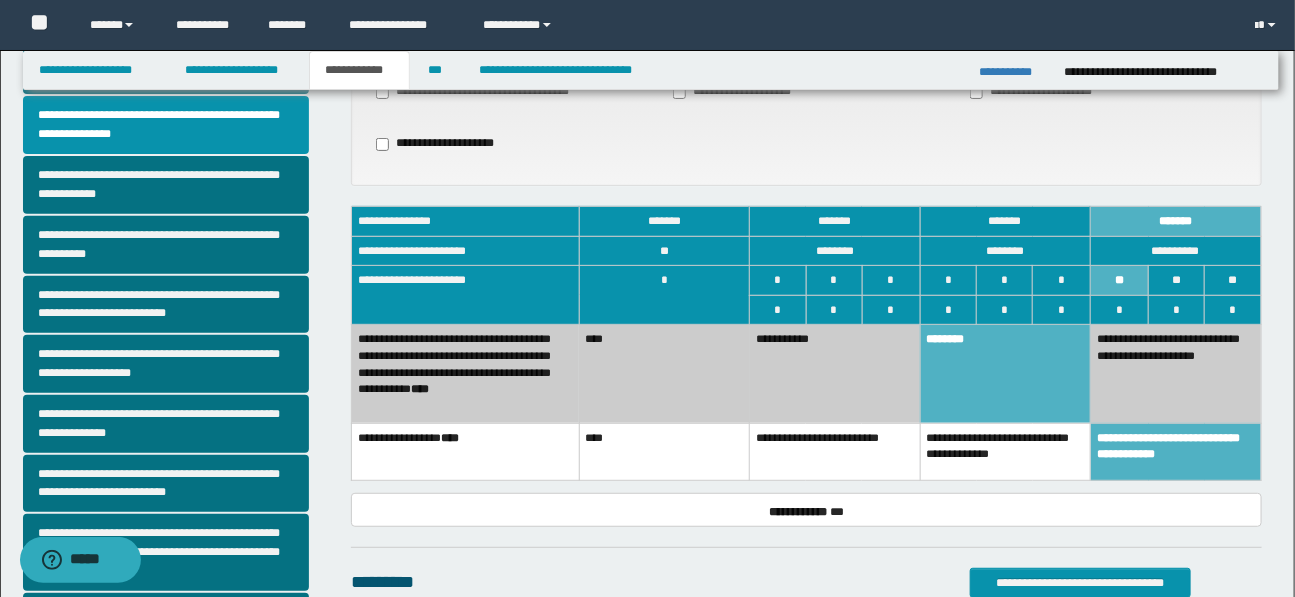 scroll, scrollTop: 134, scrollLeft: 0, axis: vertical 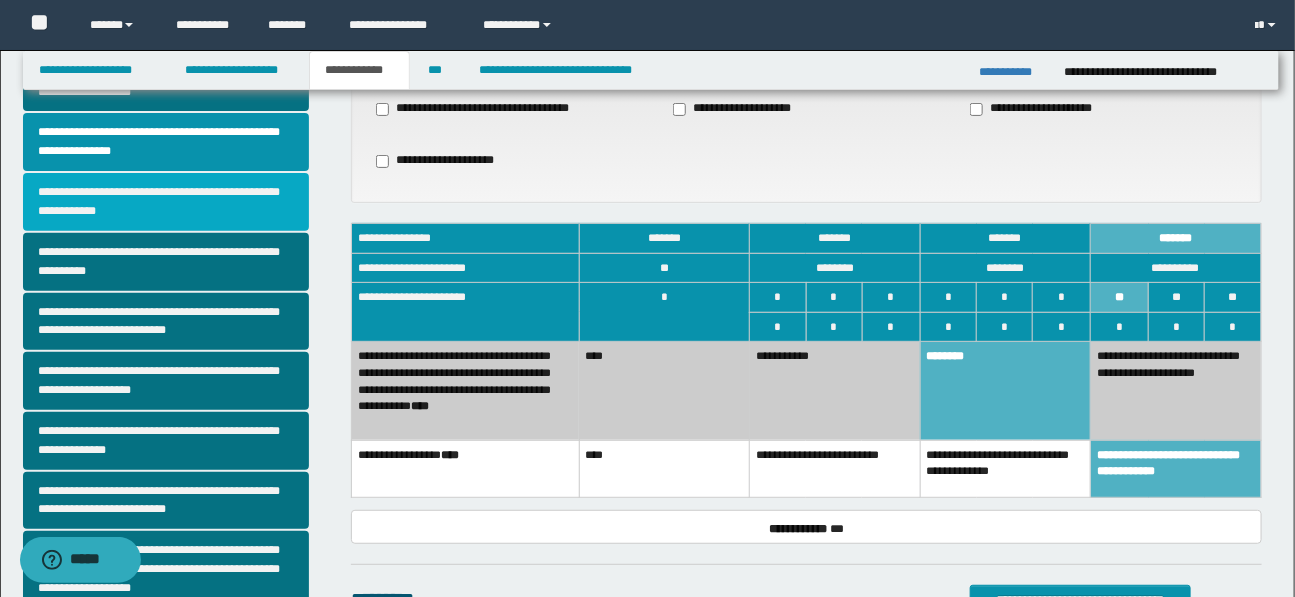 click on "**********" at bounding box center [166, 202] 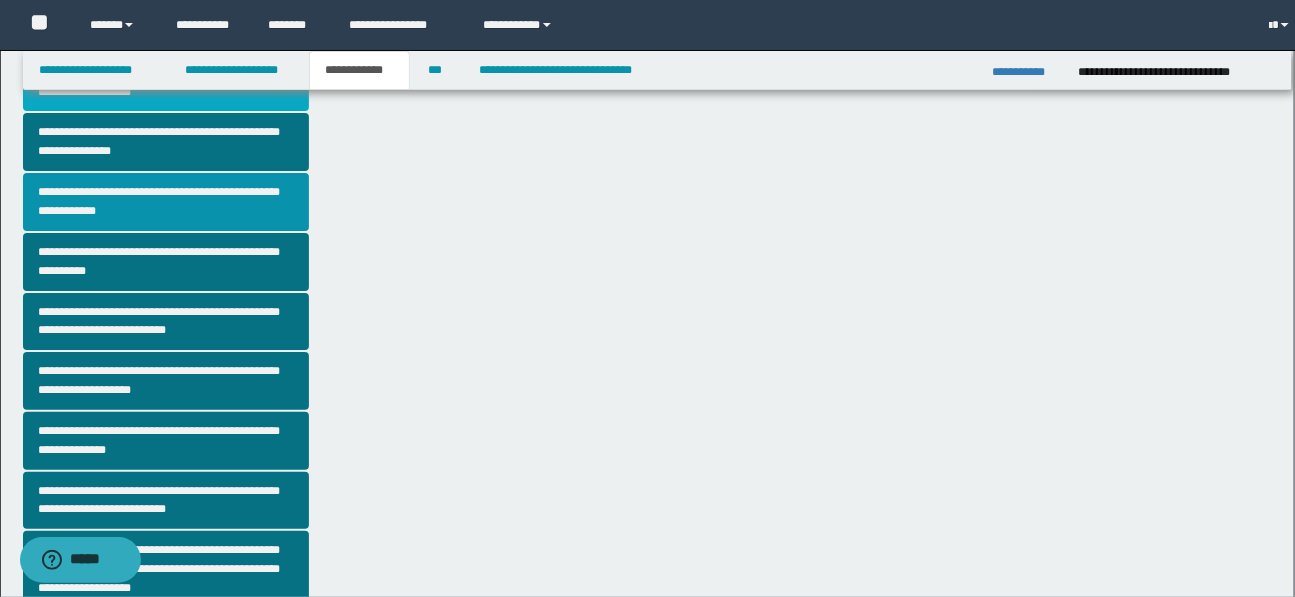 scroll, scrollTop: 0, scrollLeft: 0, axis: both 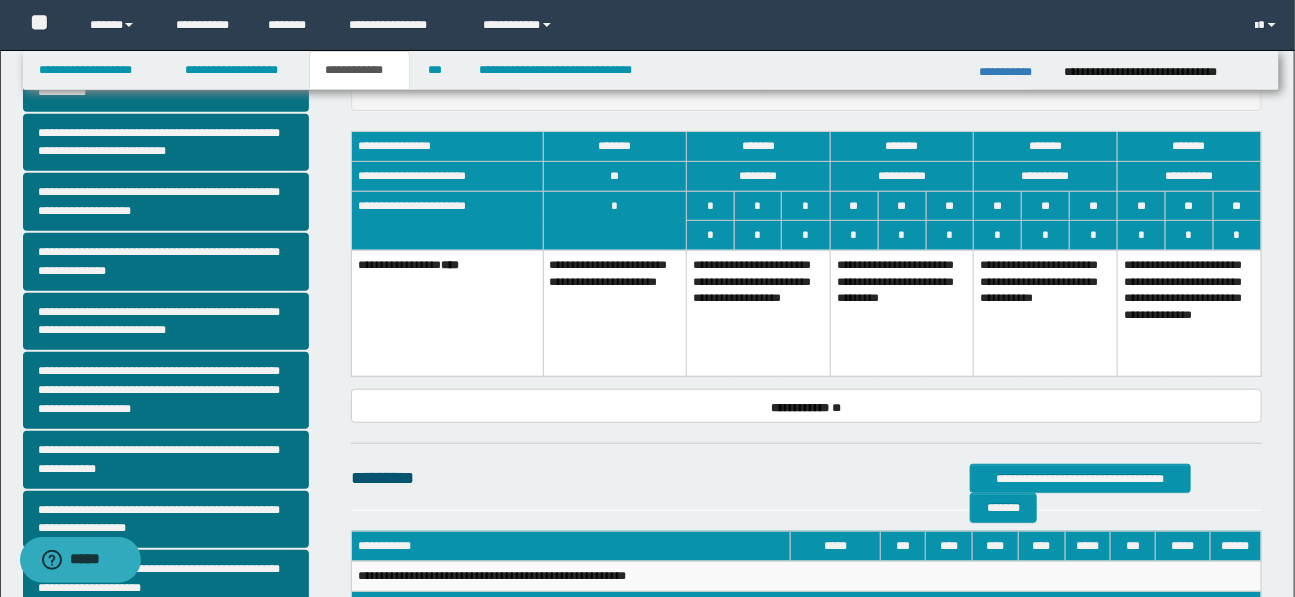 click on "**********" at bounding box center (759, 313) 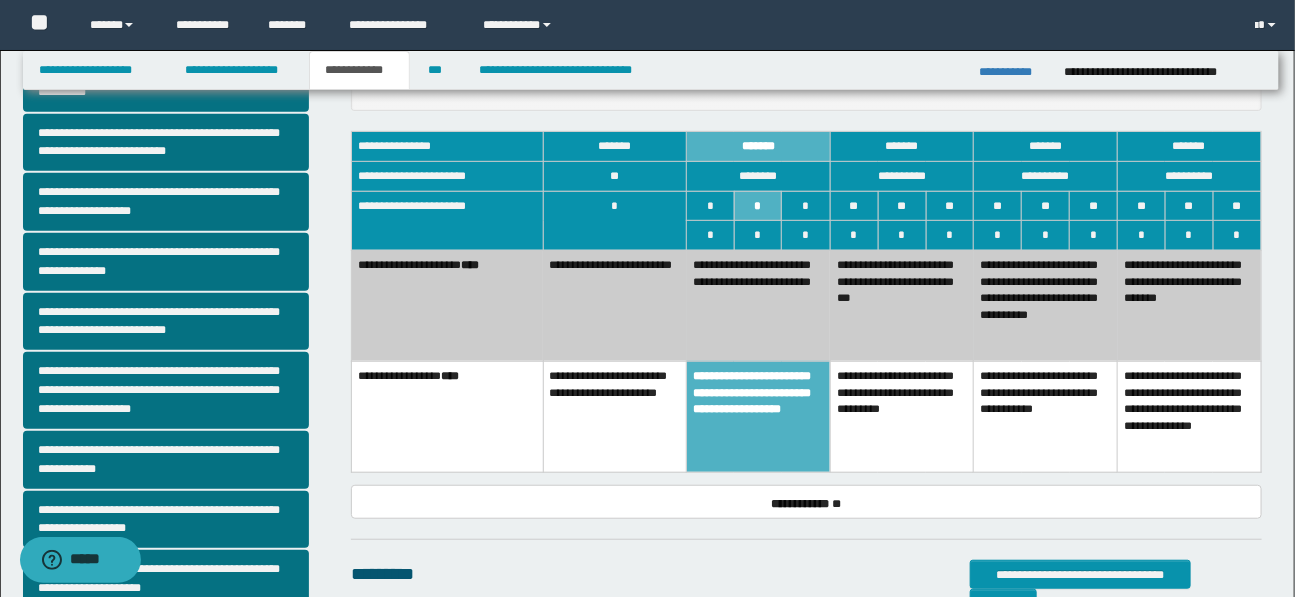 click on "**********" at bounding box center [759, 305] 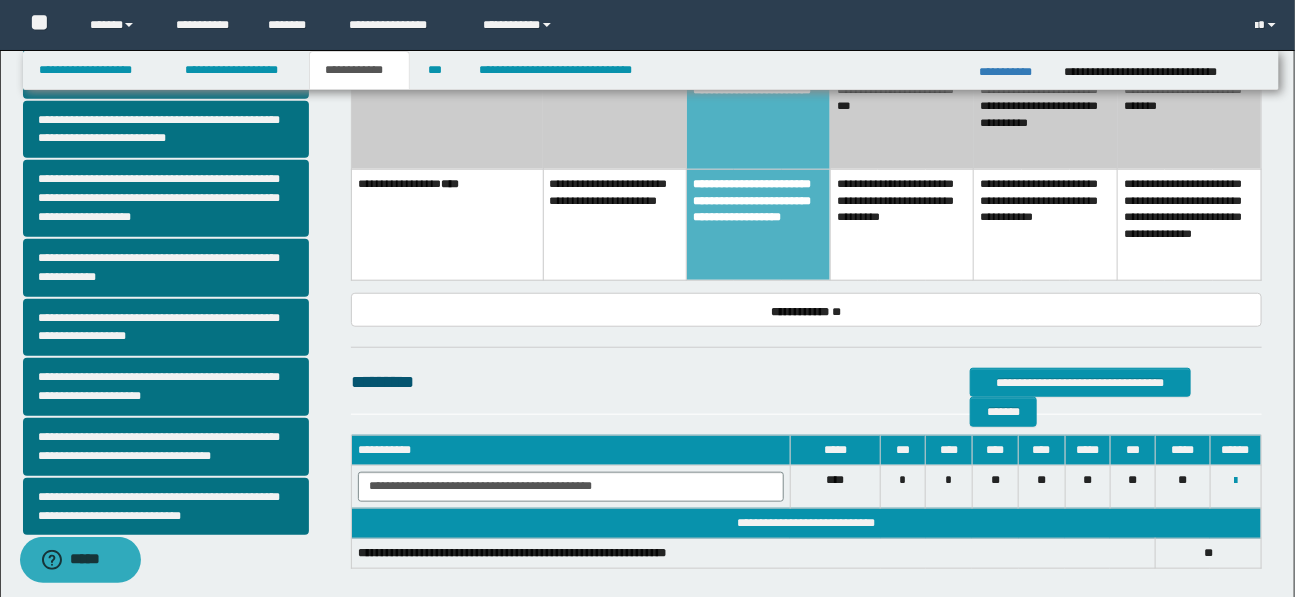 scroll, scrollTop: 513, scrollLeft: 0, axis: vertical 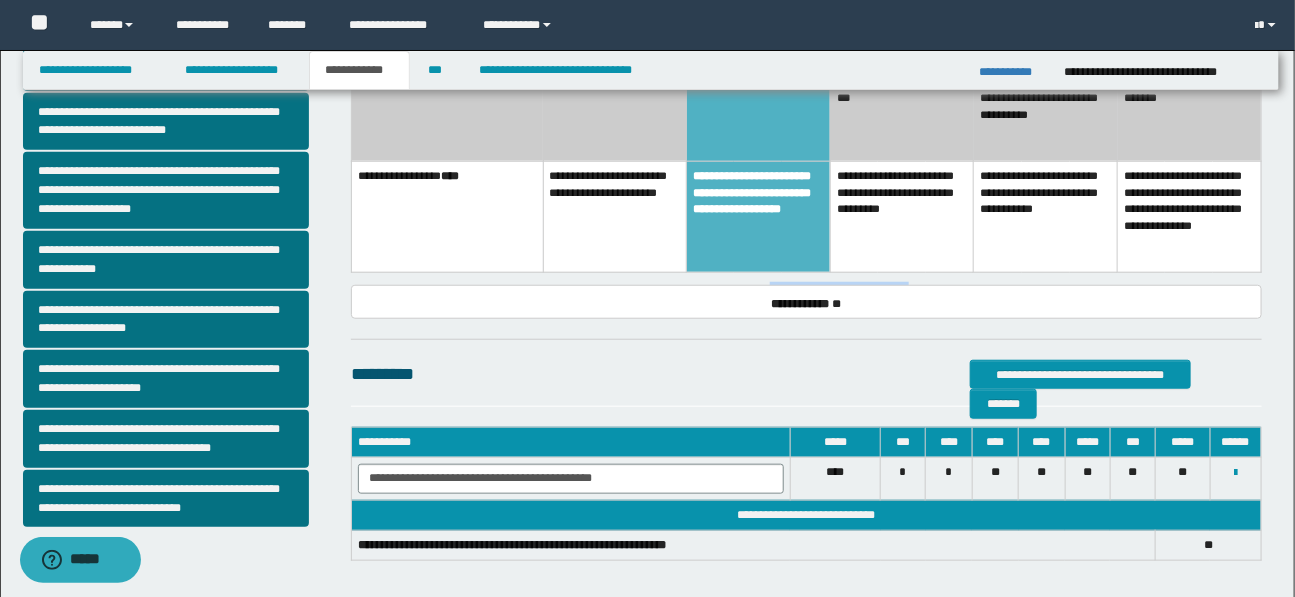 drag, startPoint x: 804, startPoint y: 261, endPoint x: 969, endPoint y: 256, distance: 165.07574 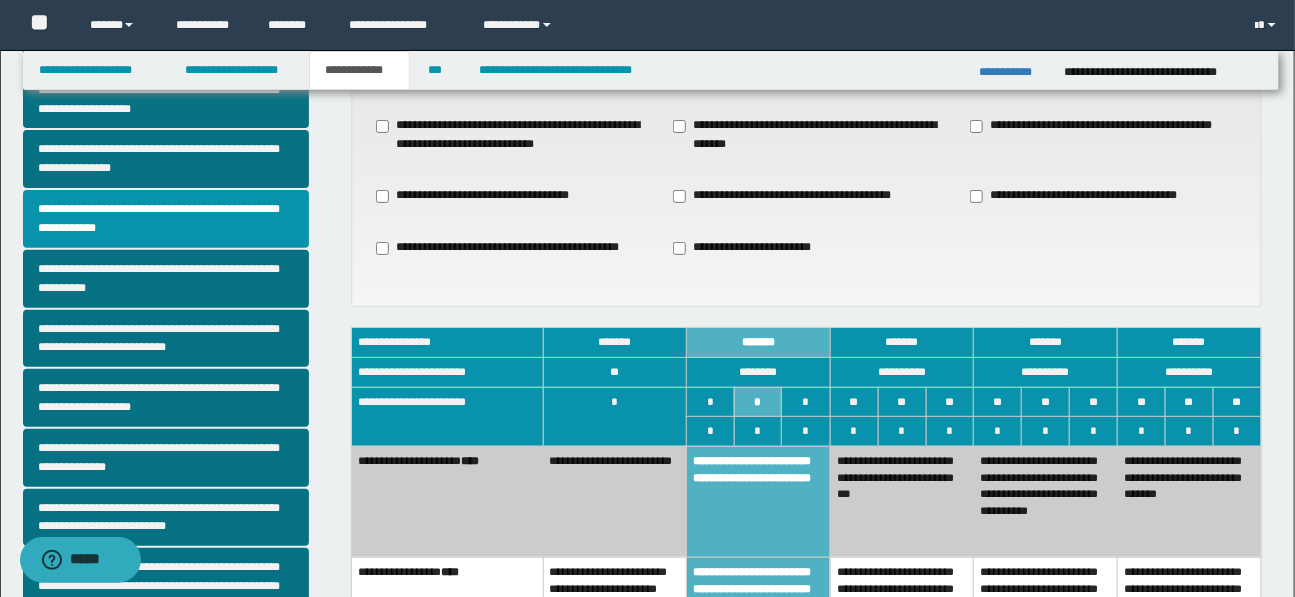 scroll, scrollTop: 117, scrollLeft: 0, axis: vertical 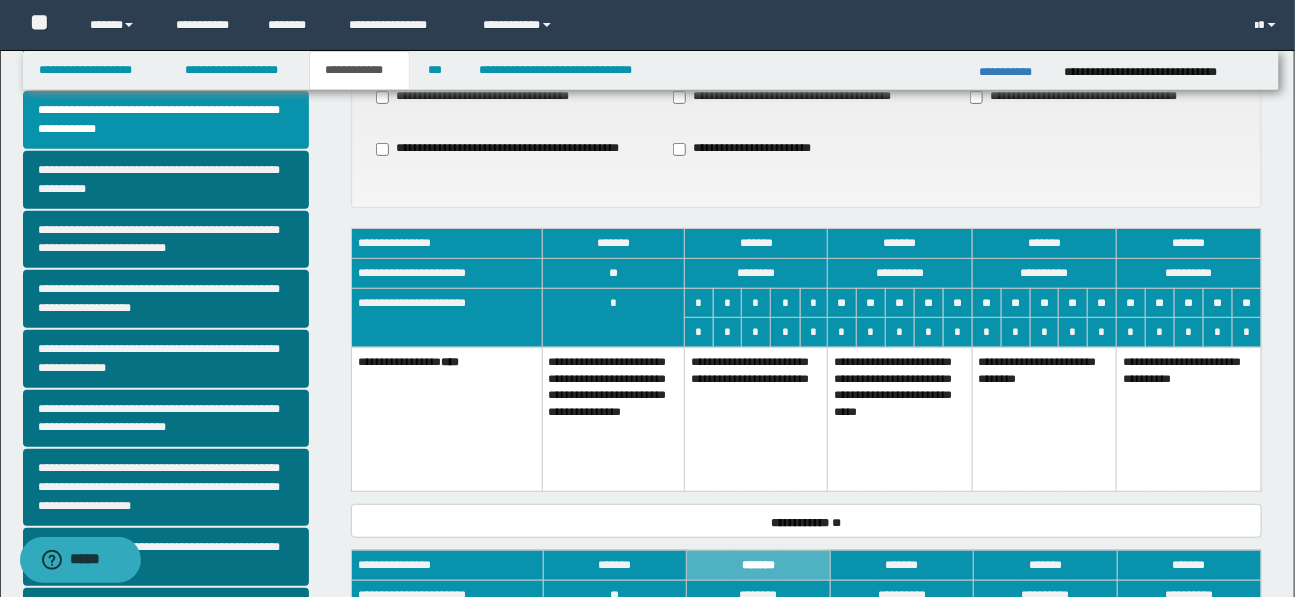 click on "**********" at bounding box center [756, 419] 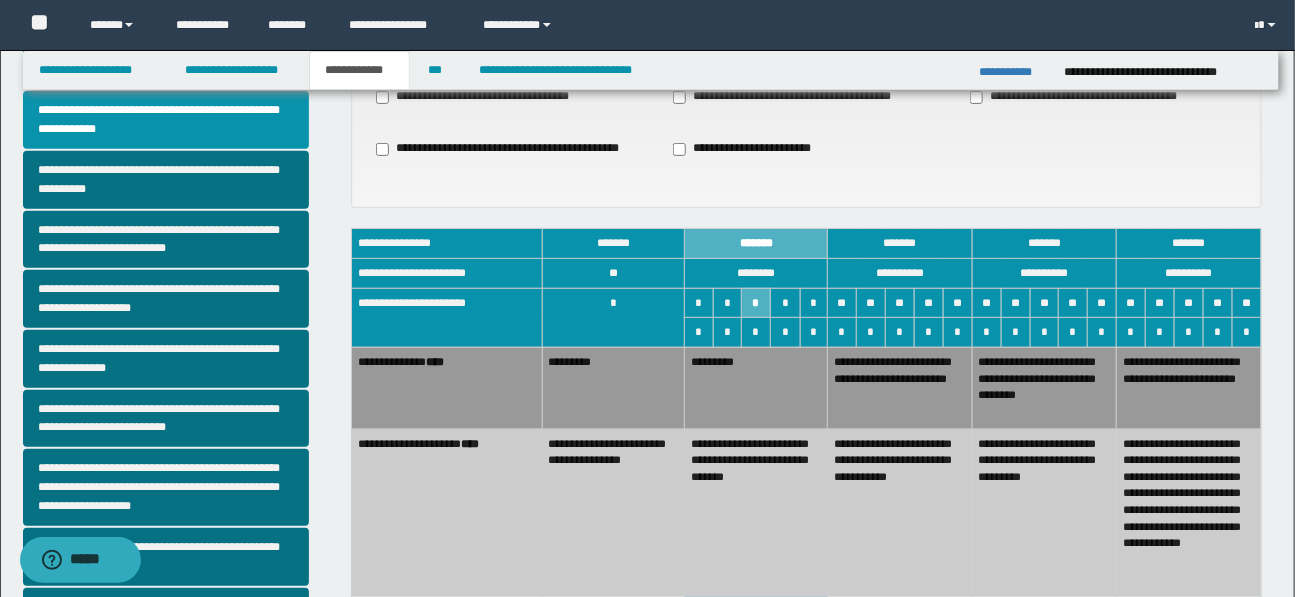 click on "**********" at bounding box center (756, 513) 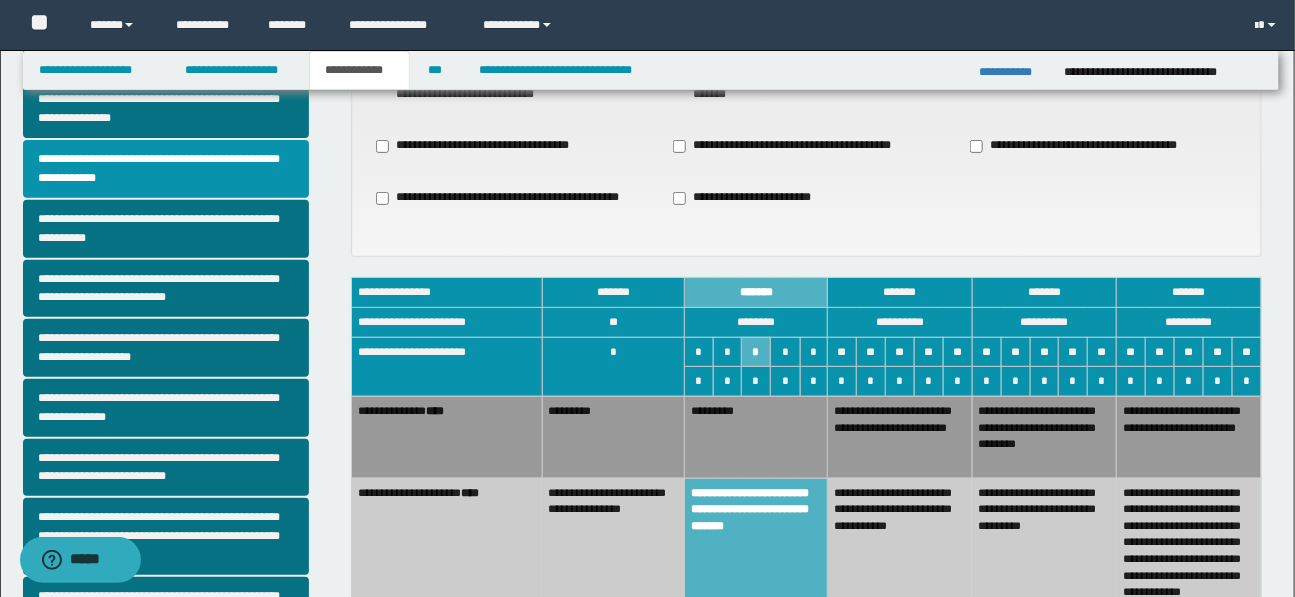 scroll, scrollTop: 79, scrollLeft: 0, axis: vertical 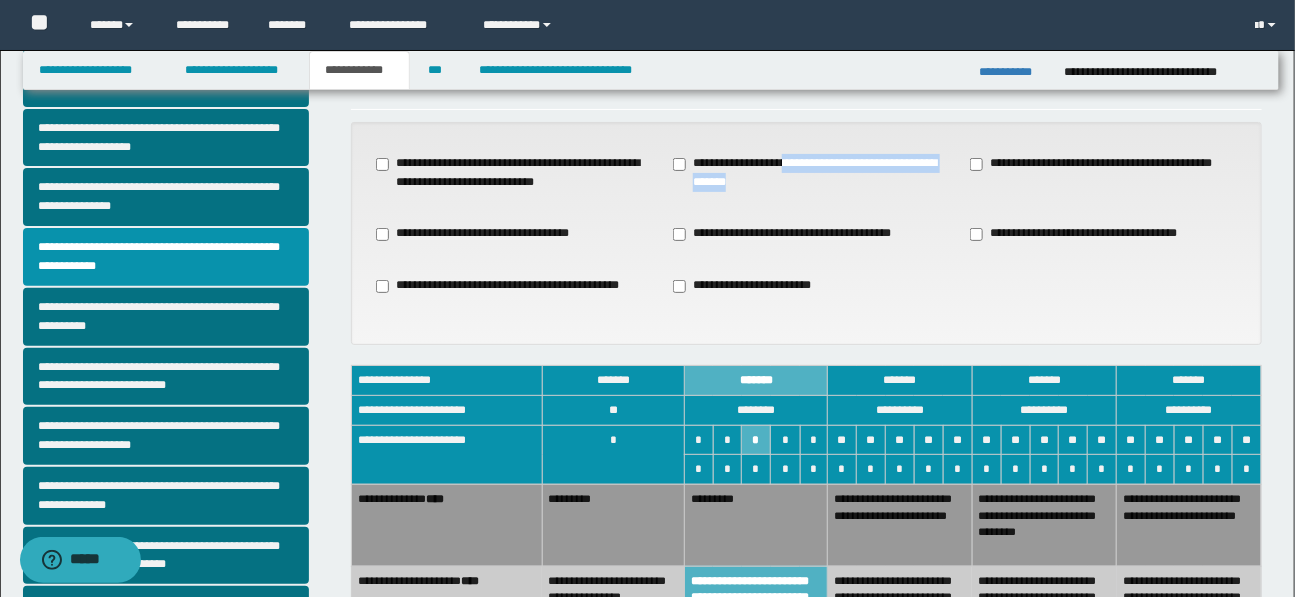 drag, startPoint x: 791, startPoint y: 159, endPoint x: 803, endPoint y: 176, distance: 20.808653 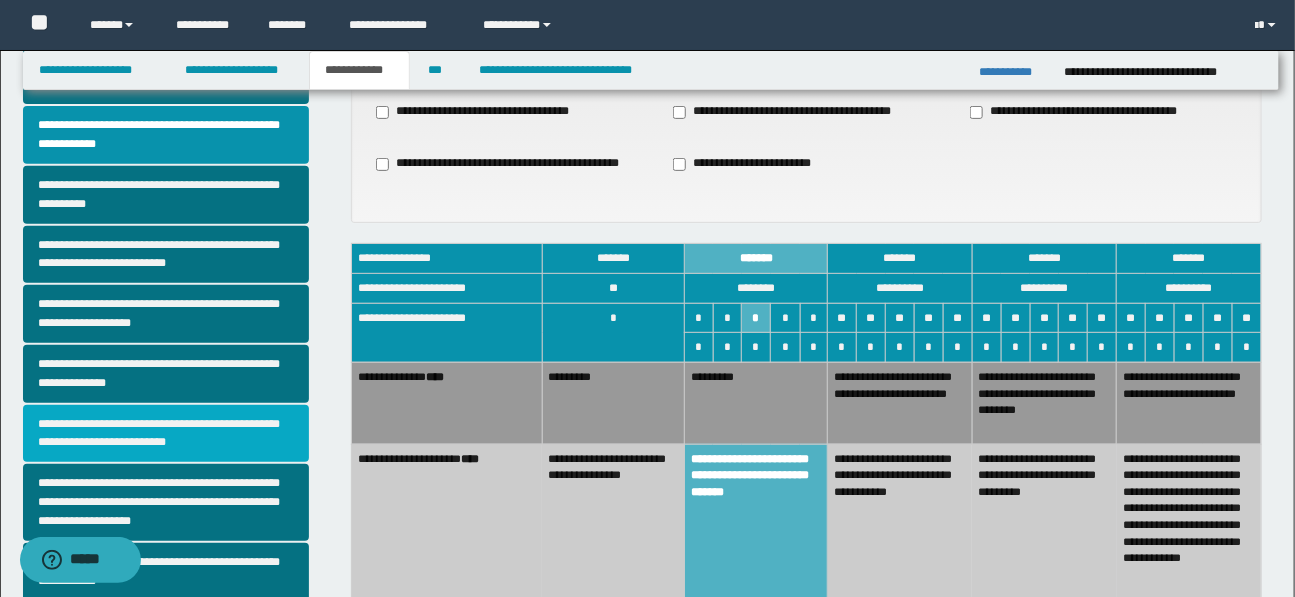scroll, scrollTop: 196, scrollLeft: 0, axis: vertical 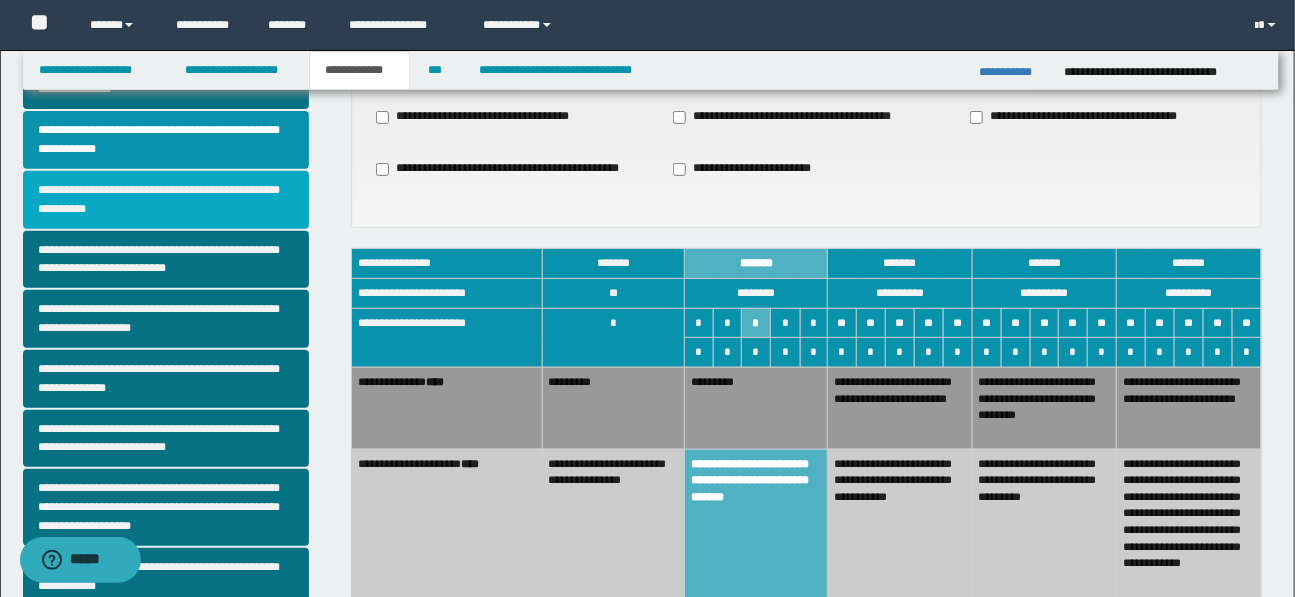 click on "**********" at bounding box center [166, 200] 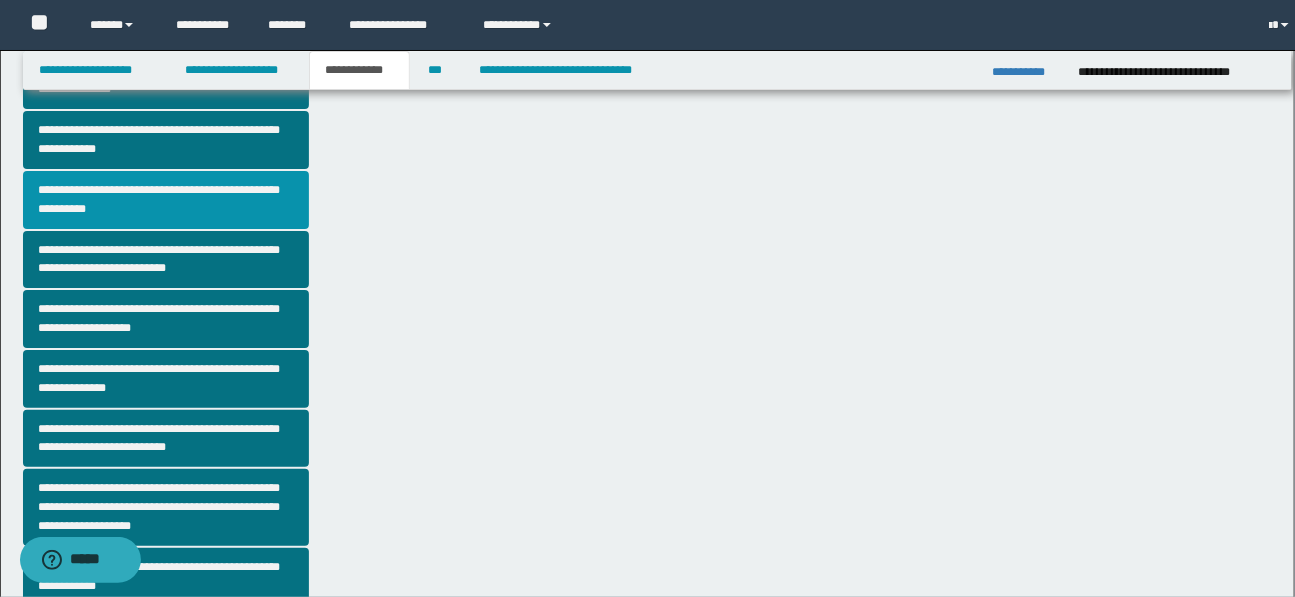 scroll, scrollTop: 0, scrollLeft: 0, axis: both 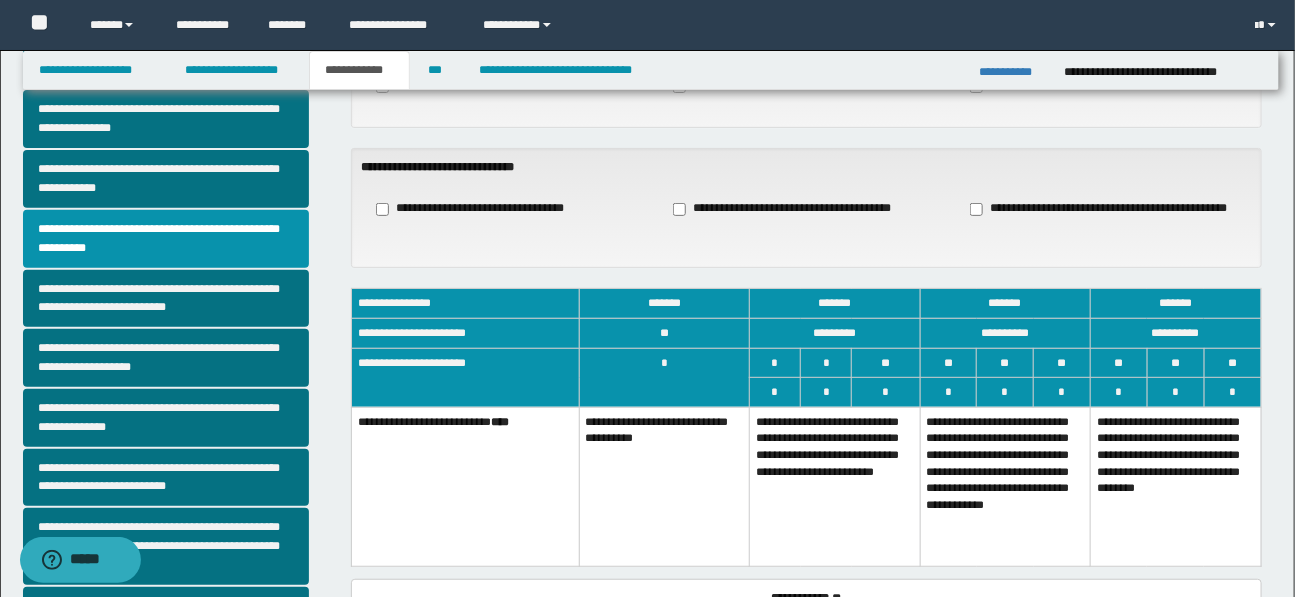 click on "**********" at bounding box center [835, 486] 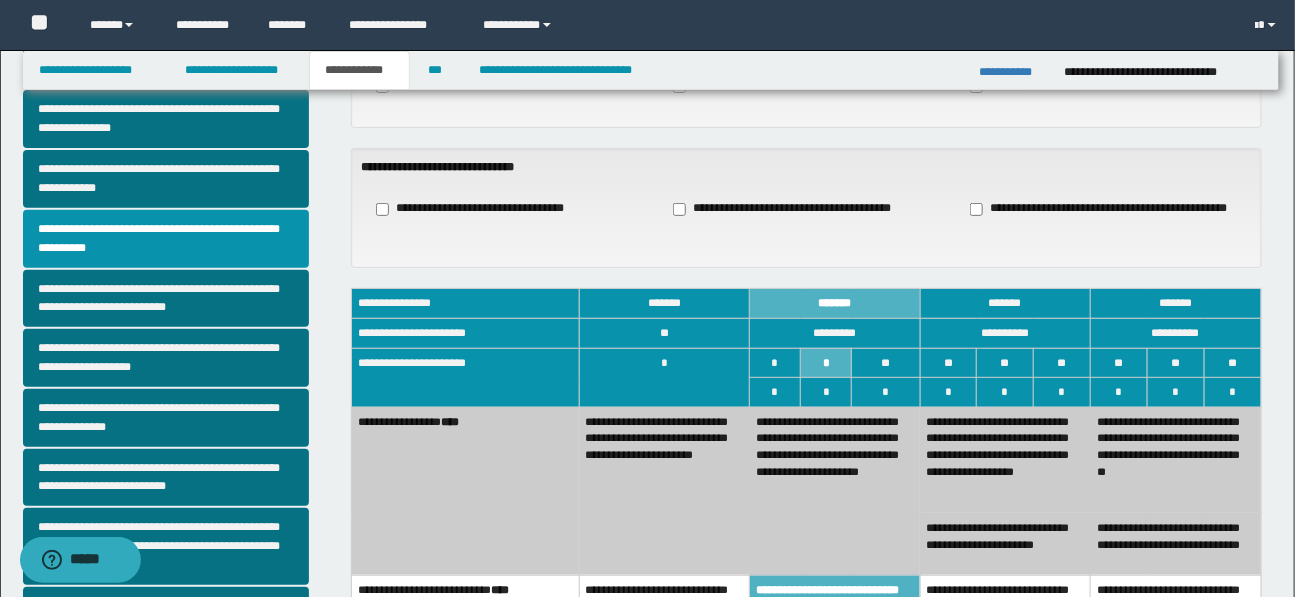 click on "**********" at bounding box center [664, 491] 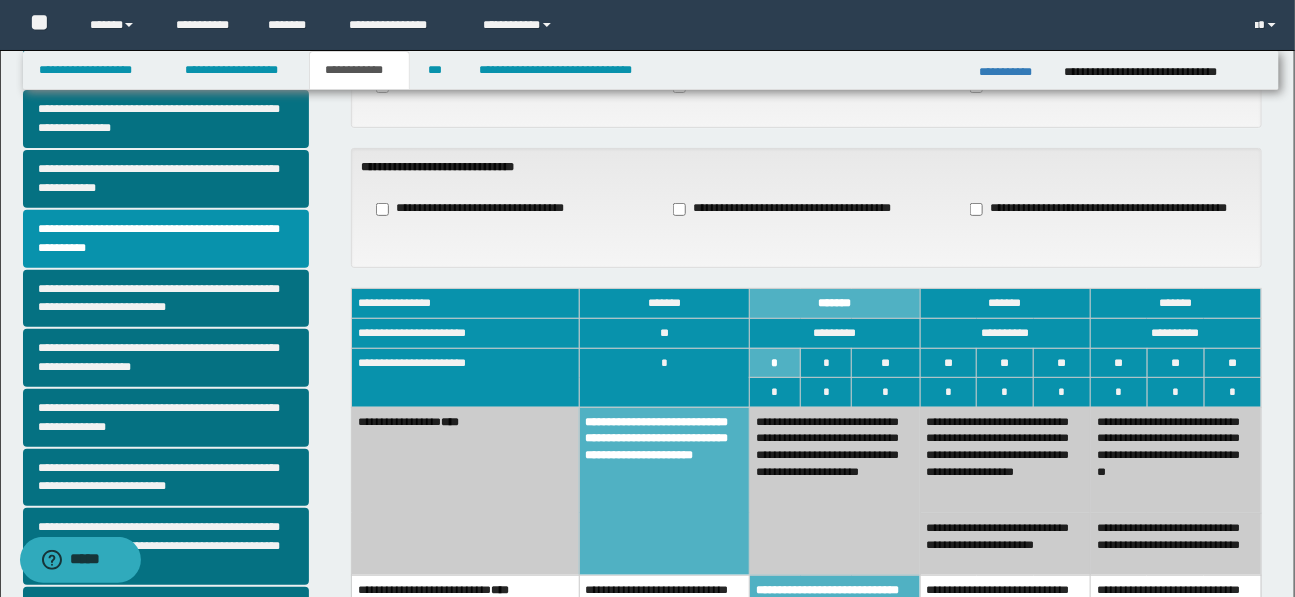 click on "**********" at bounding box center (835, 491) 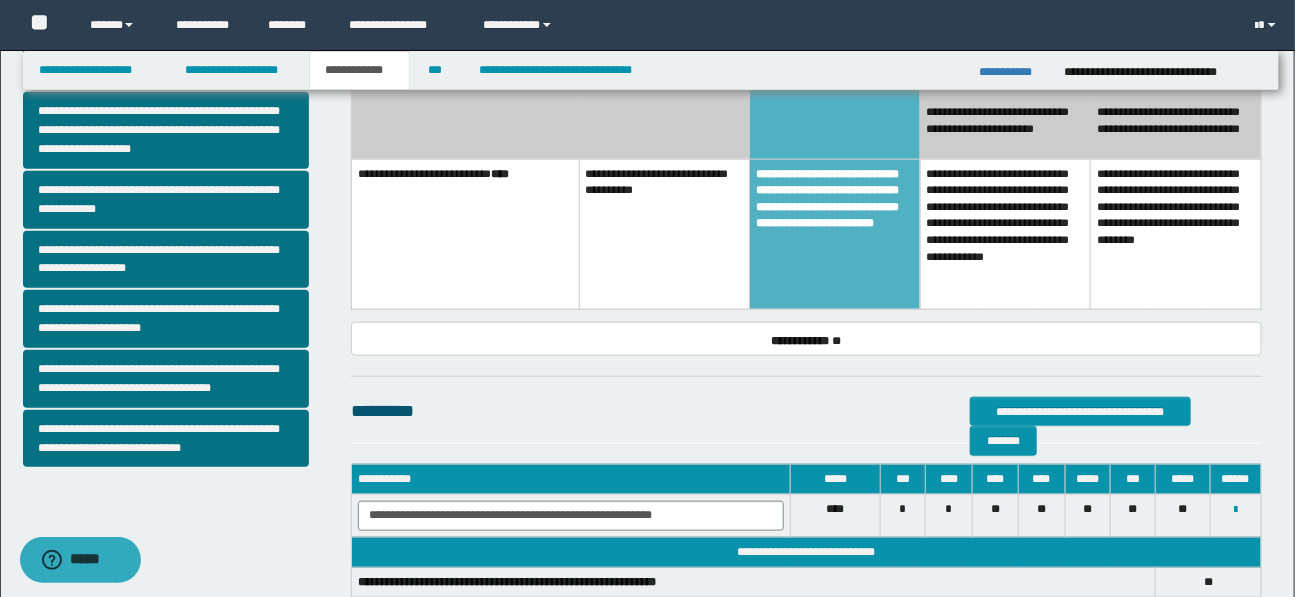 scroll, scrollTop: 324, scrollLeft: 0, axis: vertical 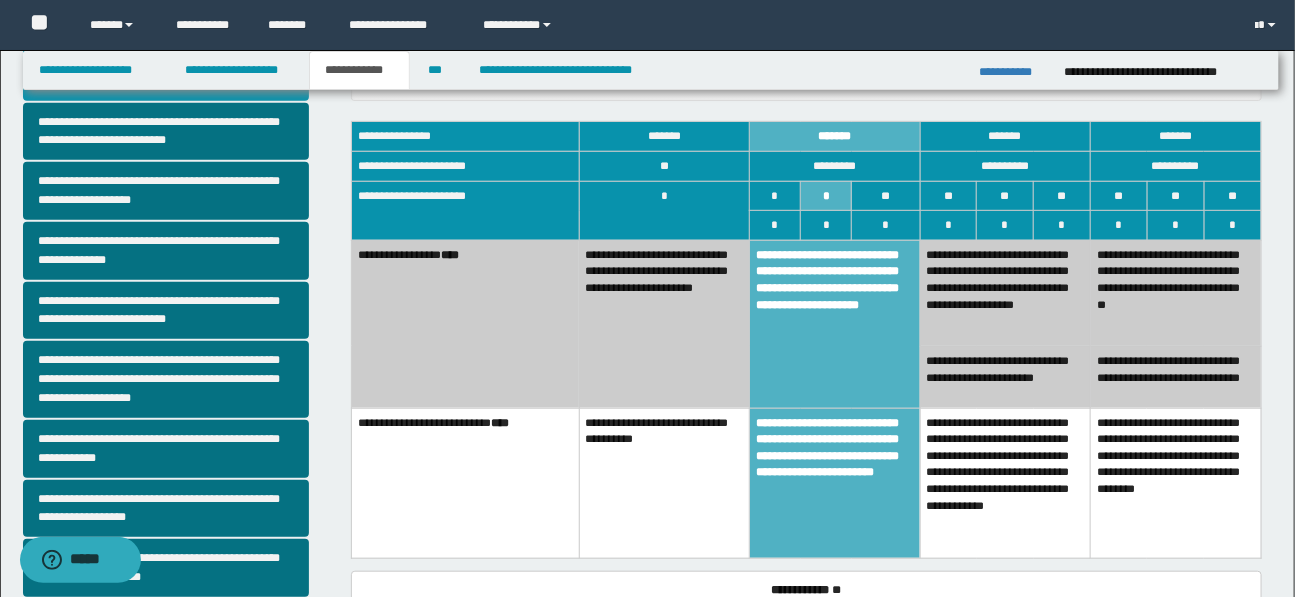 click on "**********" at bounding box center [664, 324] 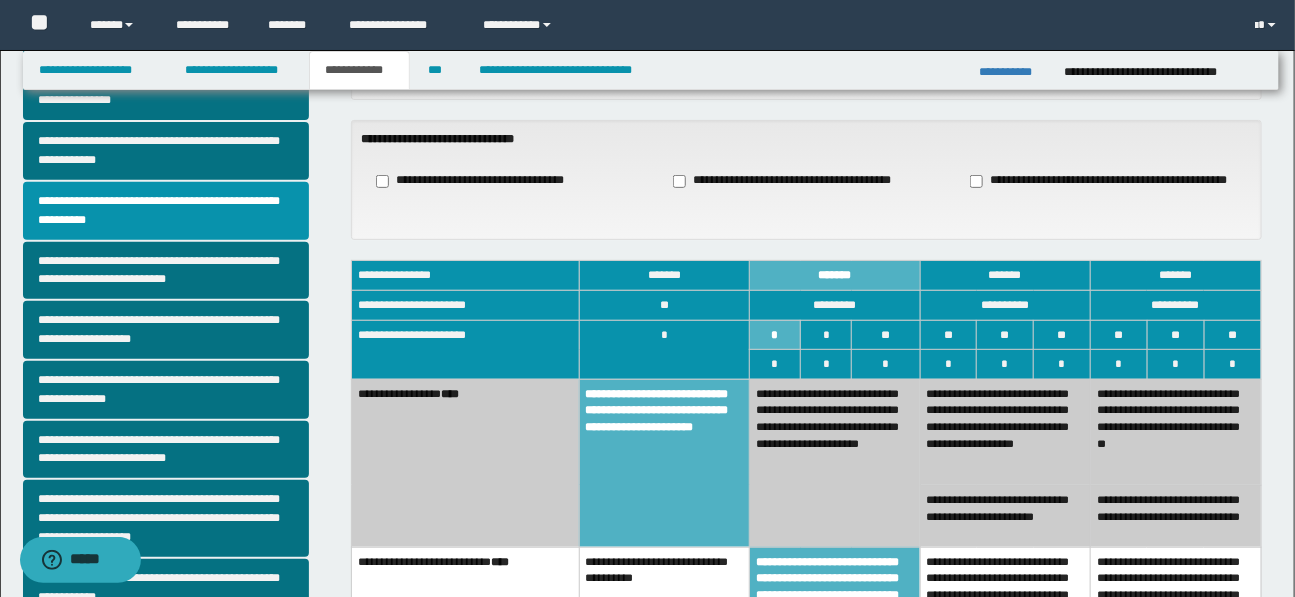 scroll, scrollTop: 186, scrollLeft: 0, axis: vertical 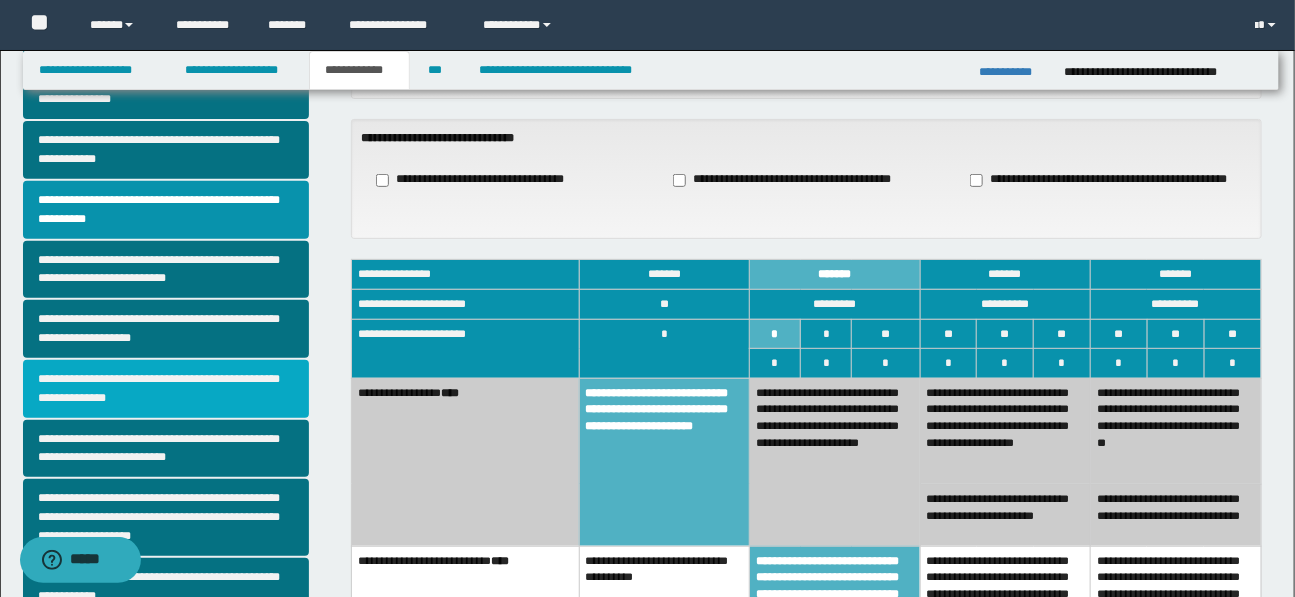 click on "**********" at bounding box center [166, 389] 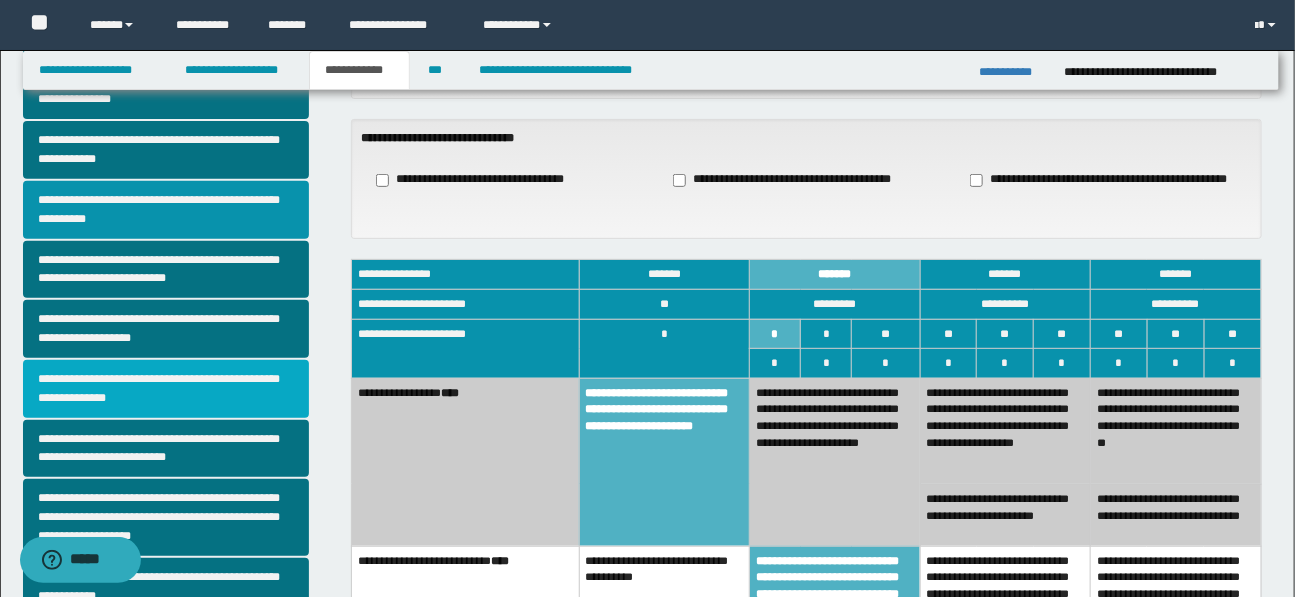 scroll, scrollTop: 0, scrollLeft: 0, axis: both 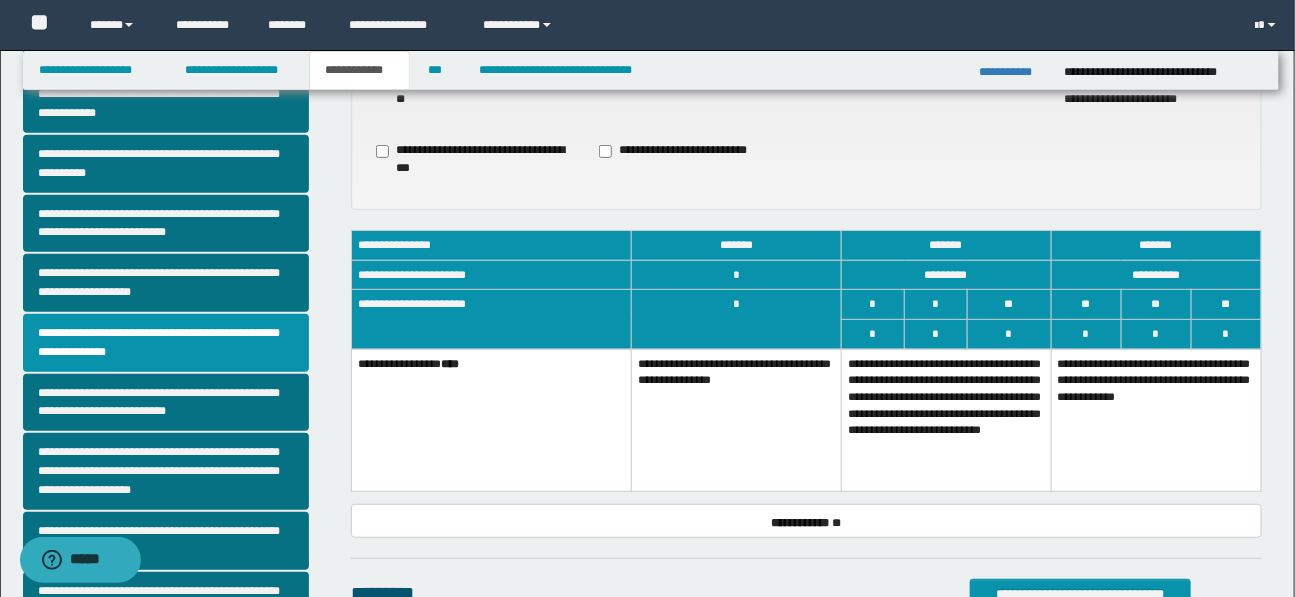 click on "**********" at bounding box center [946, 420] 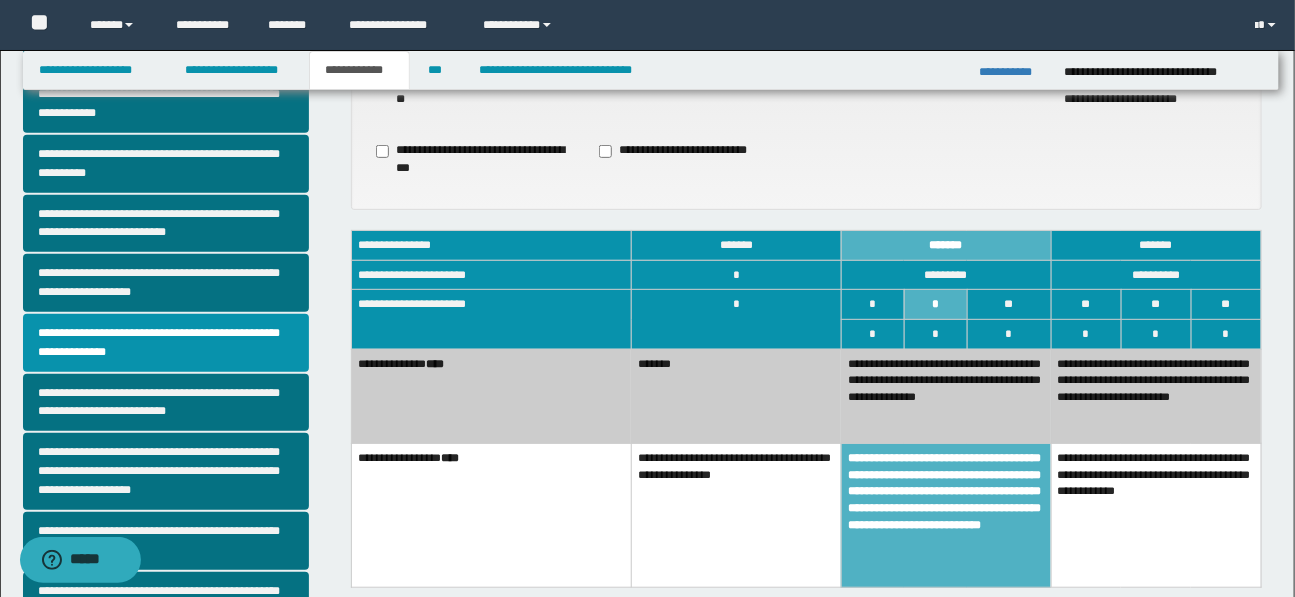 click on "**********" at bounding box center (946, 396) 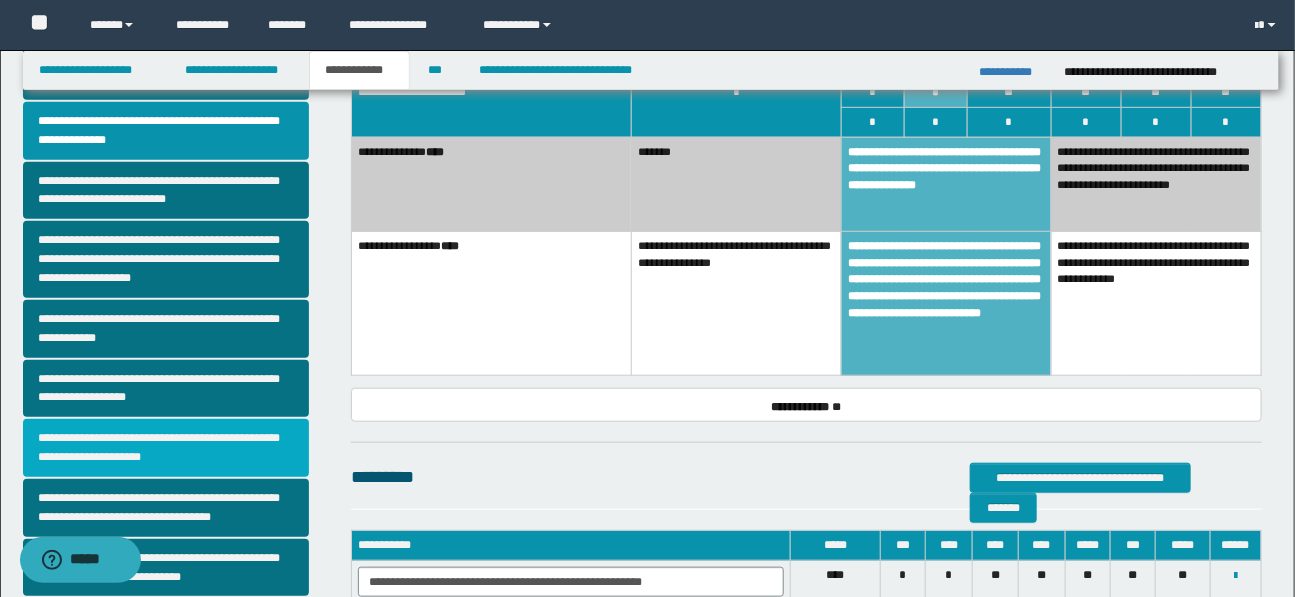 scroll, scrollTop: 461, scrollLeft: 0, axis: vertical 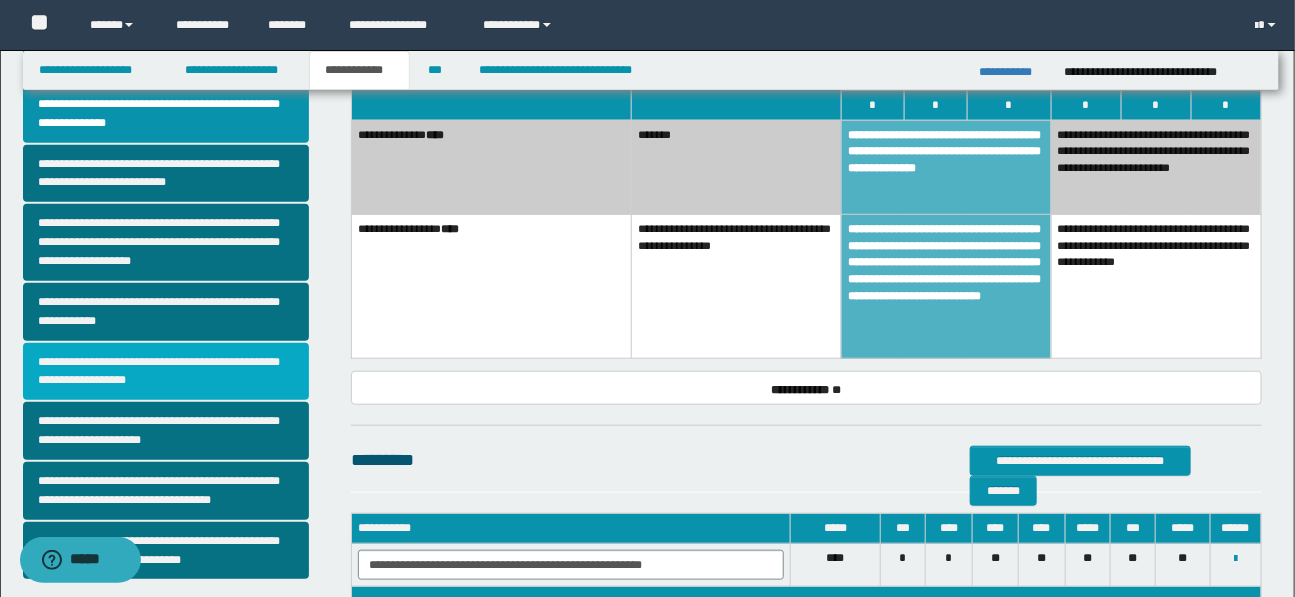 click on "**********" at bounding box center (166, 372) 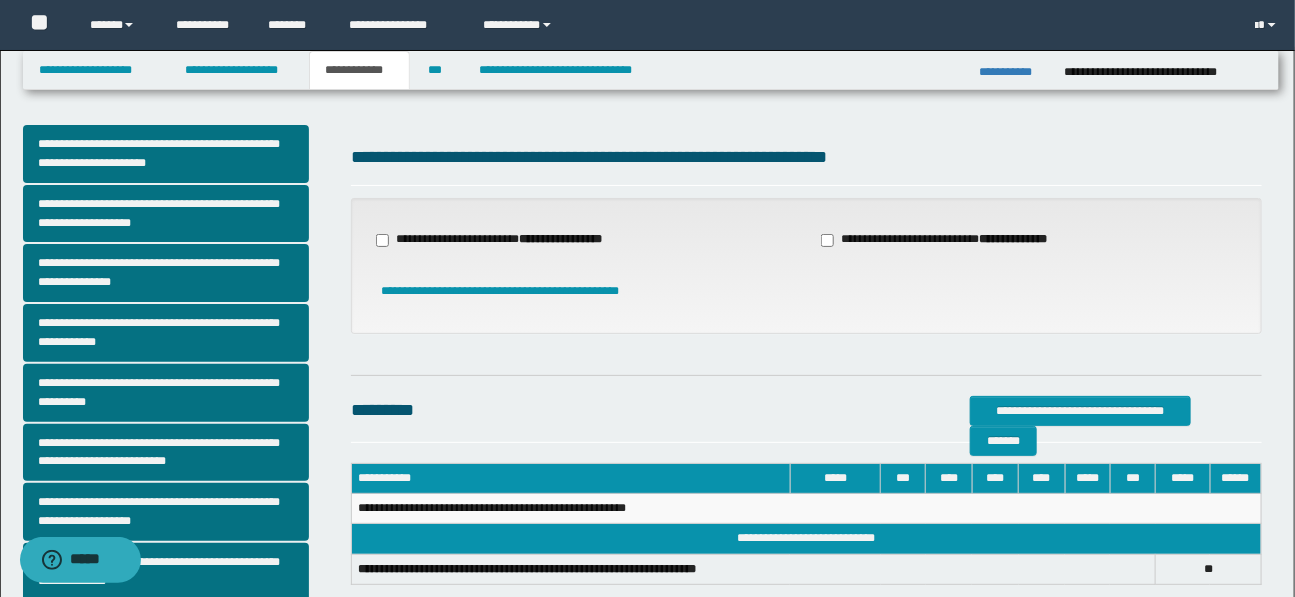 scroll, scrollTop: 3, scrollLeft: 0, axis: vertical 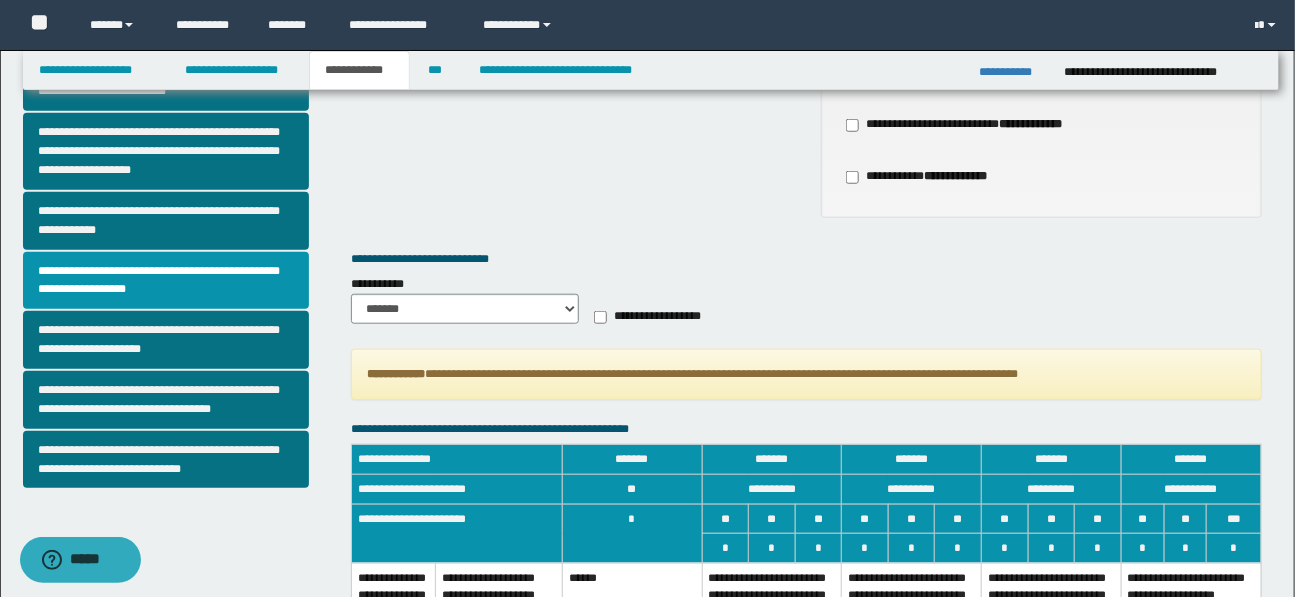 click on "**********" at bounding box center [657, 317] 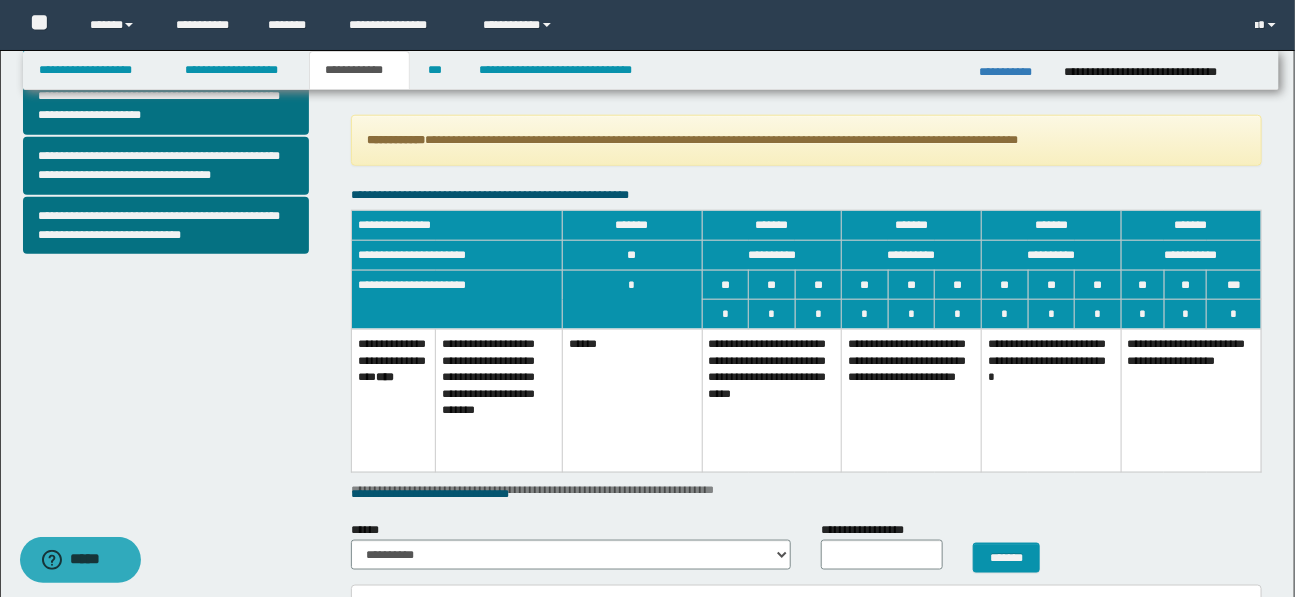 scroll, scrollTop: 795, scrollLeft: 0, axis: vertical 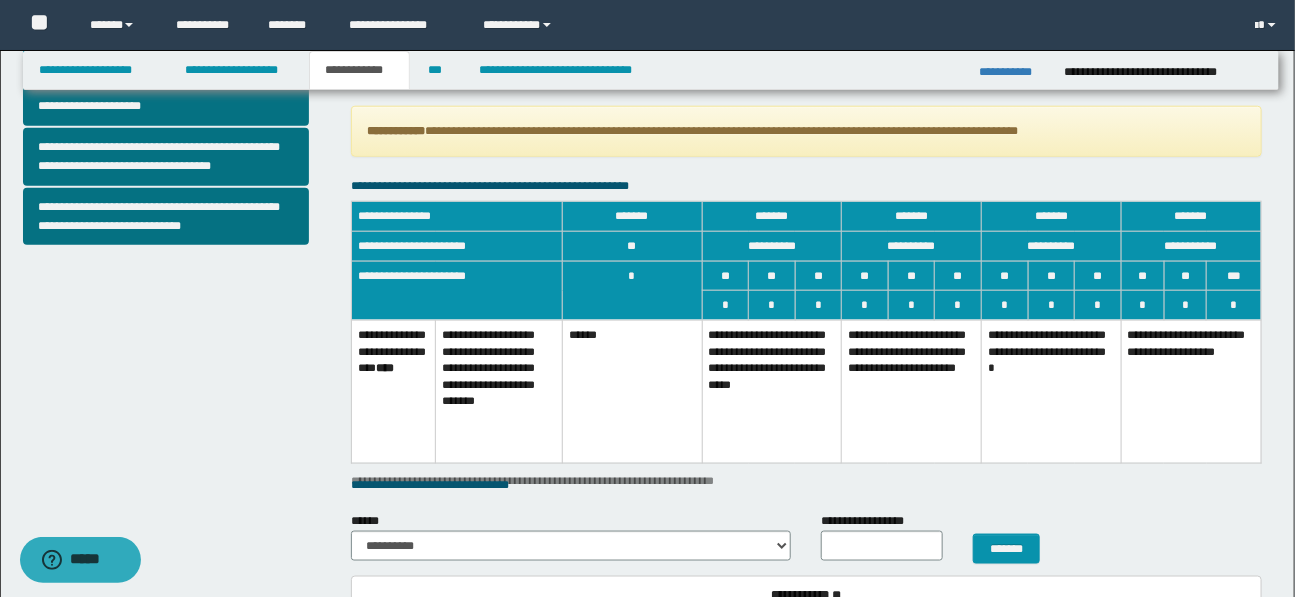 click on "**********" at bounding box center [772, 391] 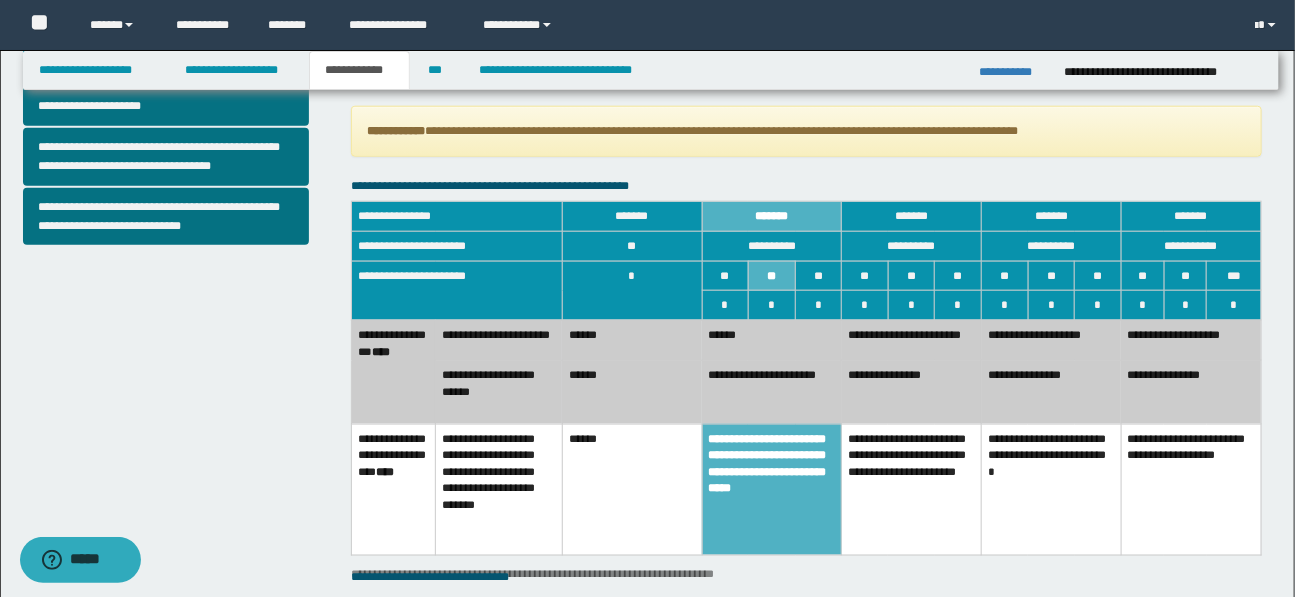 click on "******" at bounding box center [632, 392] 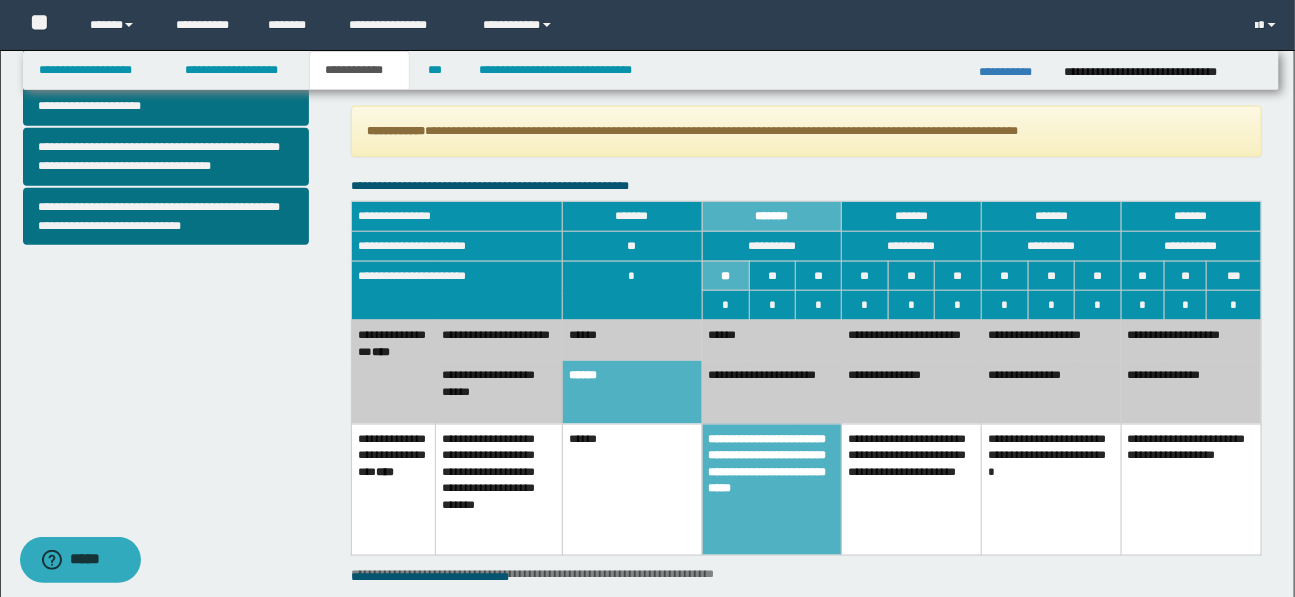 click on "******" at bounding box center [632, 340] 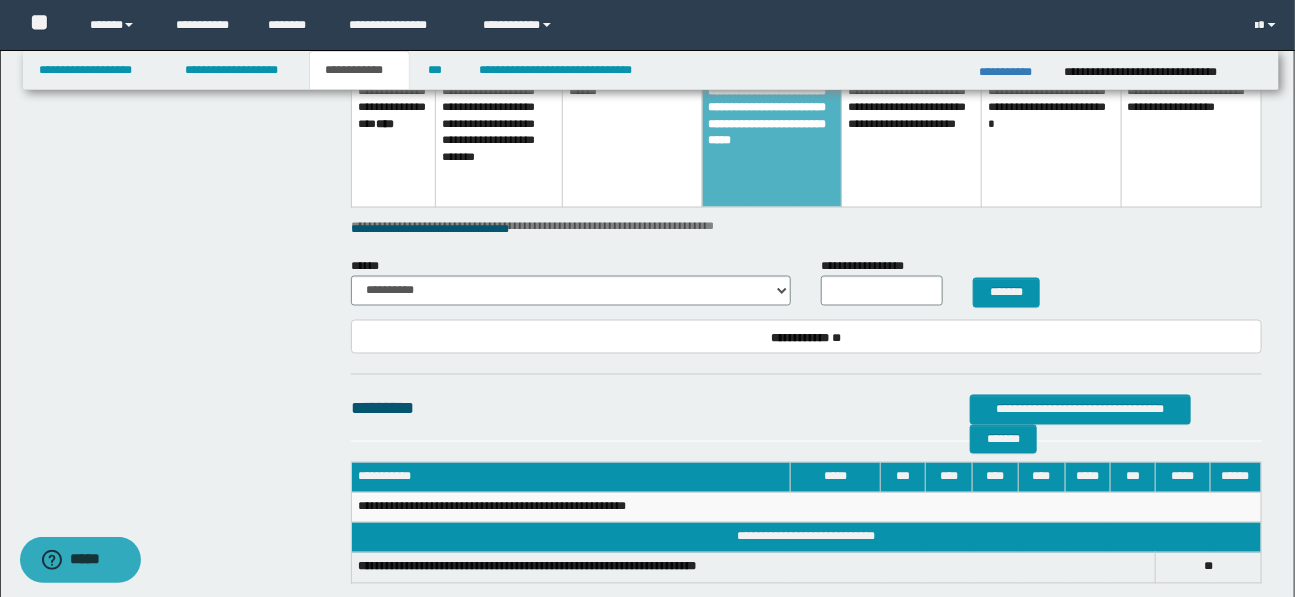 scroll, scrollTop: 1145, scrollLeft: 0, axis: vertical 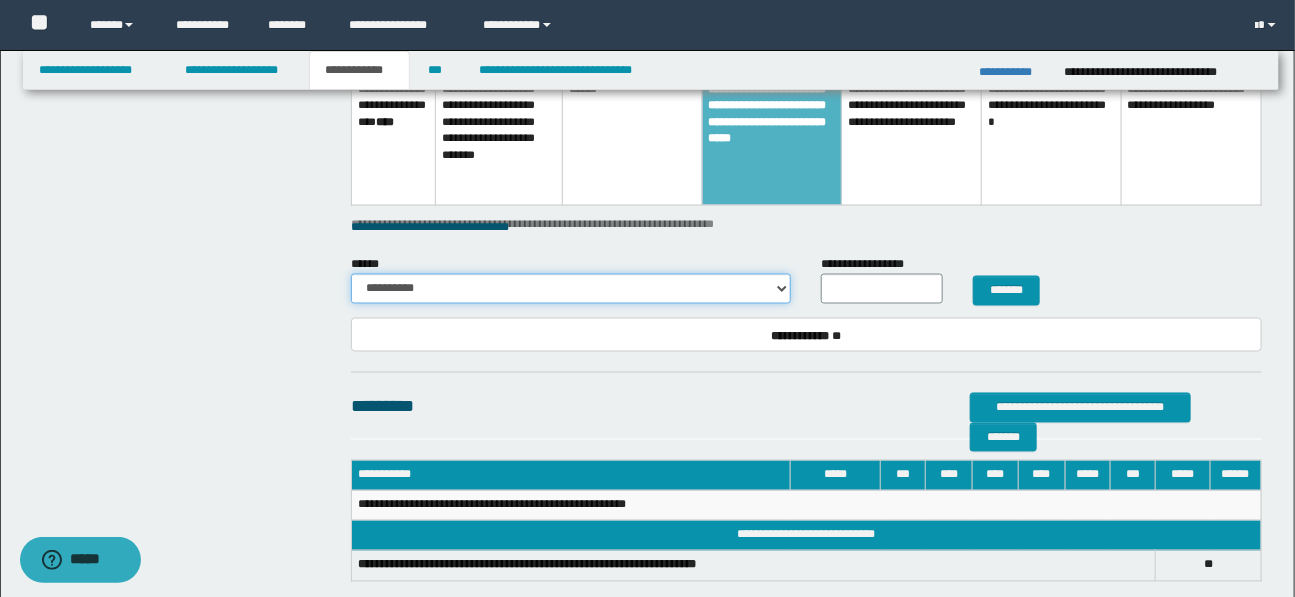 click on "**********" at bounding box center [571, 289] 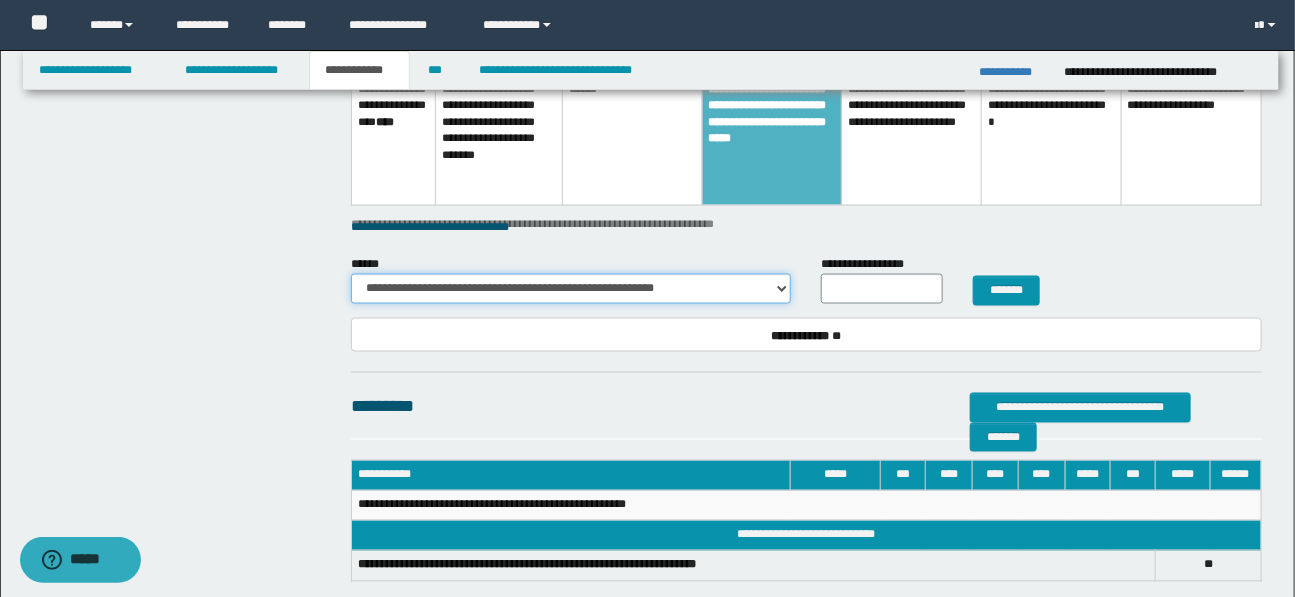 type on "**" 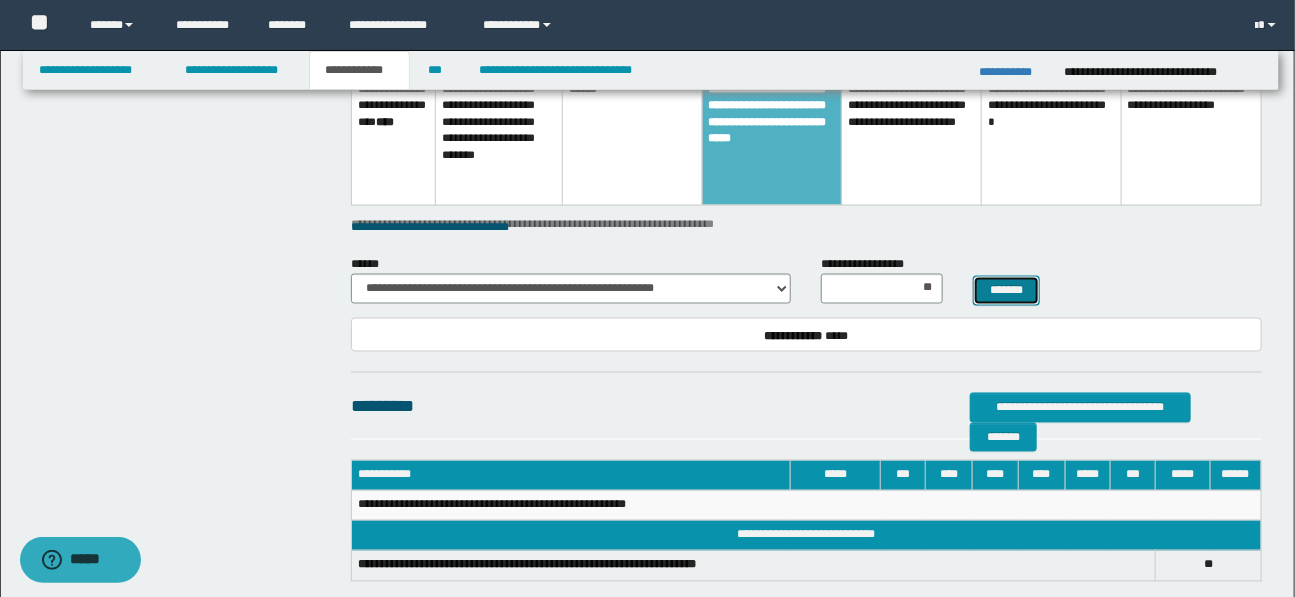 click on "*******" at bounding box center [1006, 291] 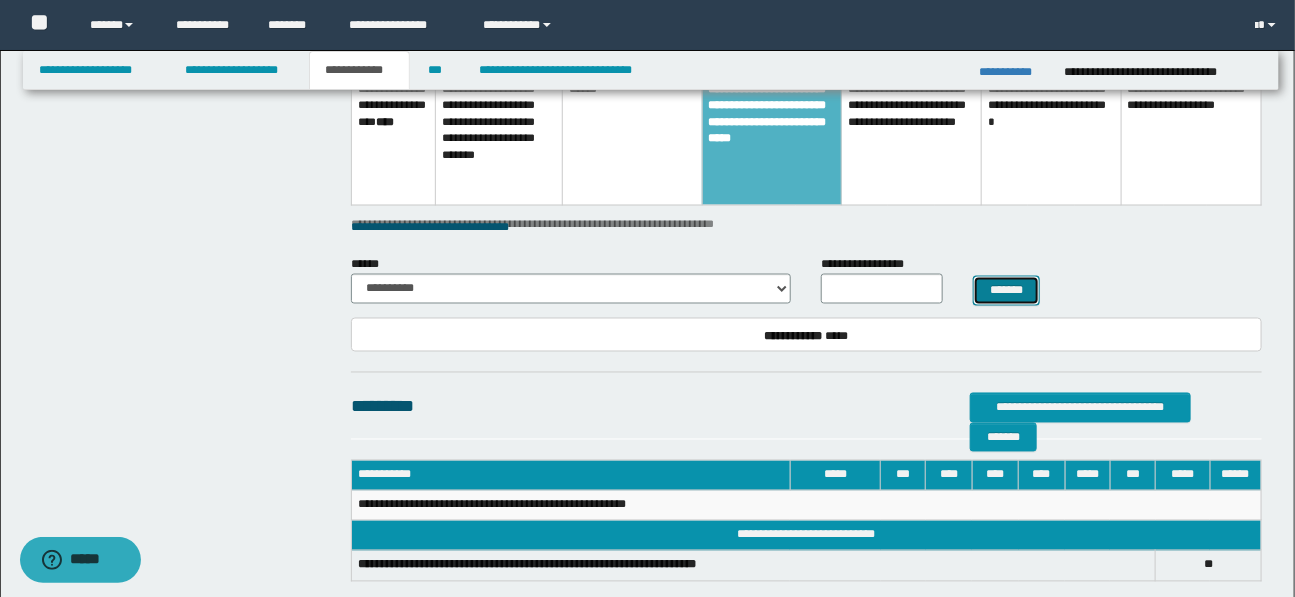 scroll, scrollTop: 1052, scrollLeft: 0, axis: vertical 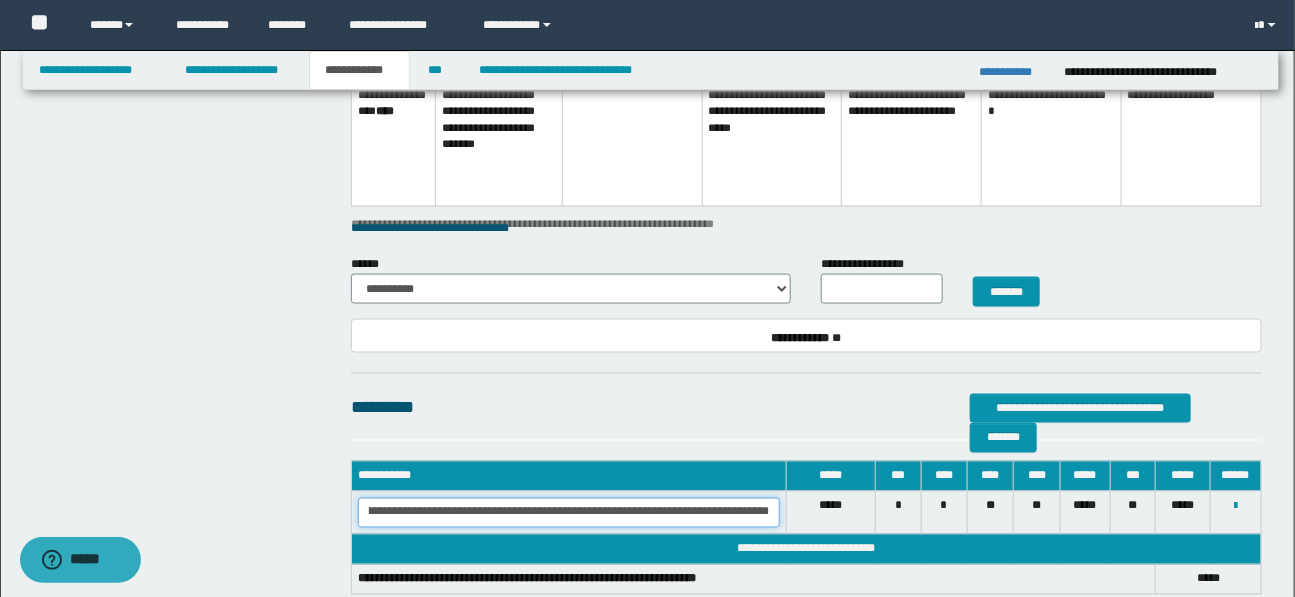 drag, startPoint x: 368, startPoint y: 512, endPoint x: 858, endPoint y: 514, distance: 490.0041 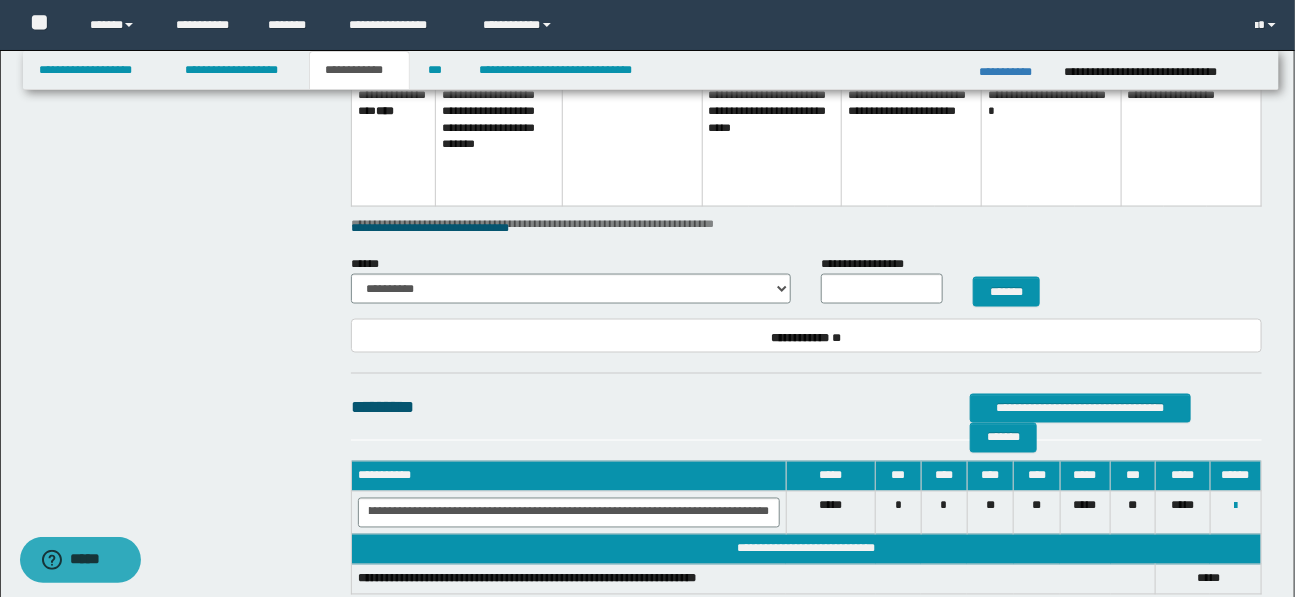 scroll, scrollTop: 0, scrollLeft: 0, axis: both 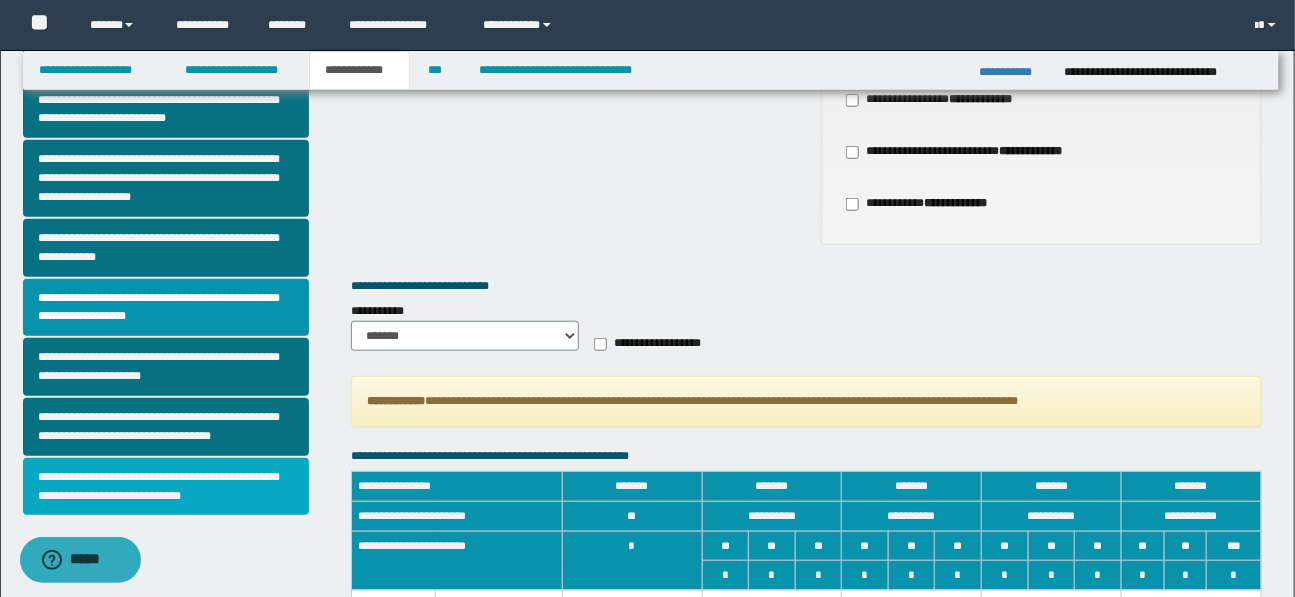 click on "**********" at bounding box center [166, 487] 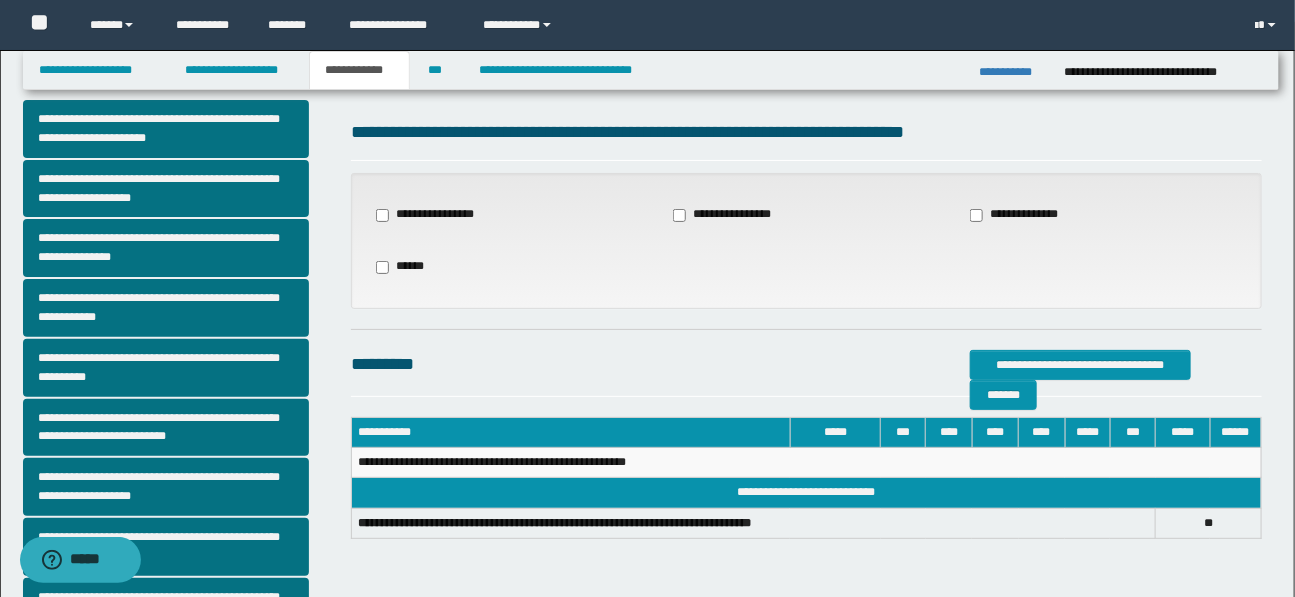 scroll, scrollTop: 28, scrollLeft: 0, axis: vertical 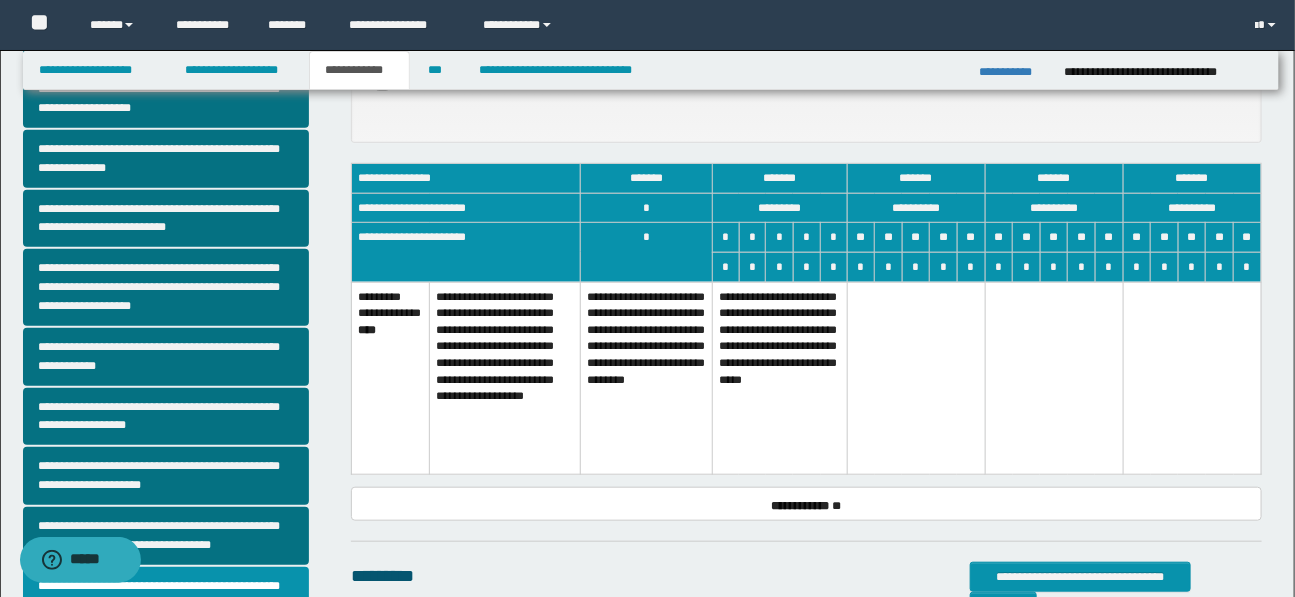drag, startPoint x: 788, startPoint y: 345, endPoint x: 784, endPoint y: 324, distance: 21.377558 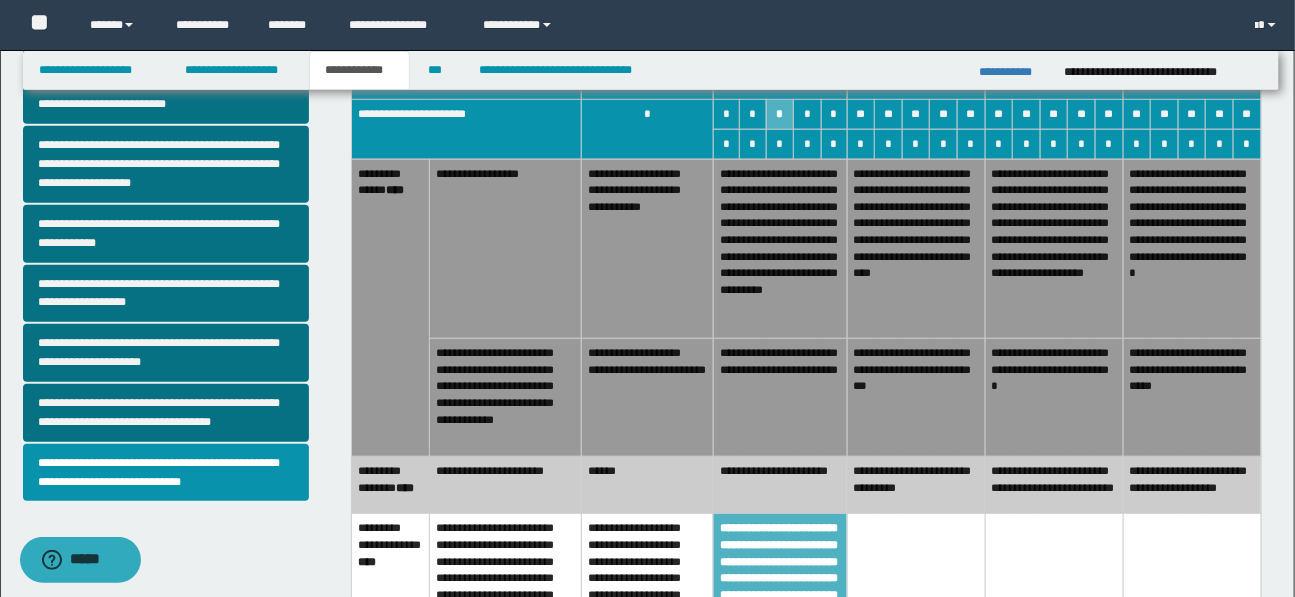 scroll, scrollTop: 554, scrollLeft: 0, axis: vertical 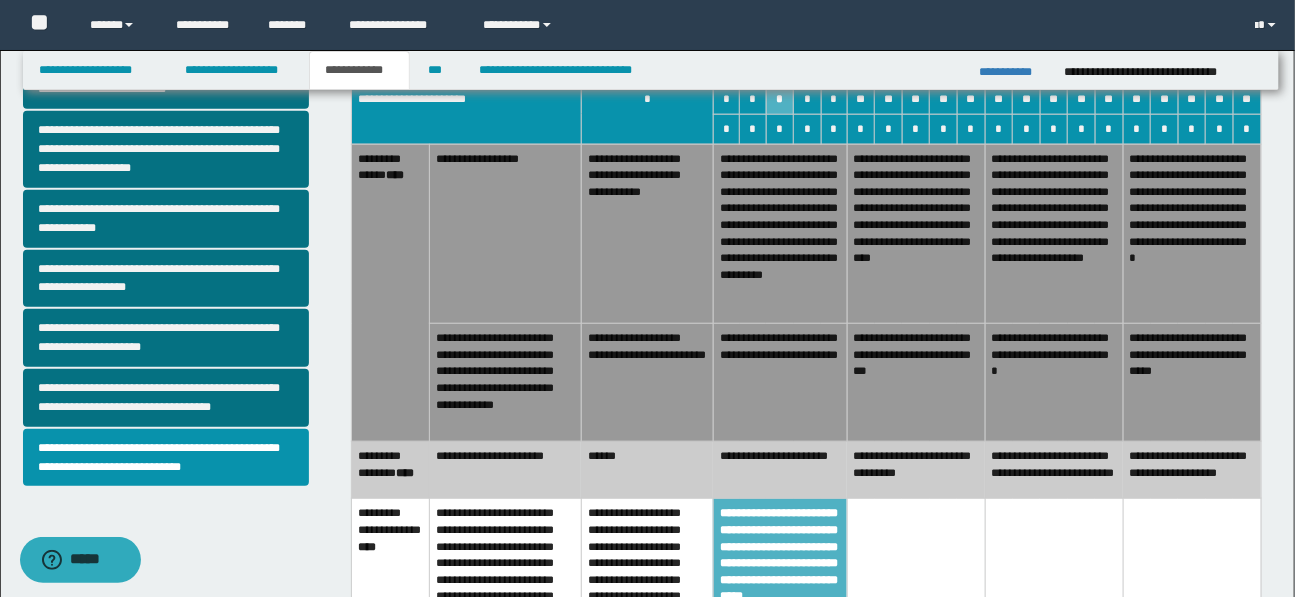 click on "**********" at bounding box center (916, 470) 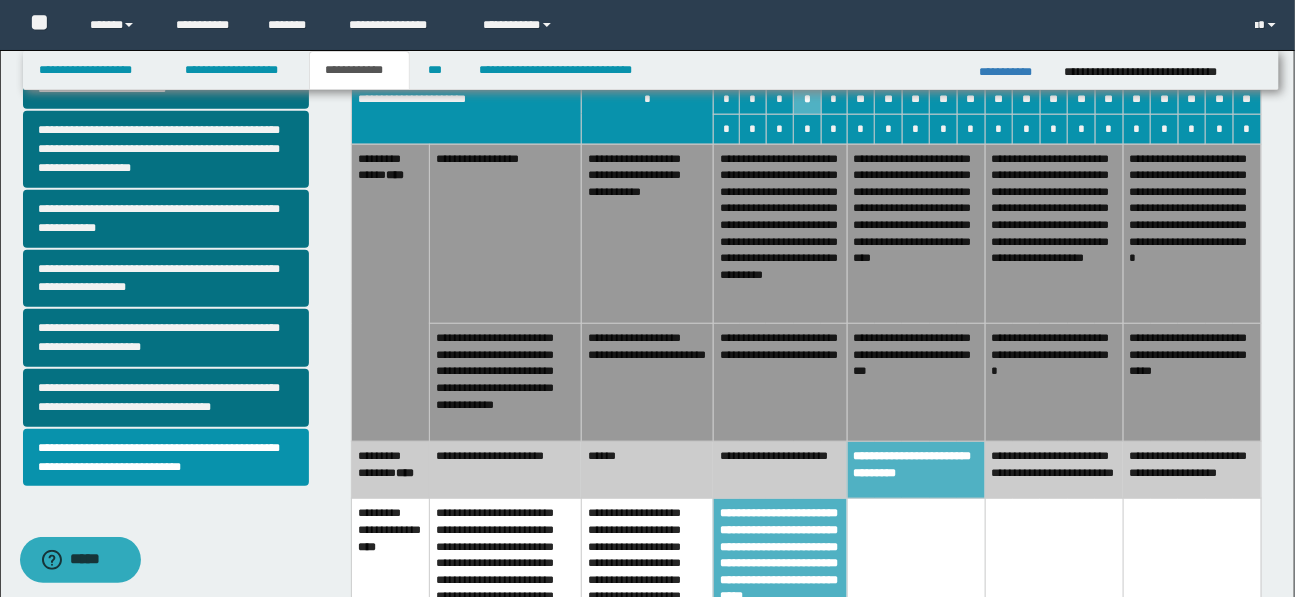 click on "**********" at bounding box center (916, 383) 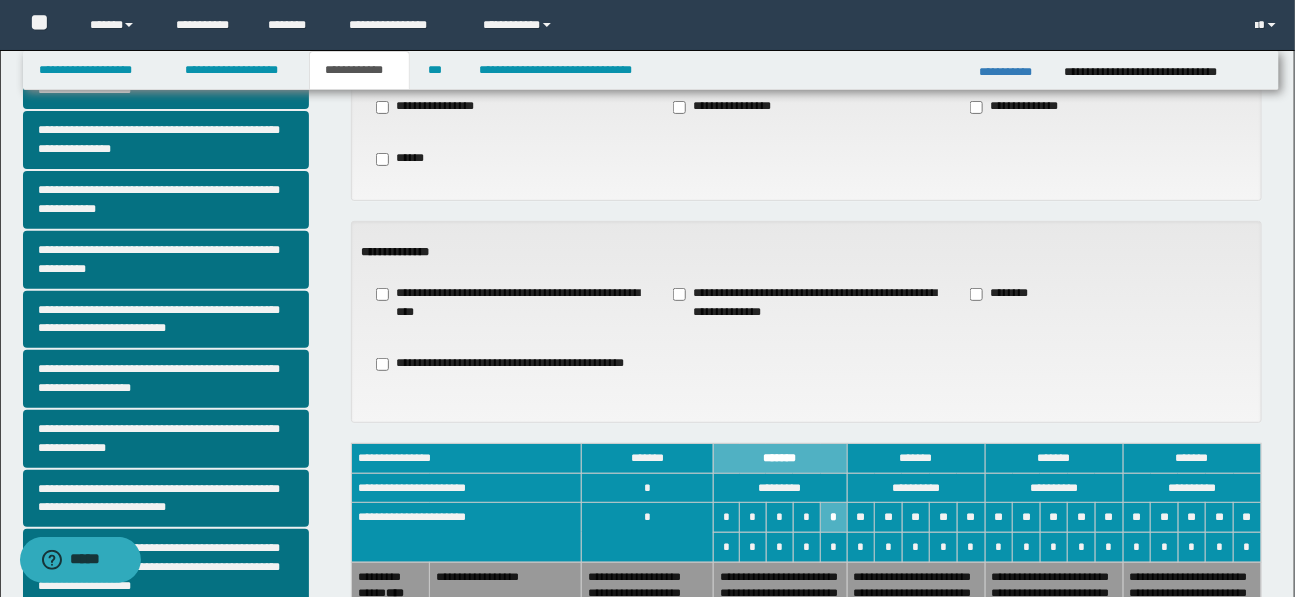 scroll, scrollTop: 154, scrollLeft: 0, axis: vertical 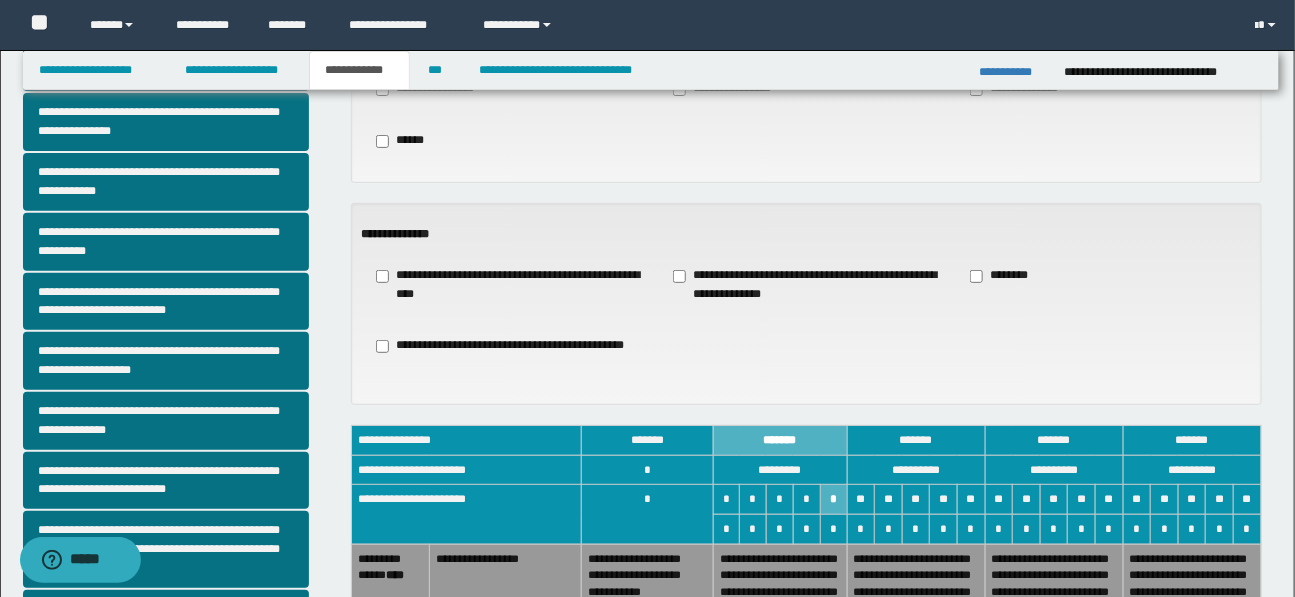 drag, startPoint x: 399, startPoint y: 273, endPoint x: 474, endPoint y: 295, distance: 78.160095 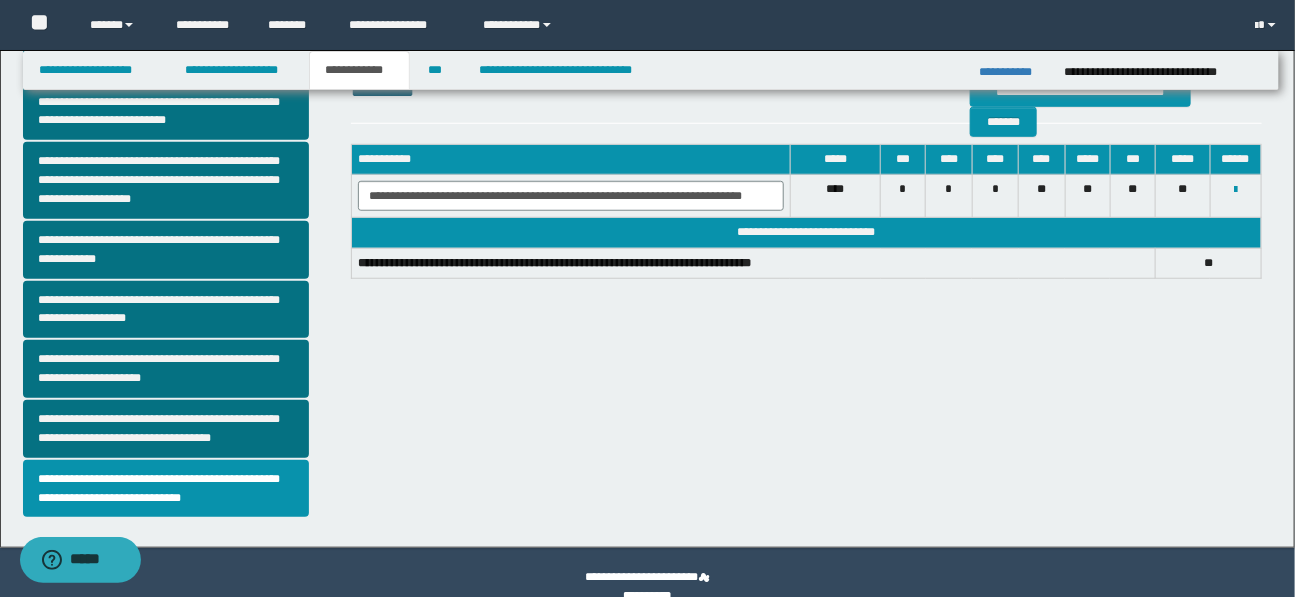 scroll, scrollTop: 521, scrollLeft: 0, axis: vertical 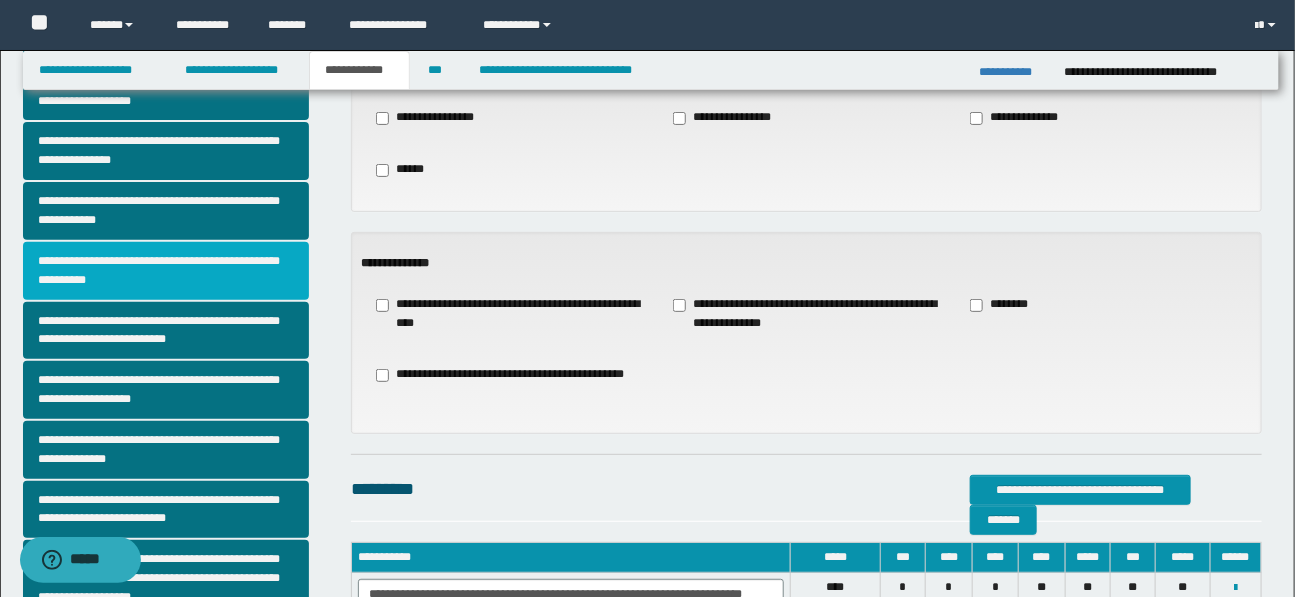 click on "**********" at bounding box center [166, 271] 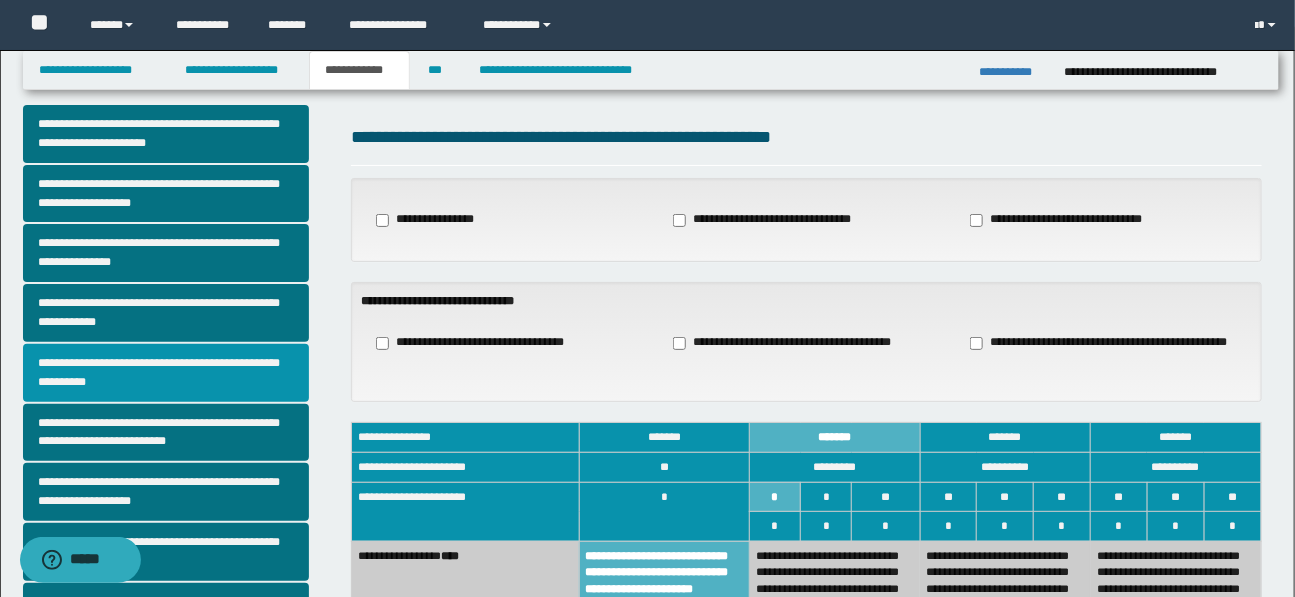 scroll, scrollTop: 54, scrollLeft: 0, axis: vertical 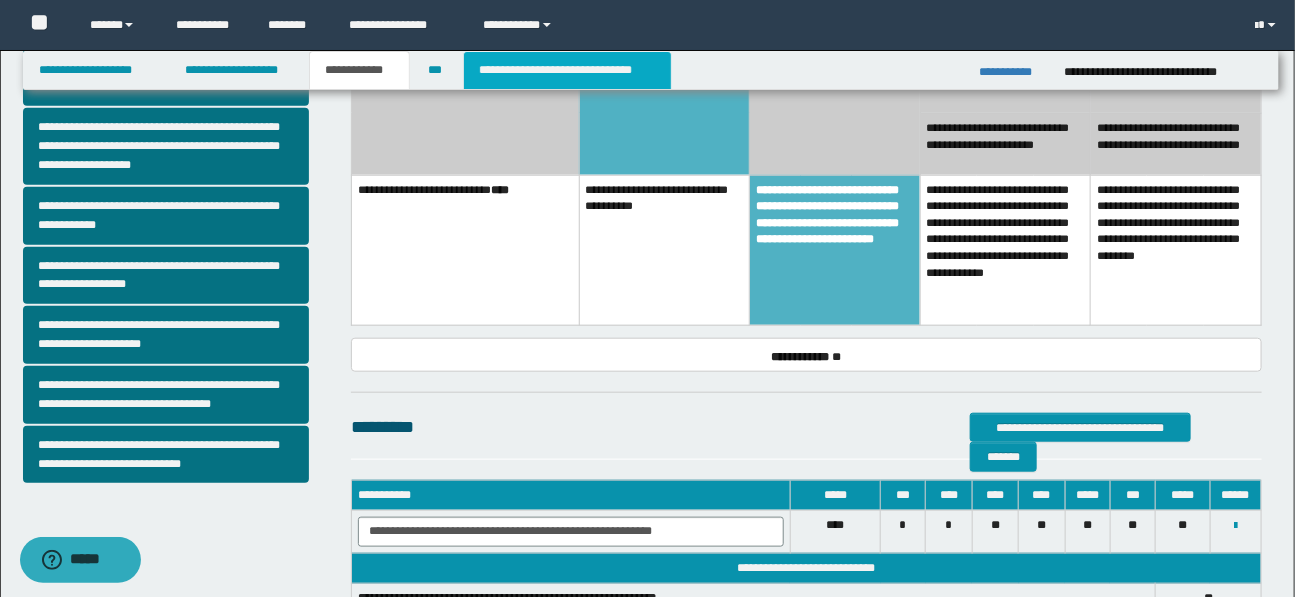 click on "**********" at bounding box center [567, 70] 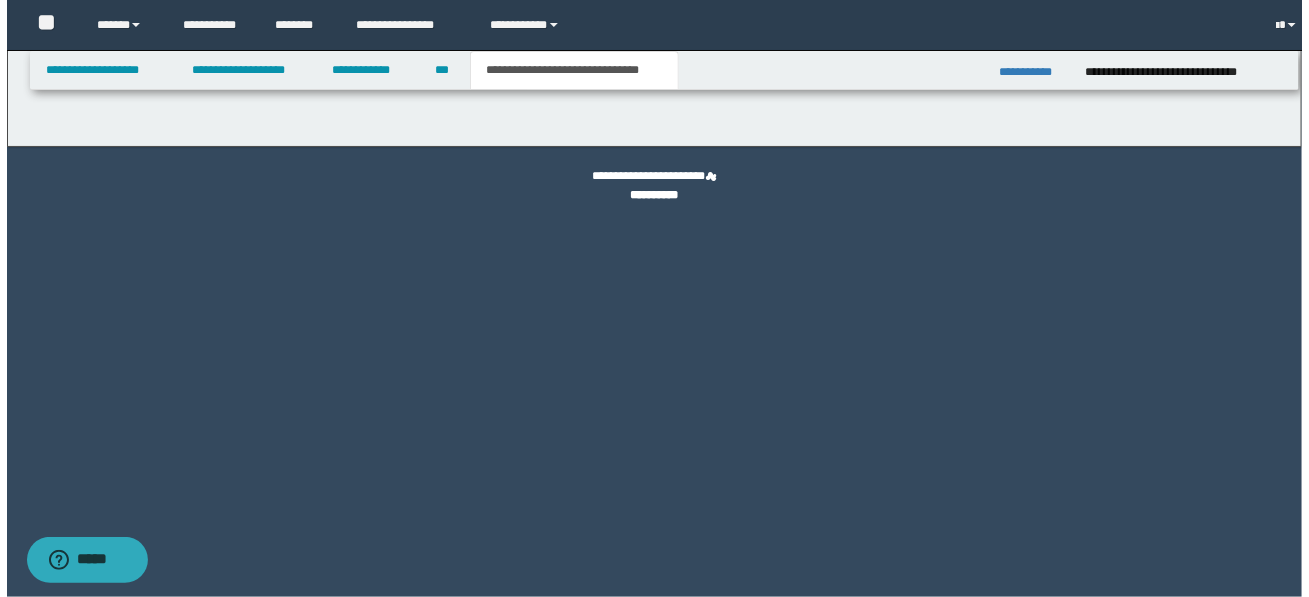 scroll, scrollTop: 0, scrollLeft: 0, axis: both 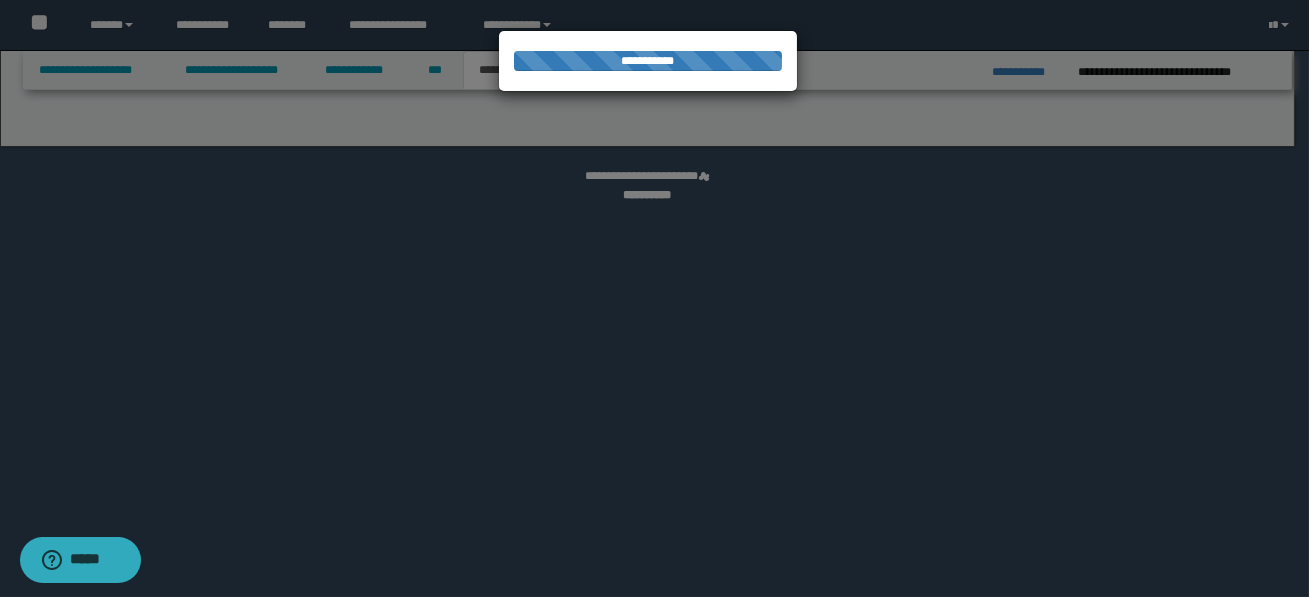 select on "*" 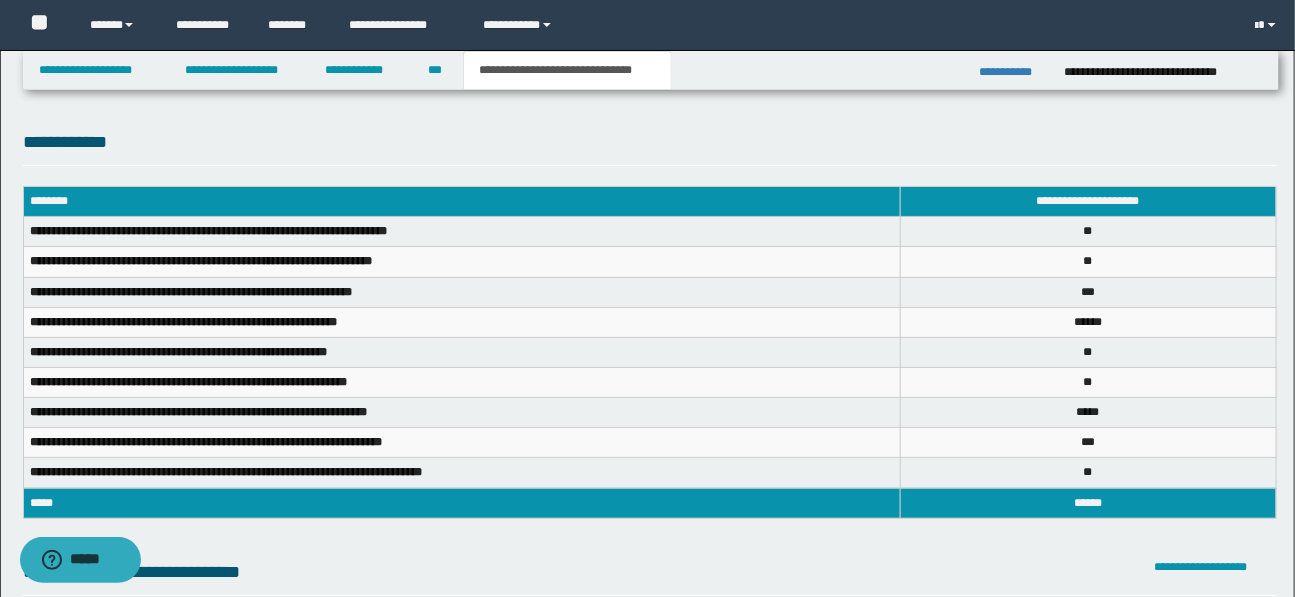 scroll, scrollTop: 3, scrollLeft: 0, axis: vertical 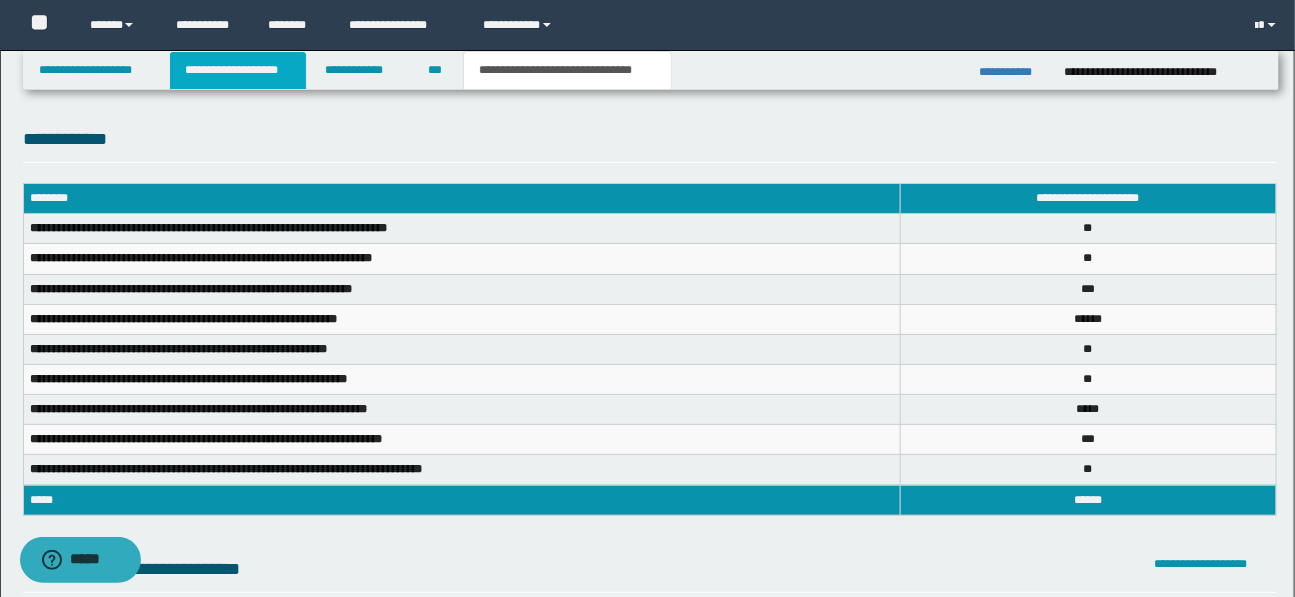 click on "**********" at bounding box center (238, 70) 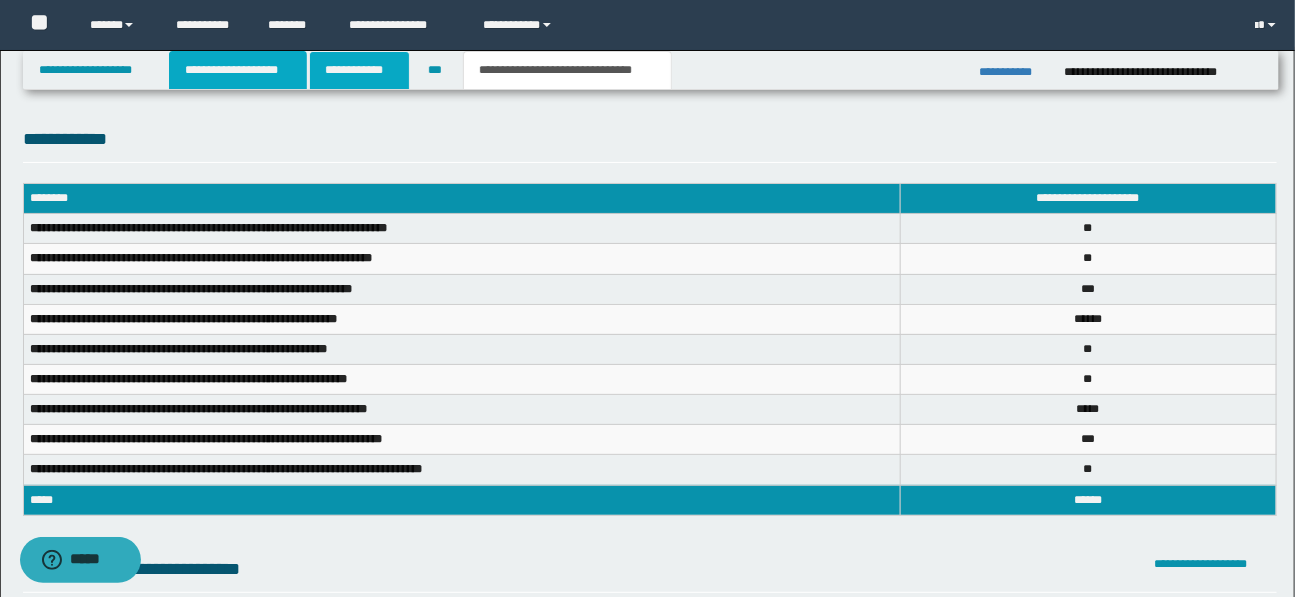 scroll, scrollTop: 35, scrollLeft: 0, axis: vertical 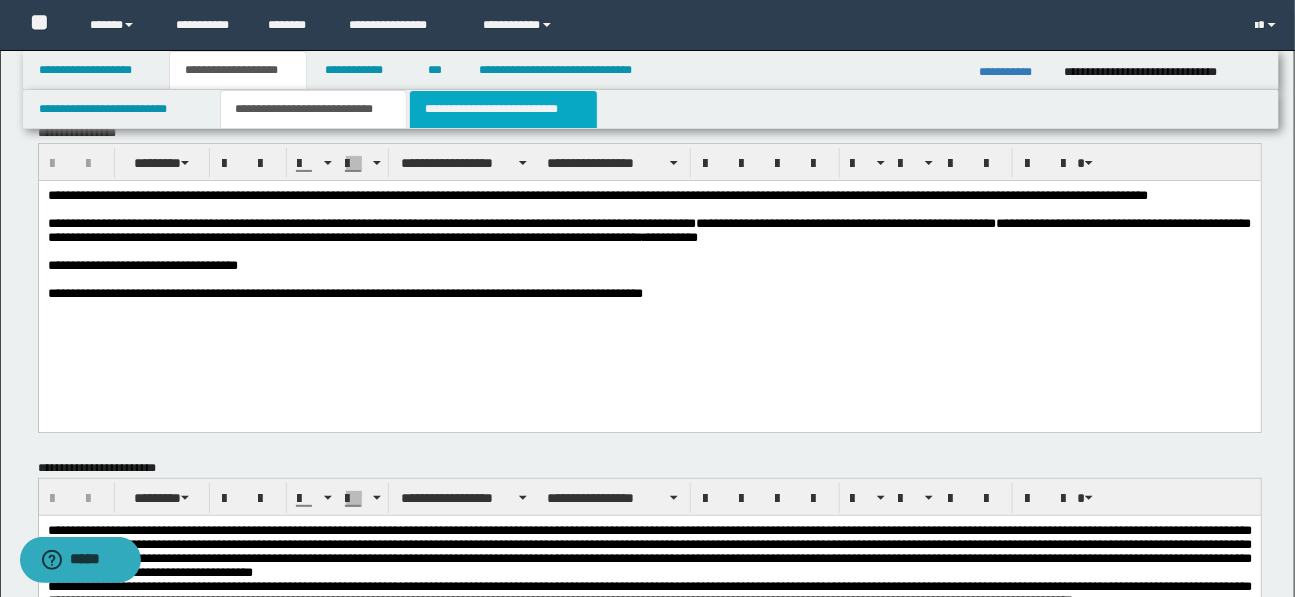 click on "**********" at bounding box center (503, 109) 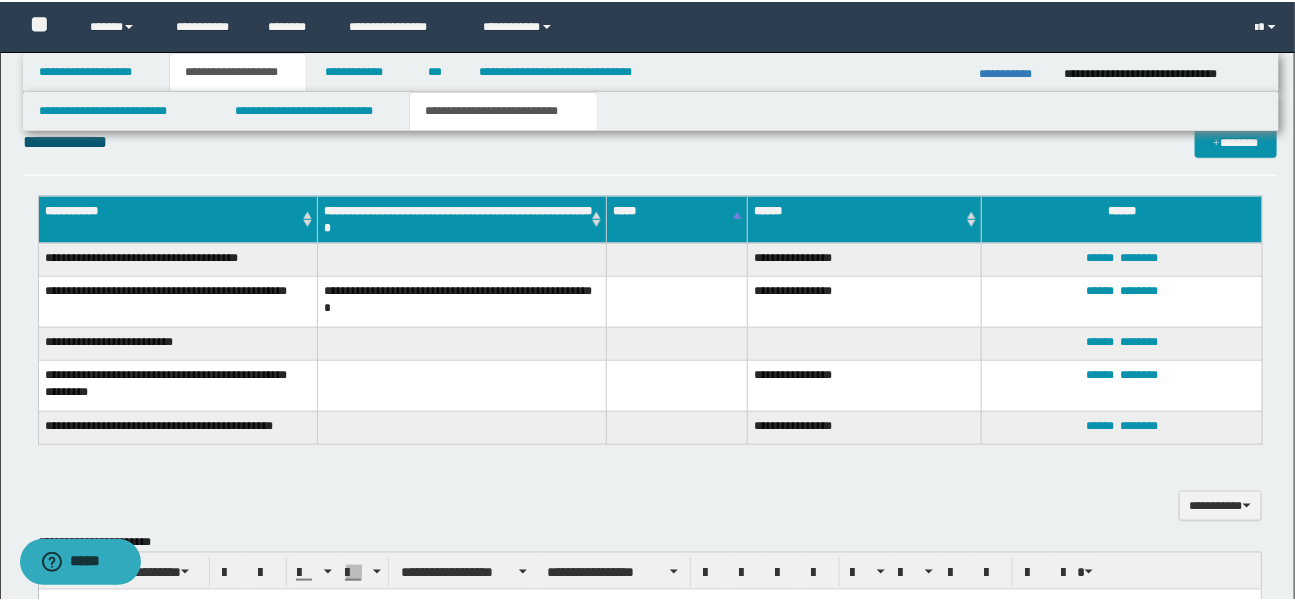 scroll, scrollTop: 611, scrollLeft: 0, axis: vertical 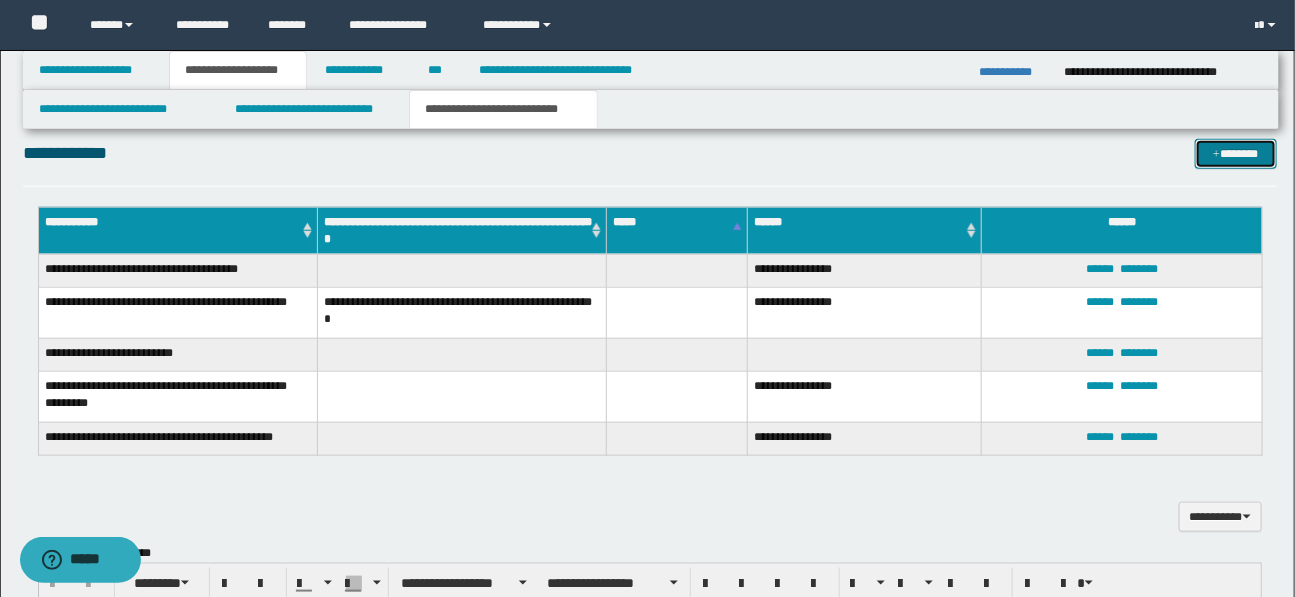 click on "*******" at bounding box center [1236, 154] 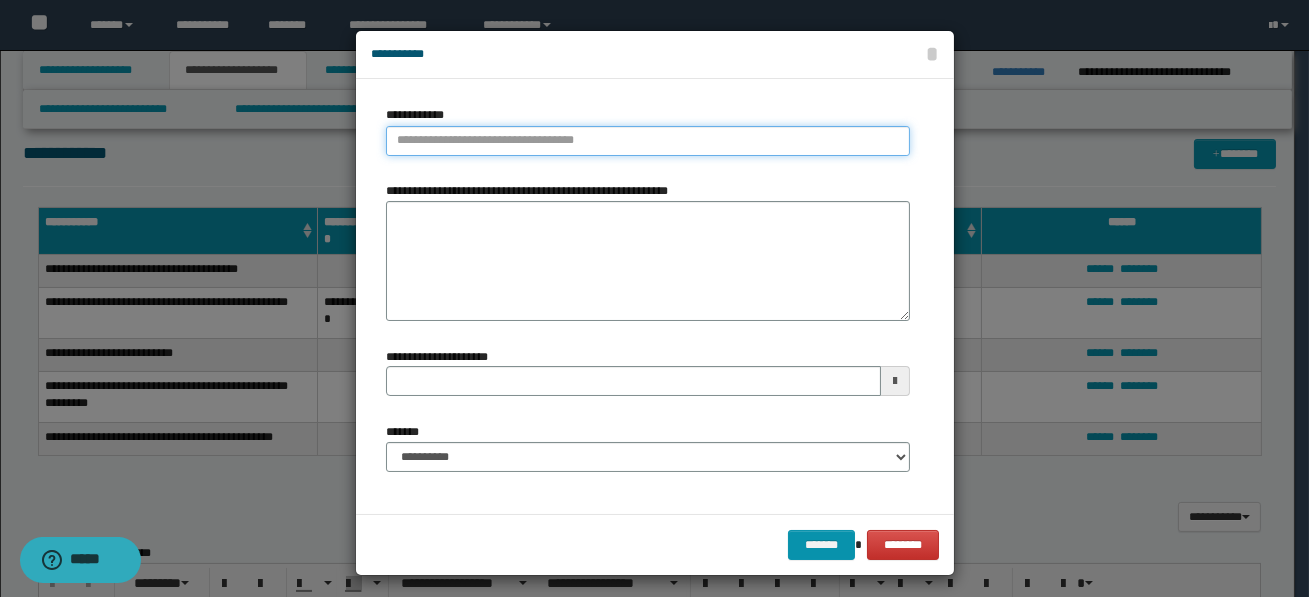 click on "**********" at bounding box center [648, 141] 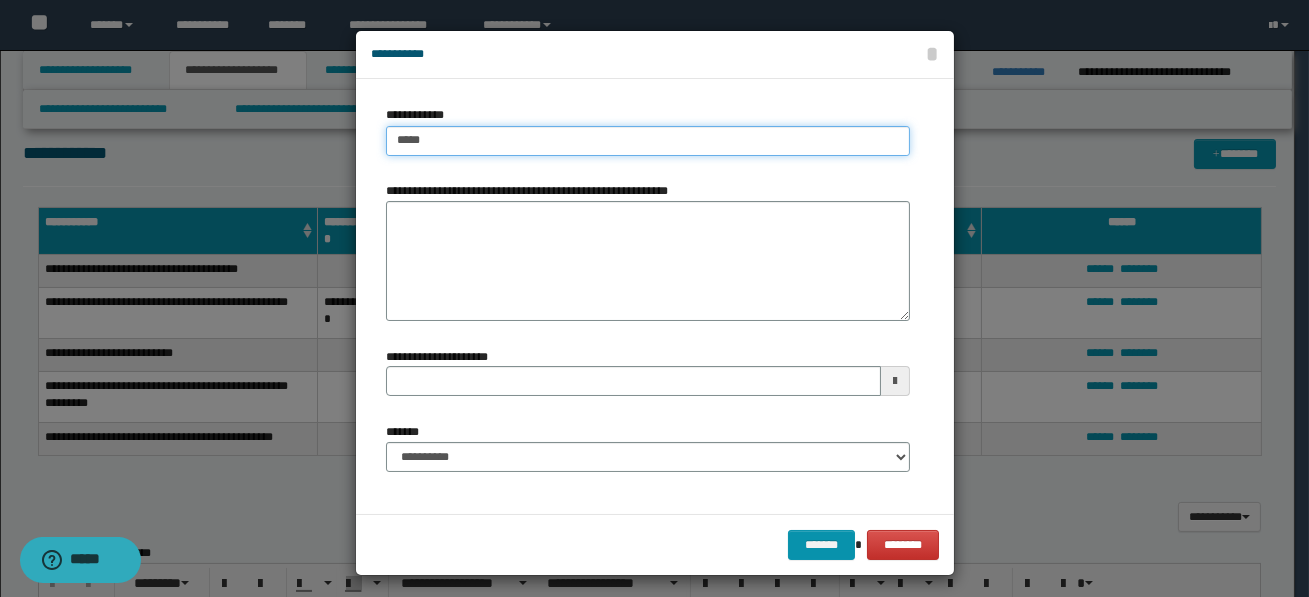 click on "*******" at bounding box center [821, 545] 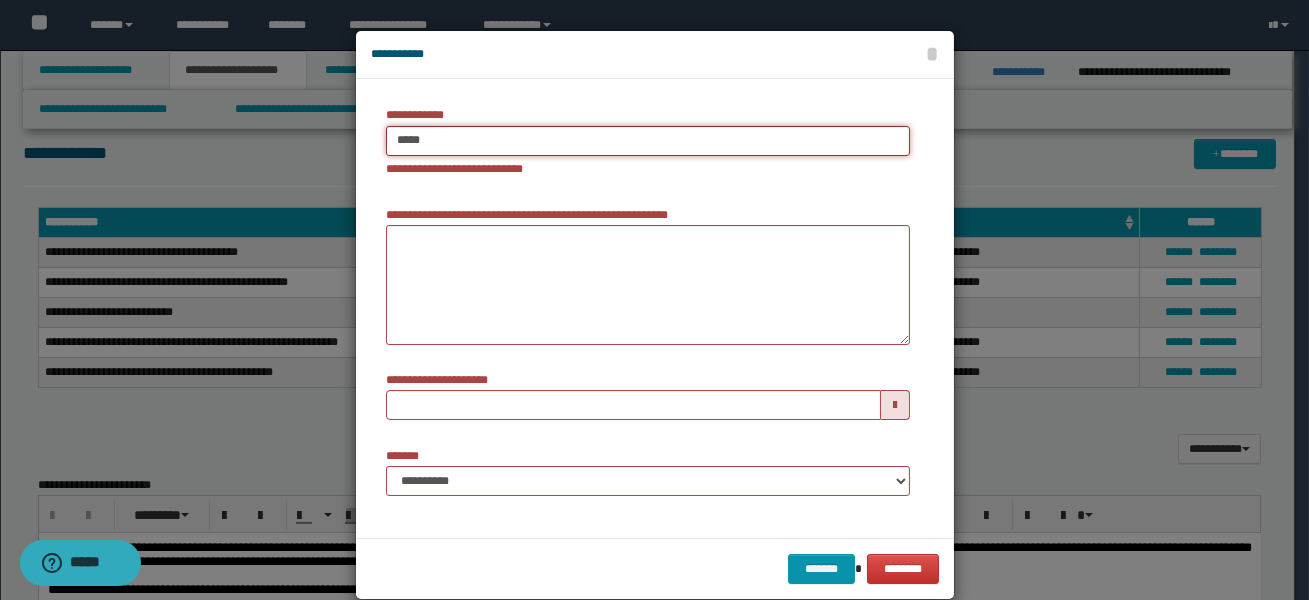 drag, startPoint x: 396, startPoint y: 141, endPoint x: 357, endPoint y: 138, distance: 39.115215 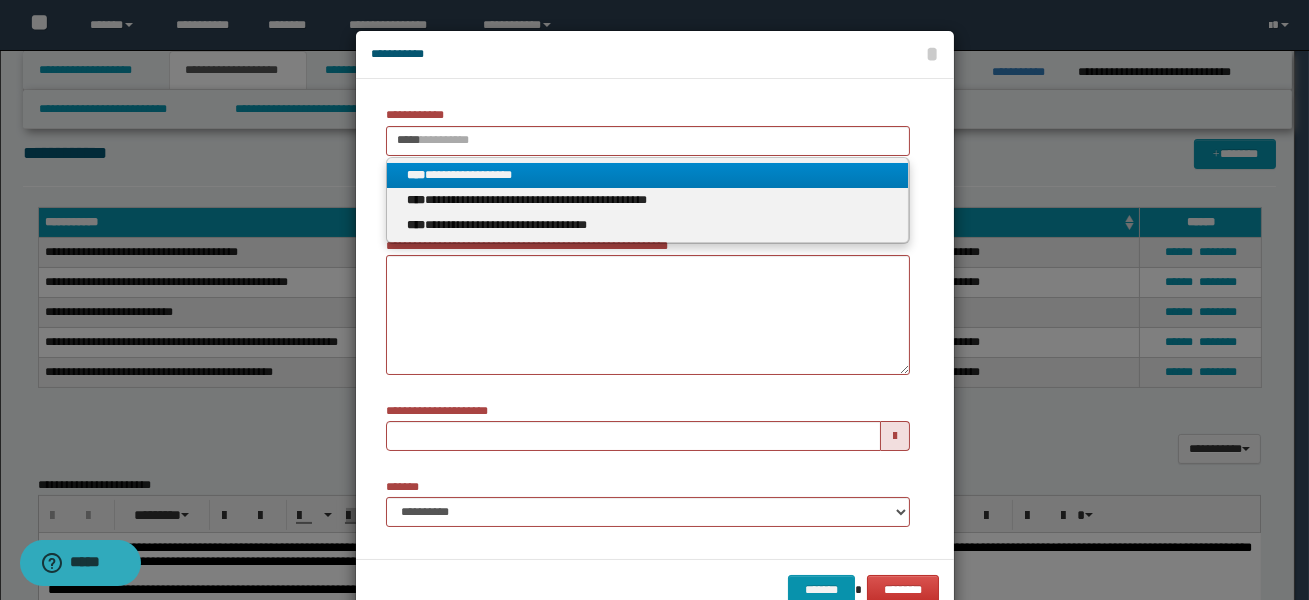 click on "**********" at bounding box center [648, 175] 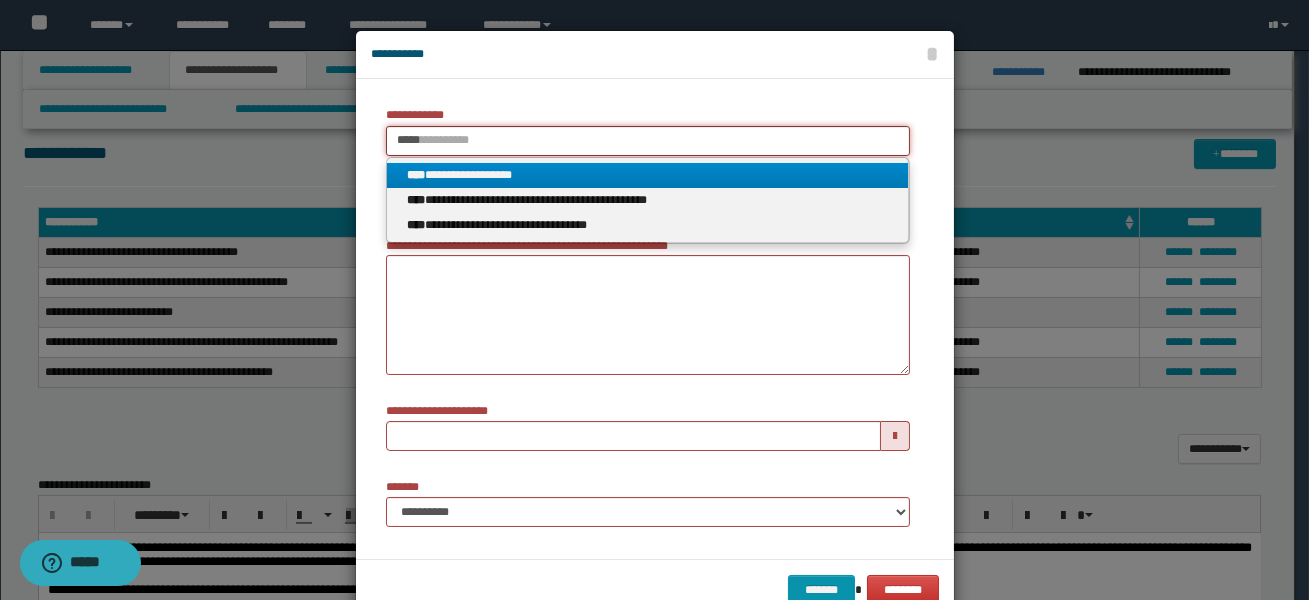 type 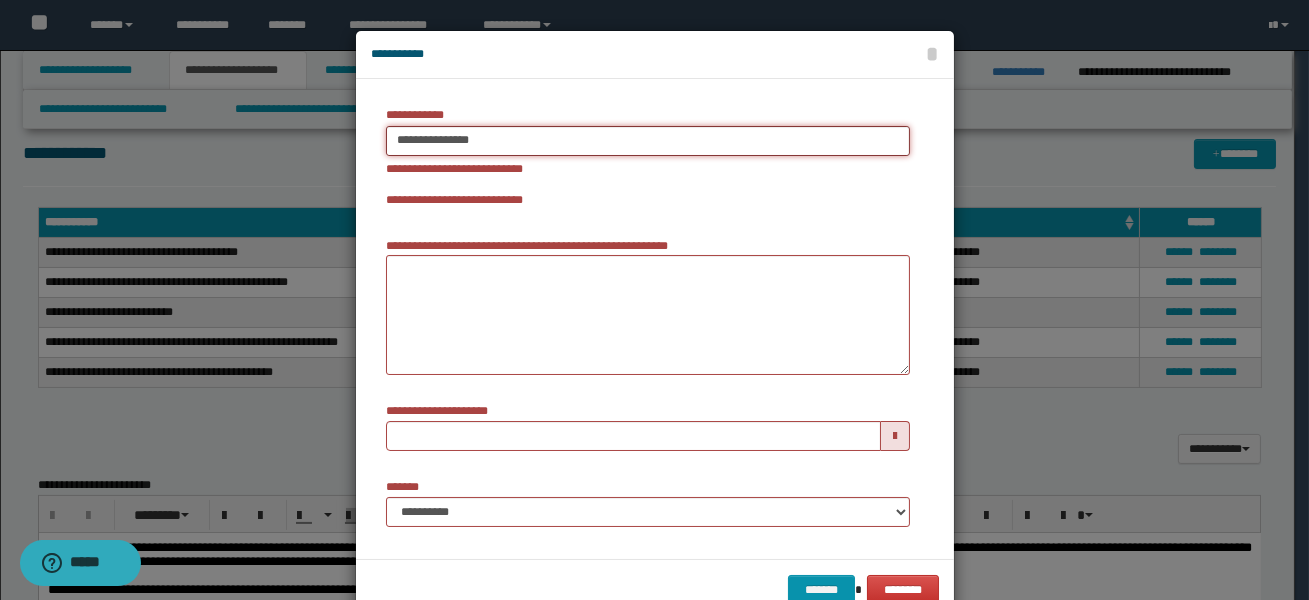type 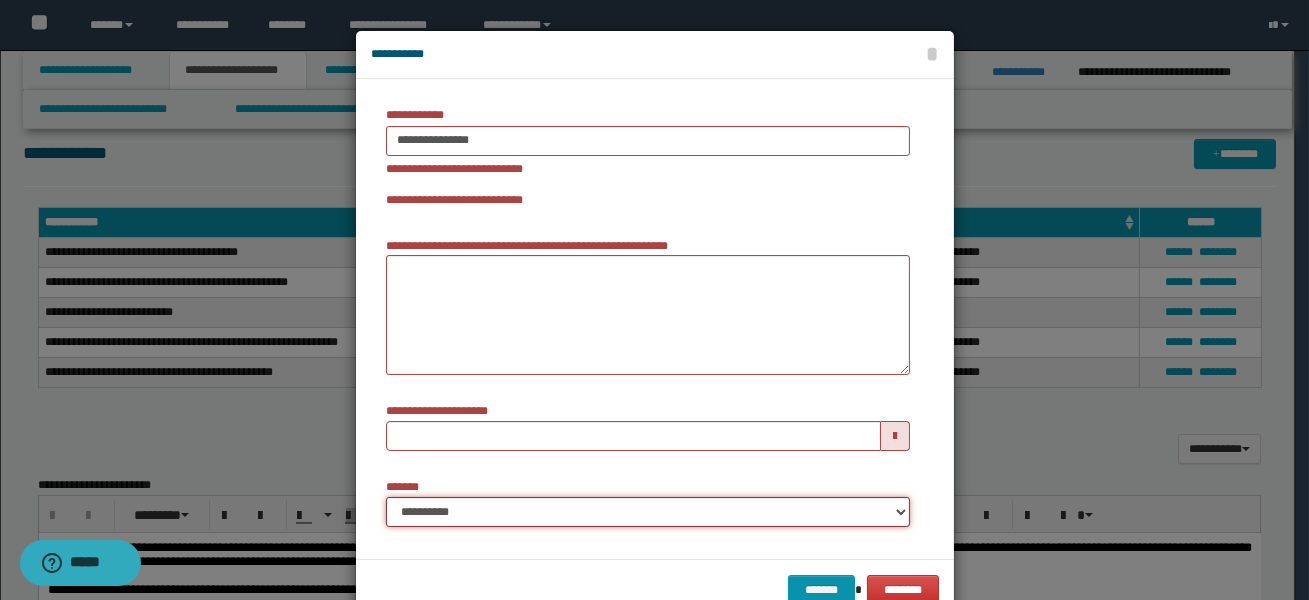 click on "**********" at bounding box center (648, 512) 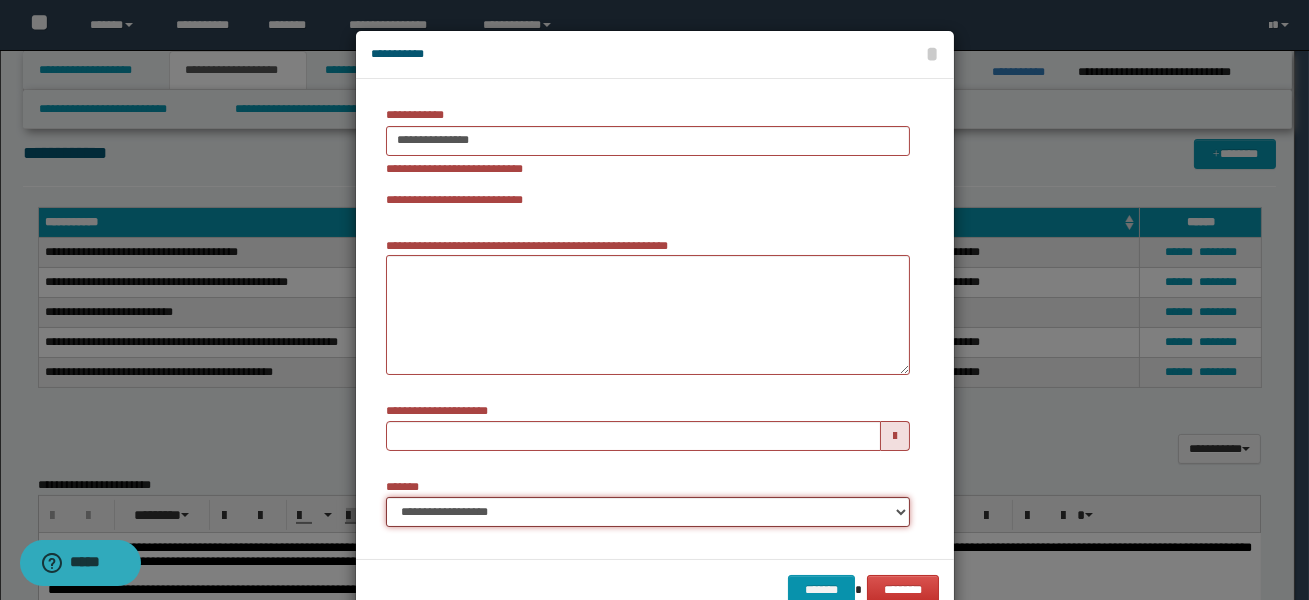 type 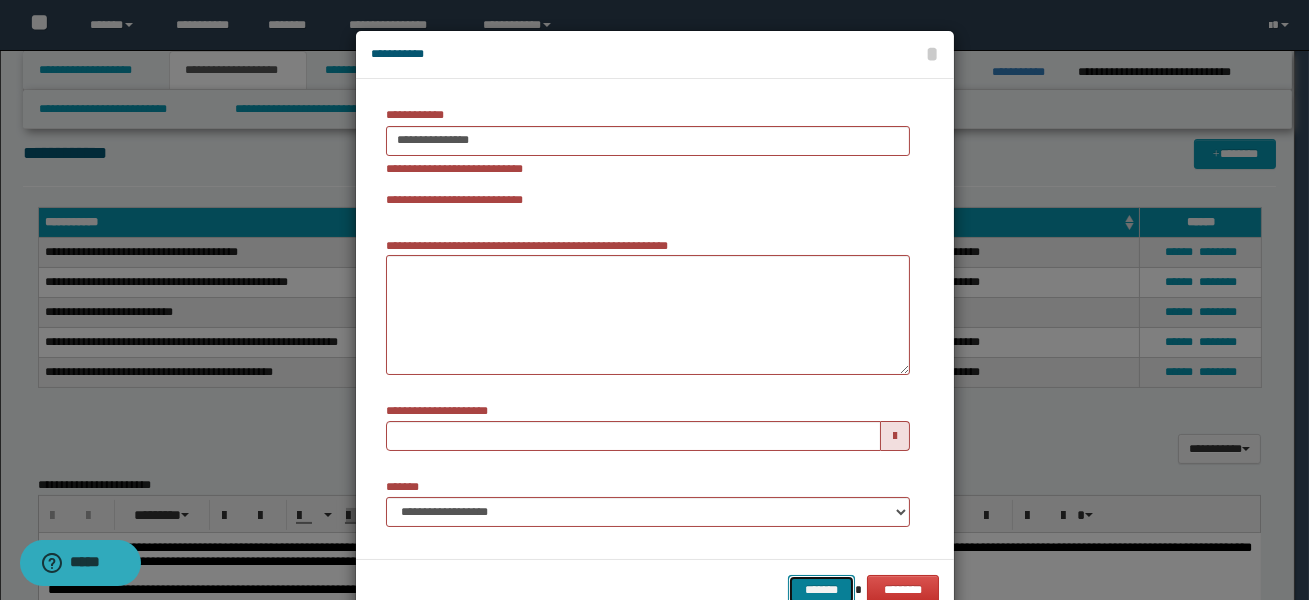 click on "*******" at bounding box center [821, 590] 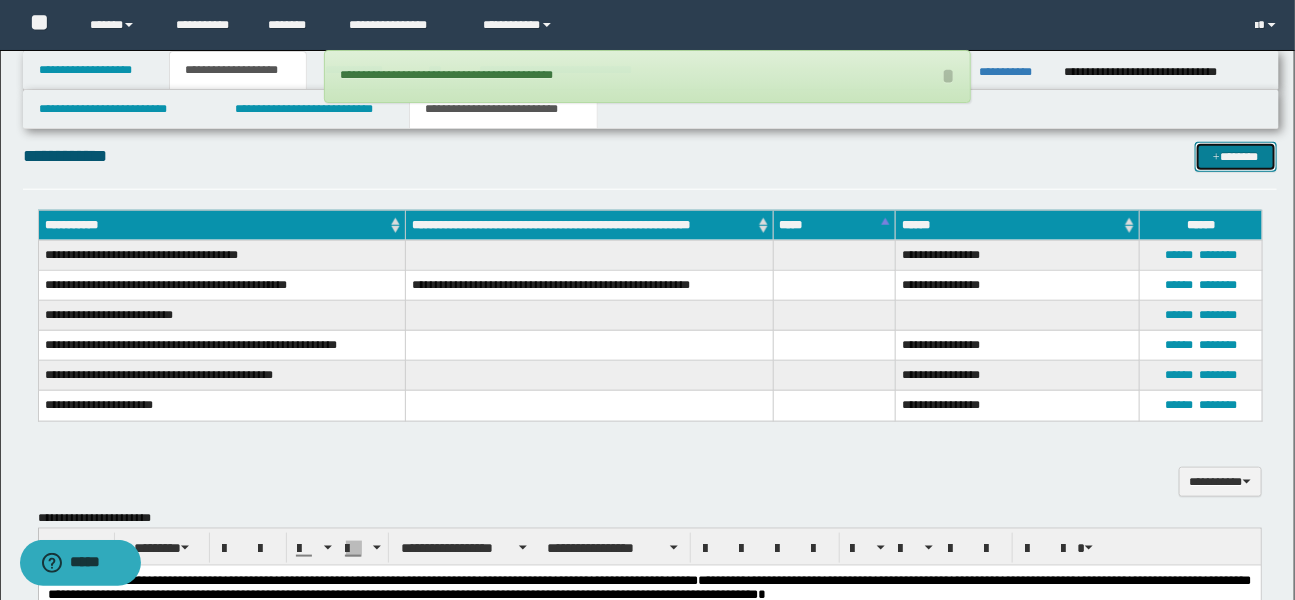 scroll, scrollTop: 608, scrollLeft: 0, axis: vertical 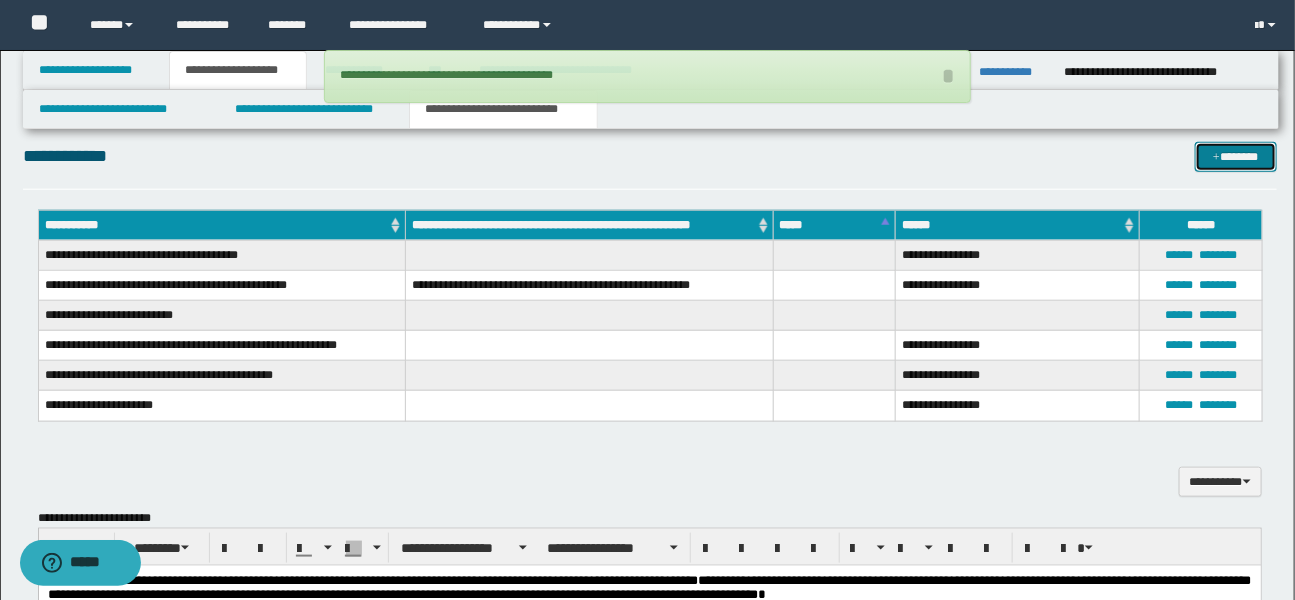 click on "*******" at bounding box center (1236, 157) 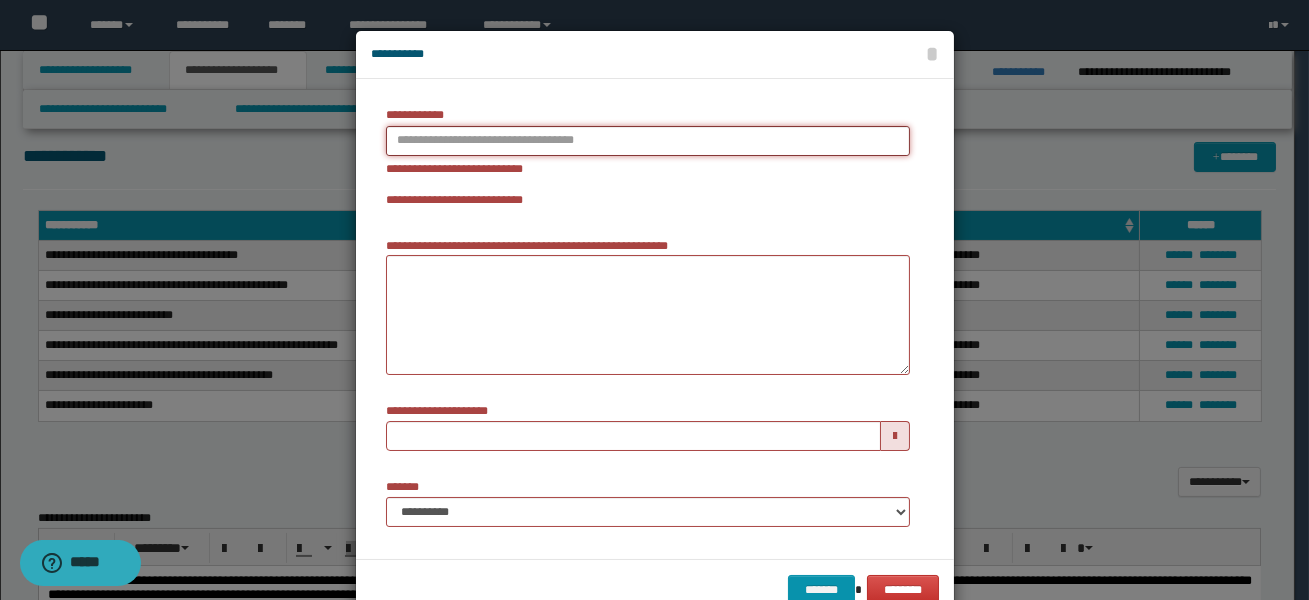 type on "**********" 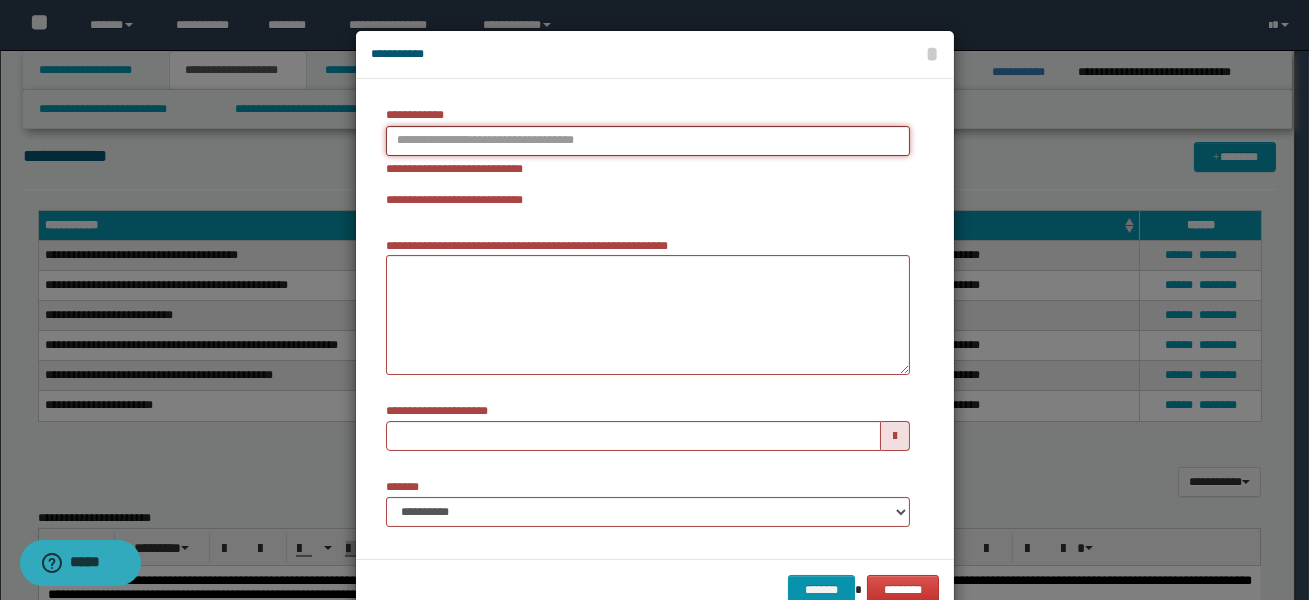click on "**********" at bounding box center [648, 141] 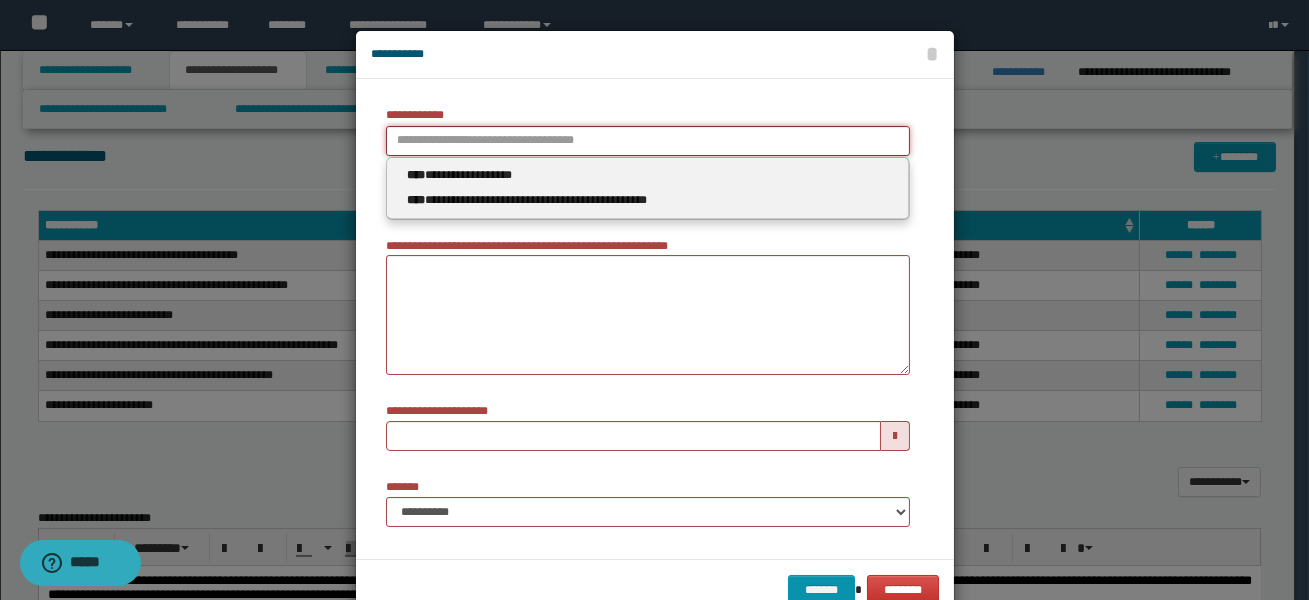 type 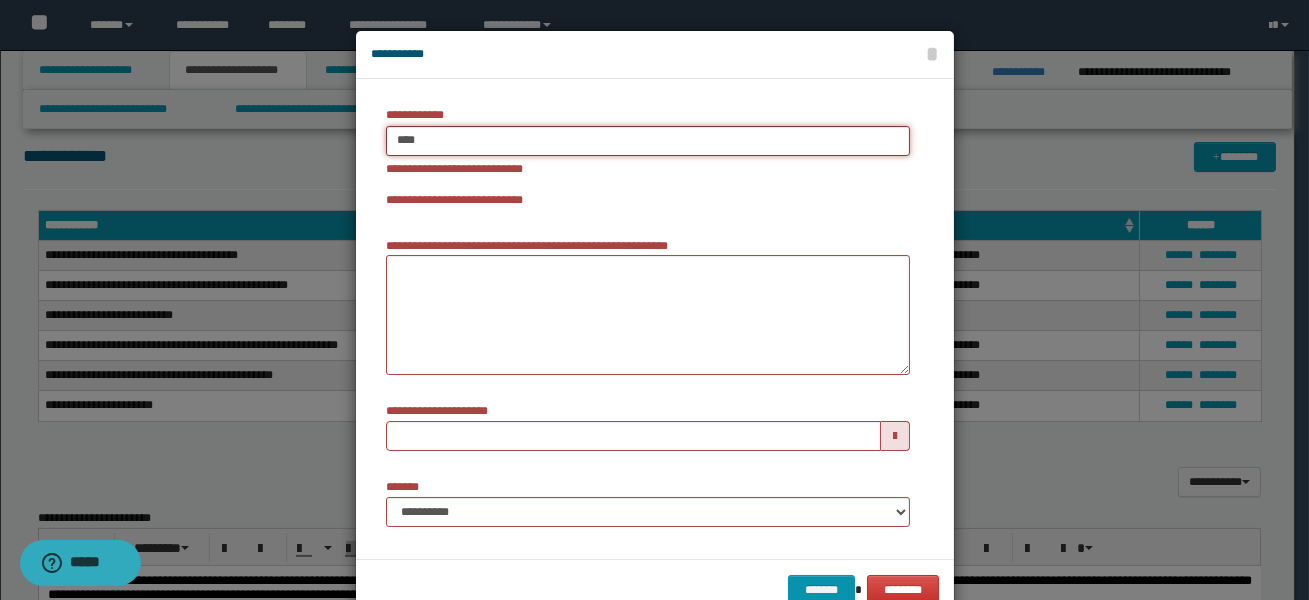 type on "*****" 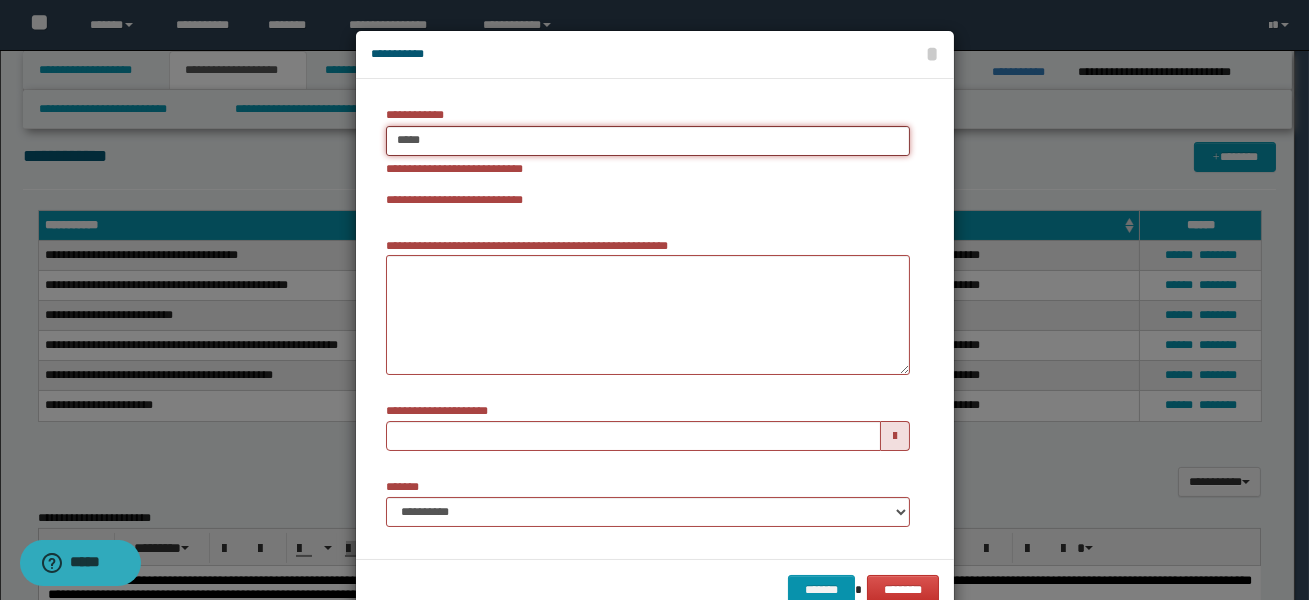 type on "*****" 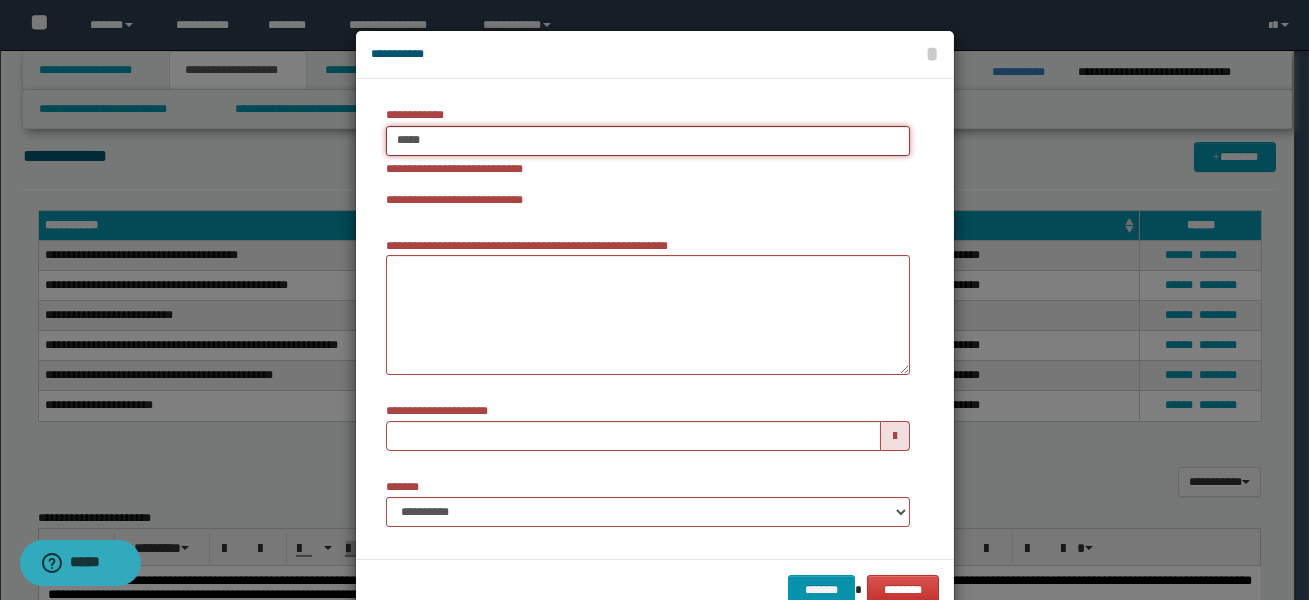type 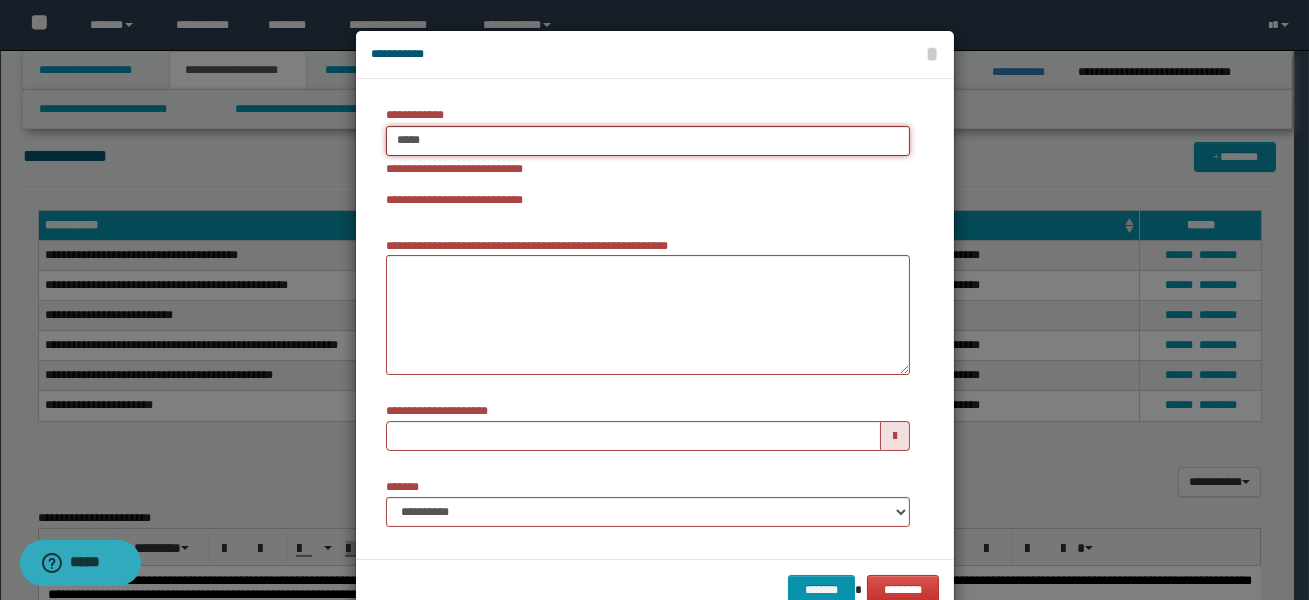 type on "******" 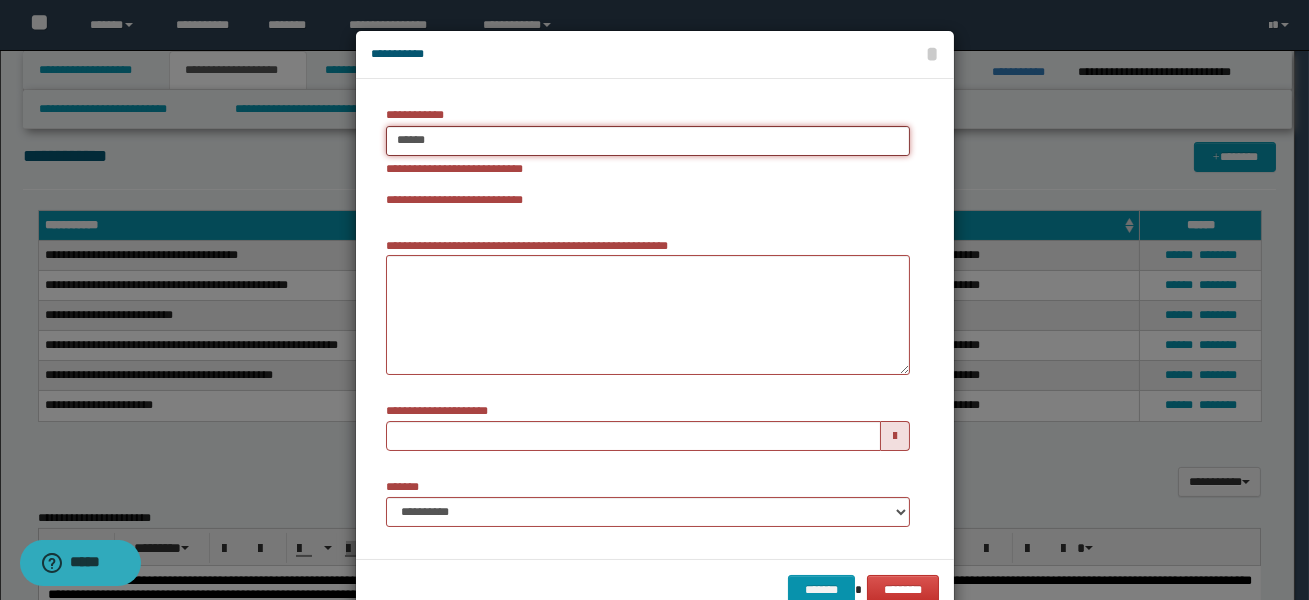 type on "******" 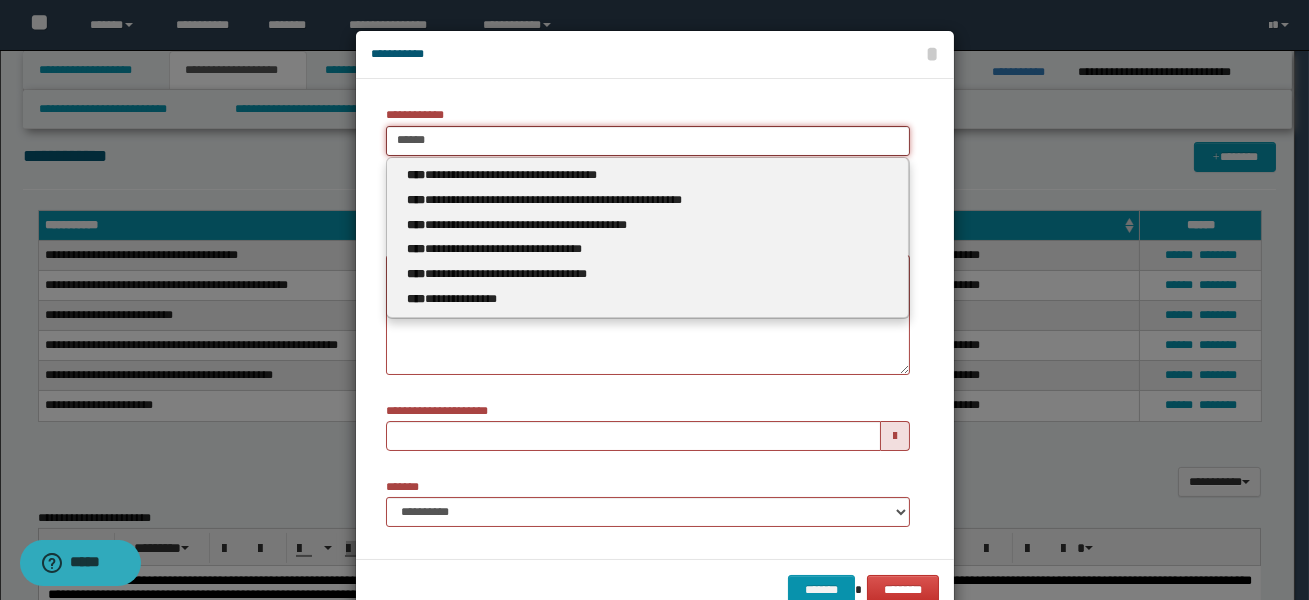type 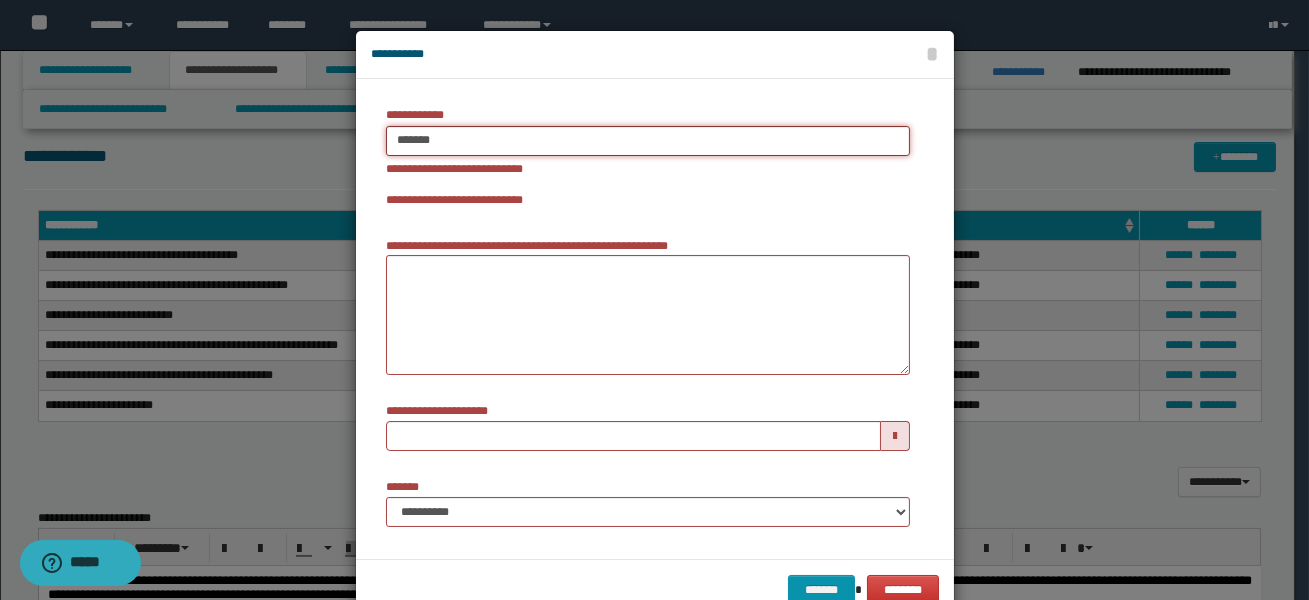 type on "**********" 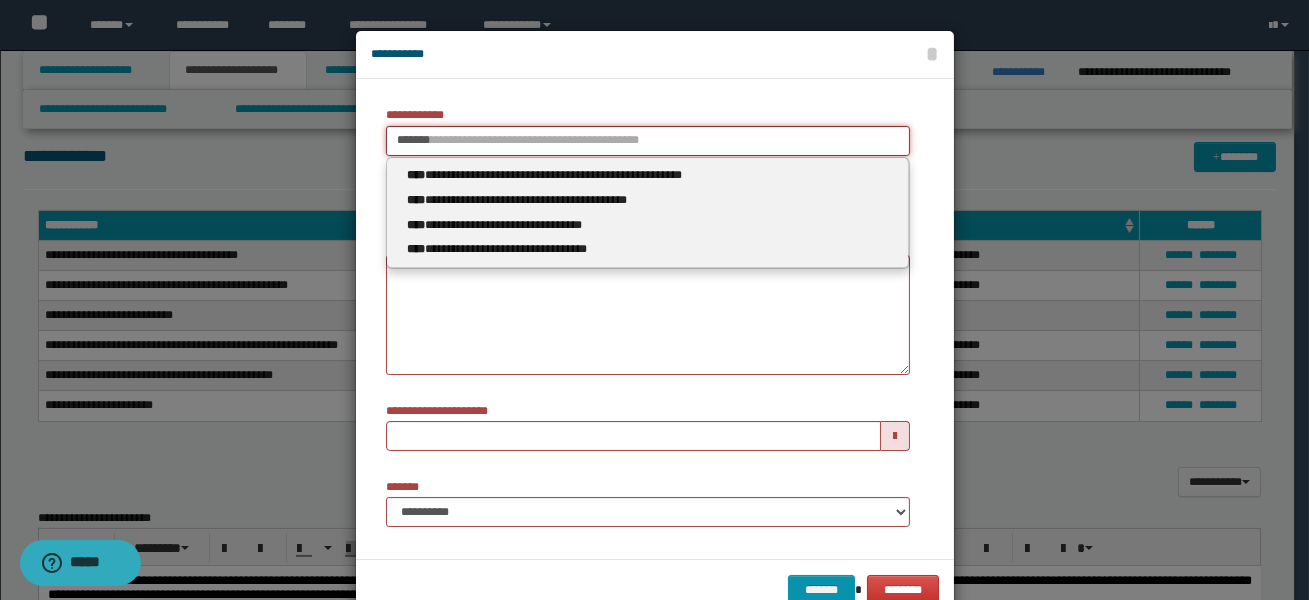 type 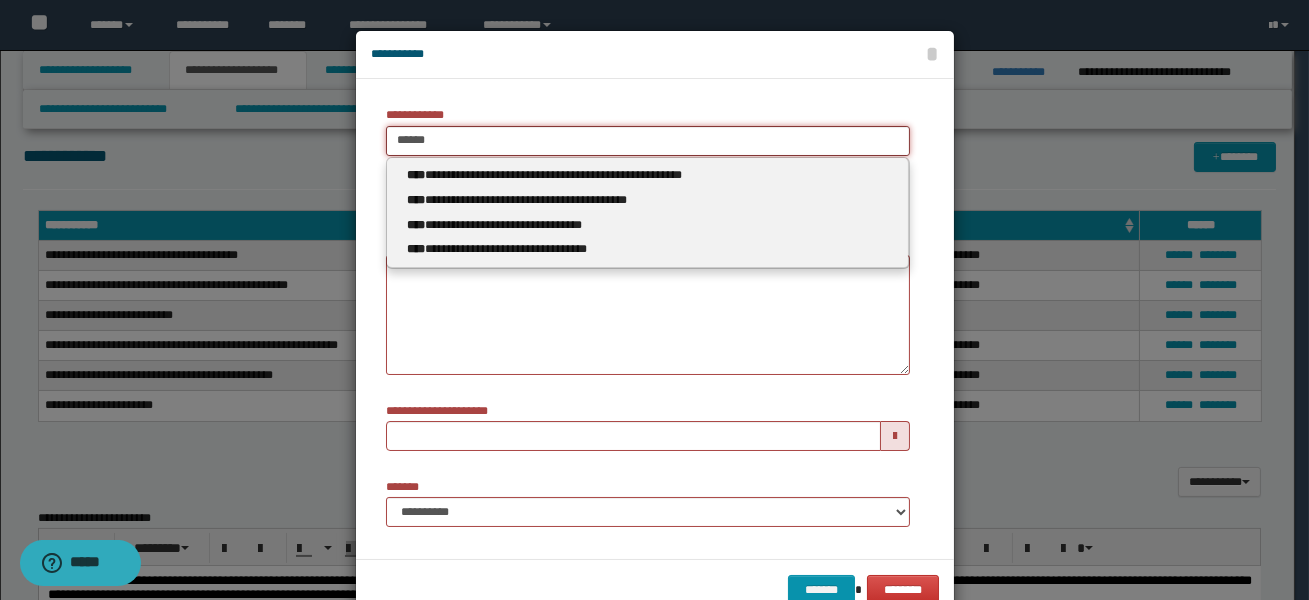 type on "******" 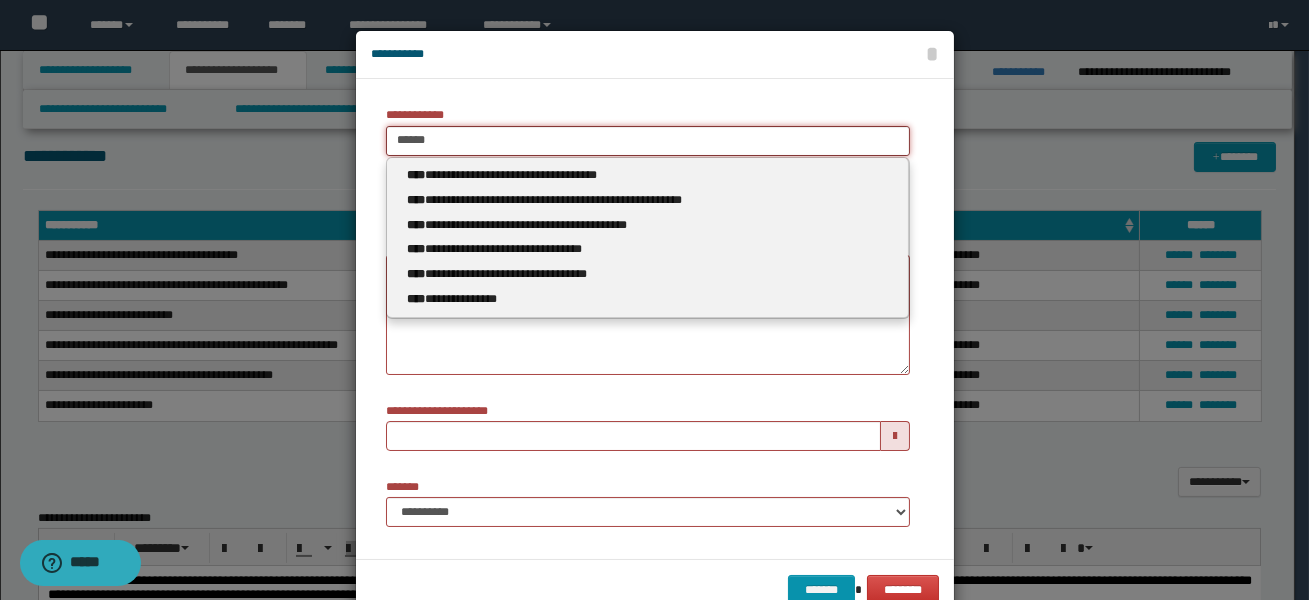 type 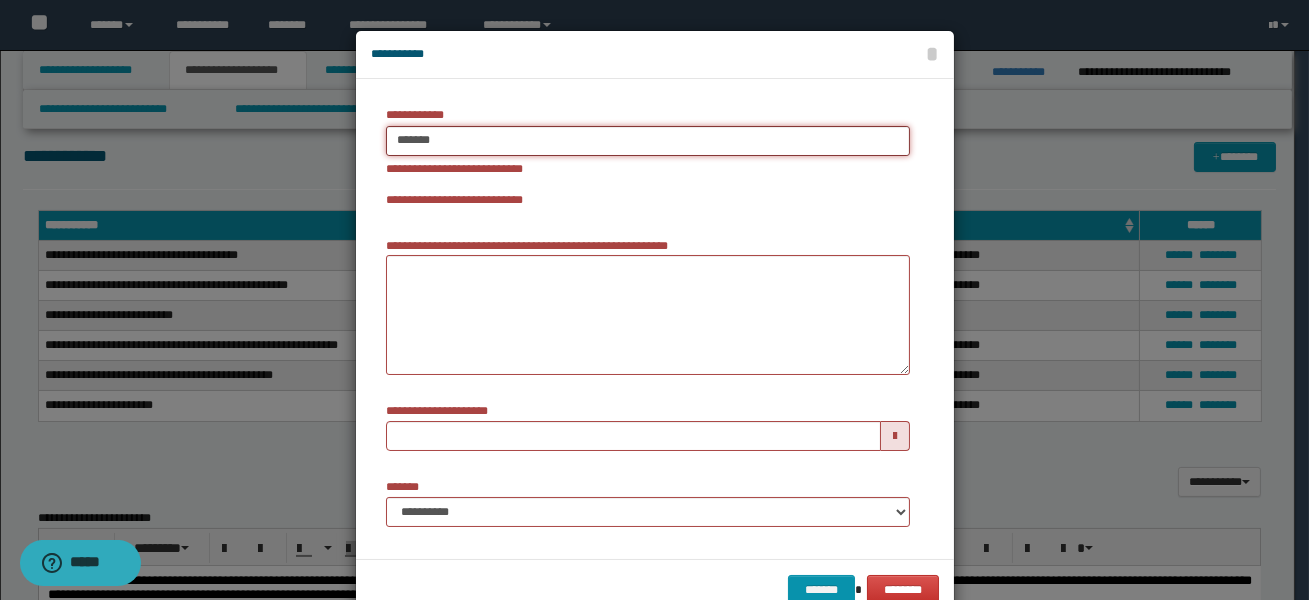 type on "**********" 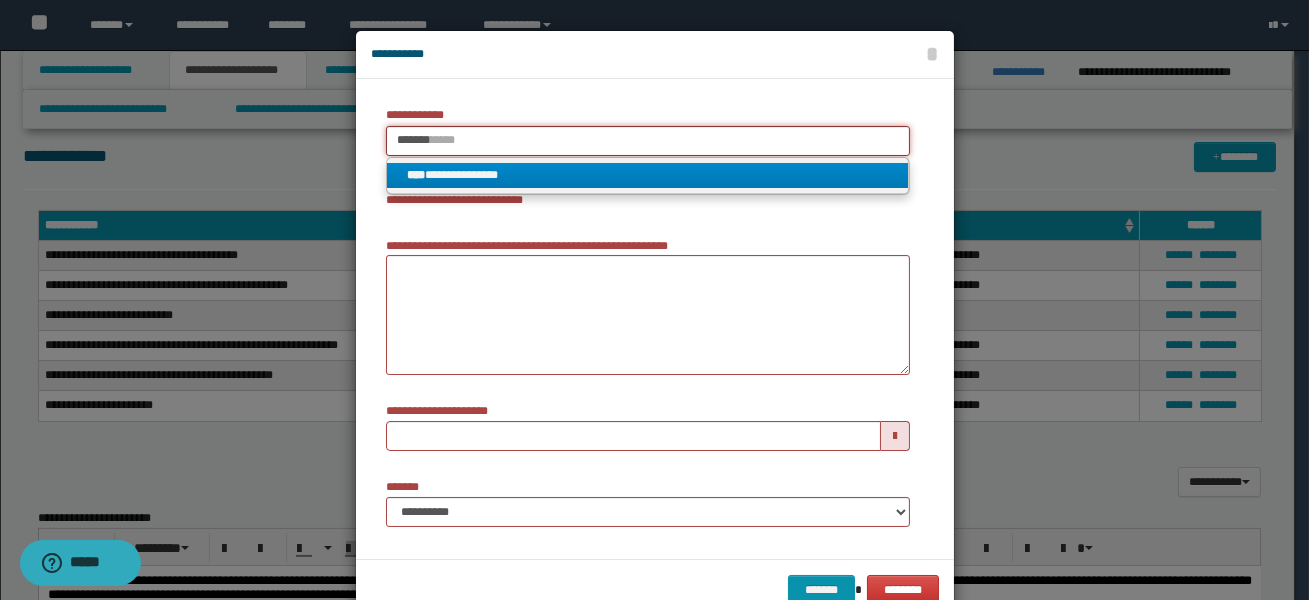 type on "*******" 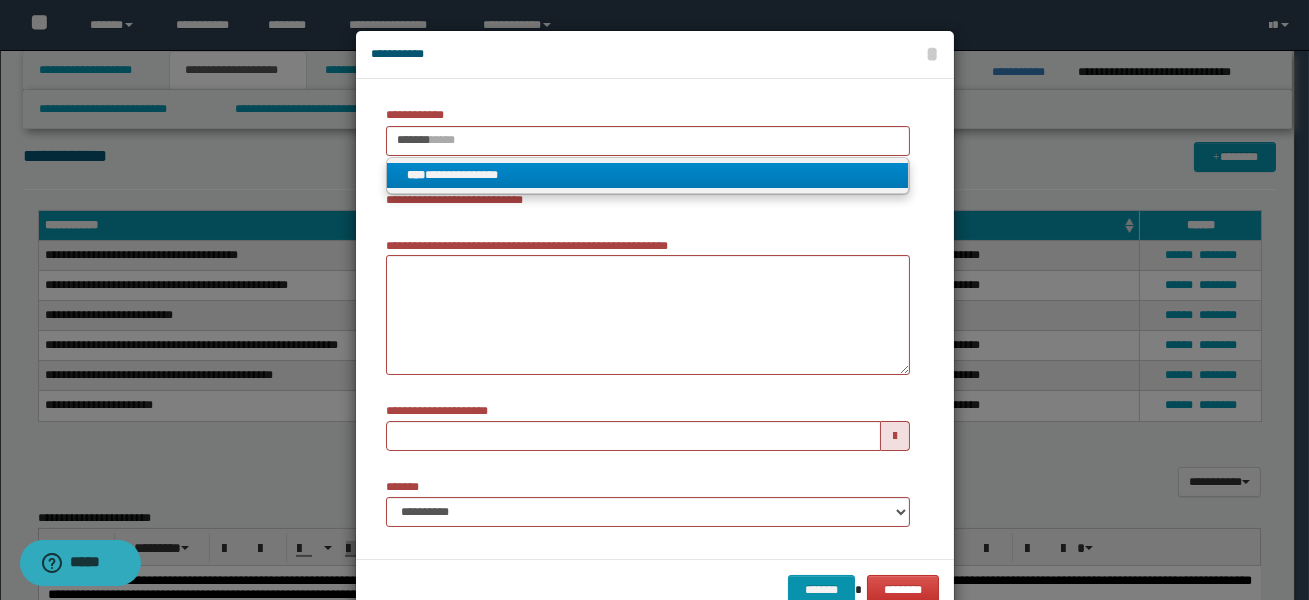 click on "**********" at bounding box center [648, 175] 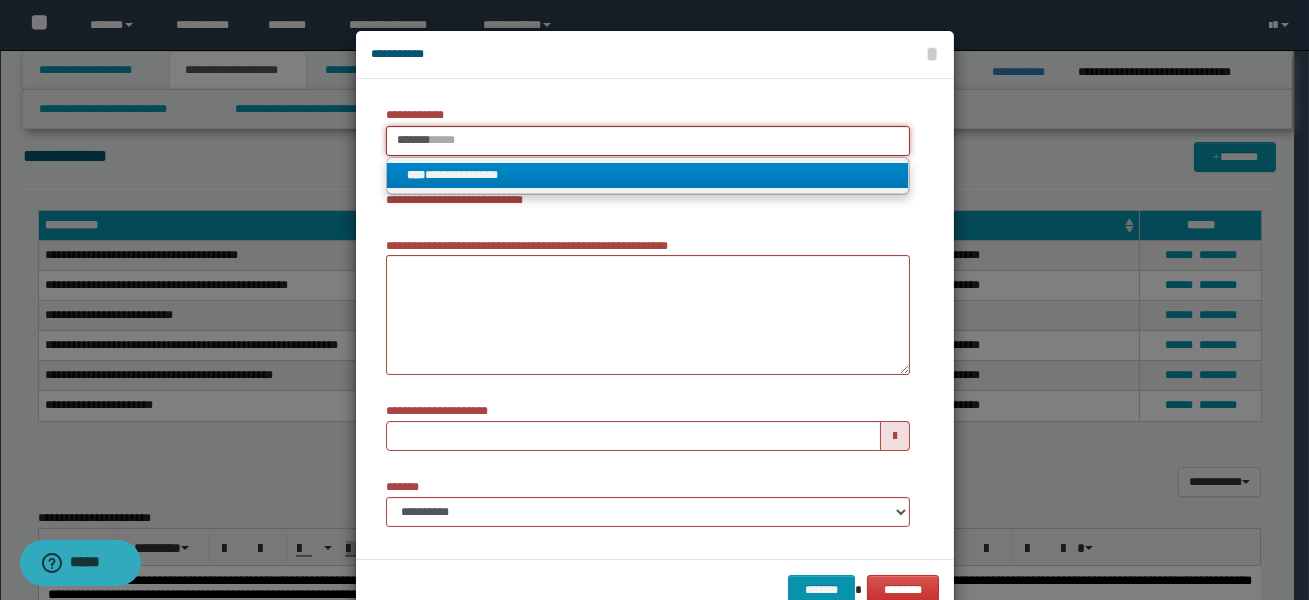 type 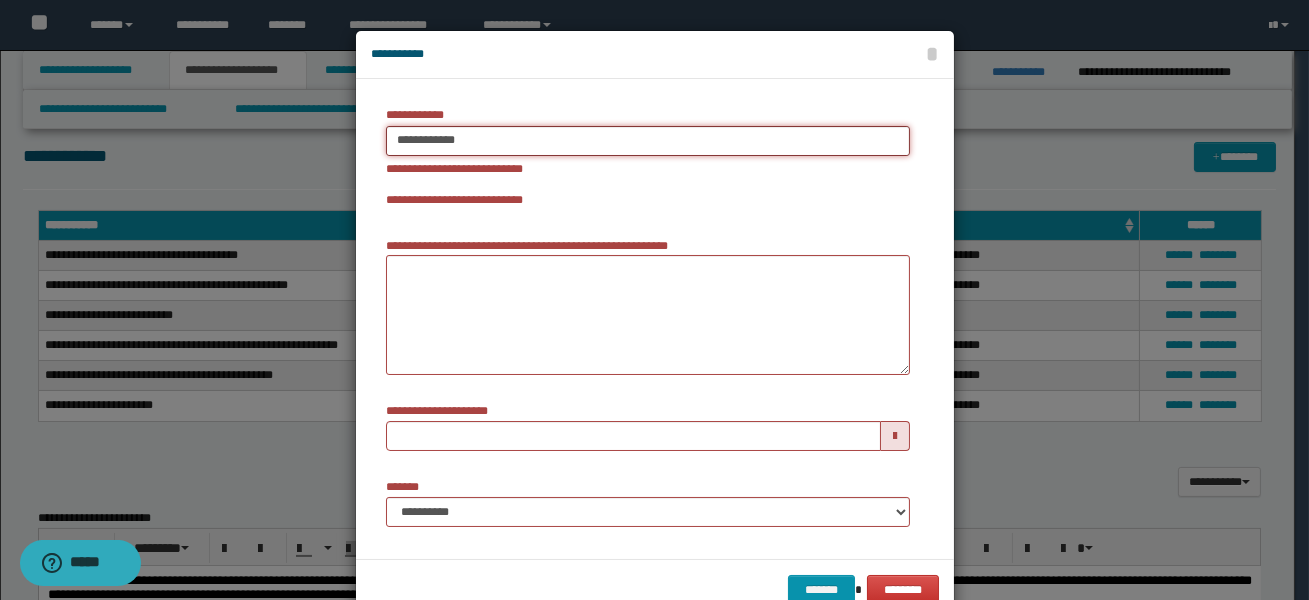 type 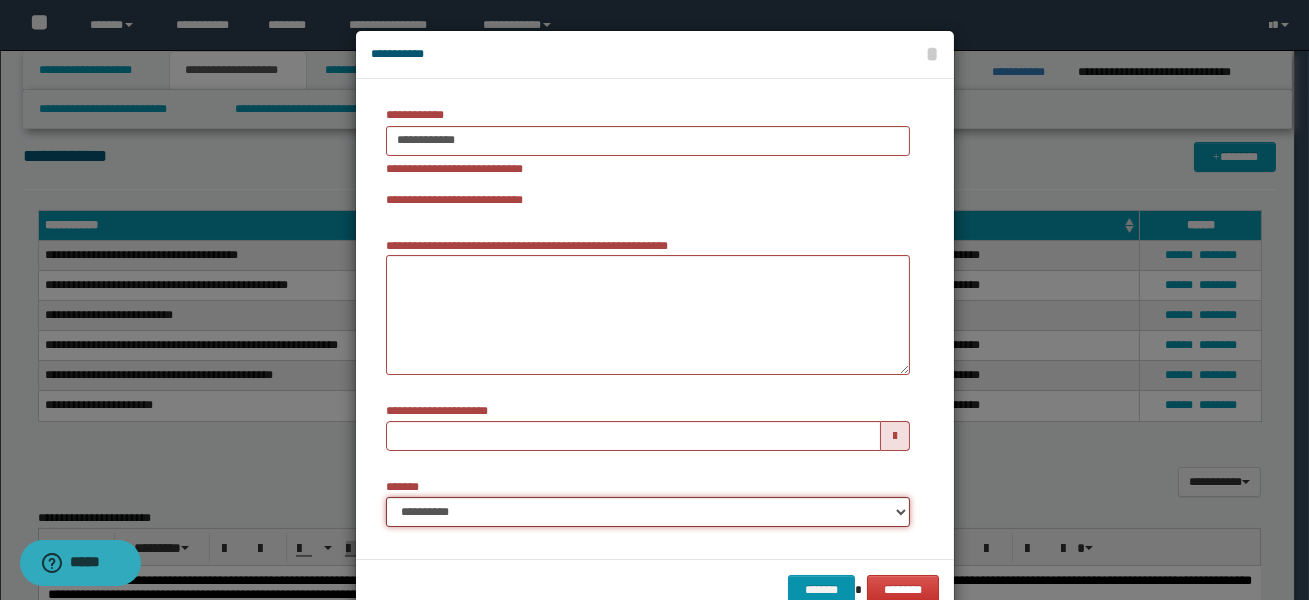 click on "**********" at bounding box center [648, 512] 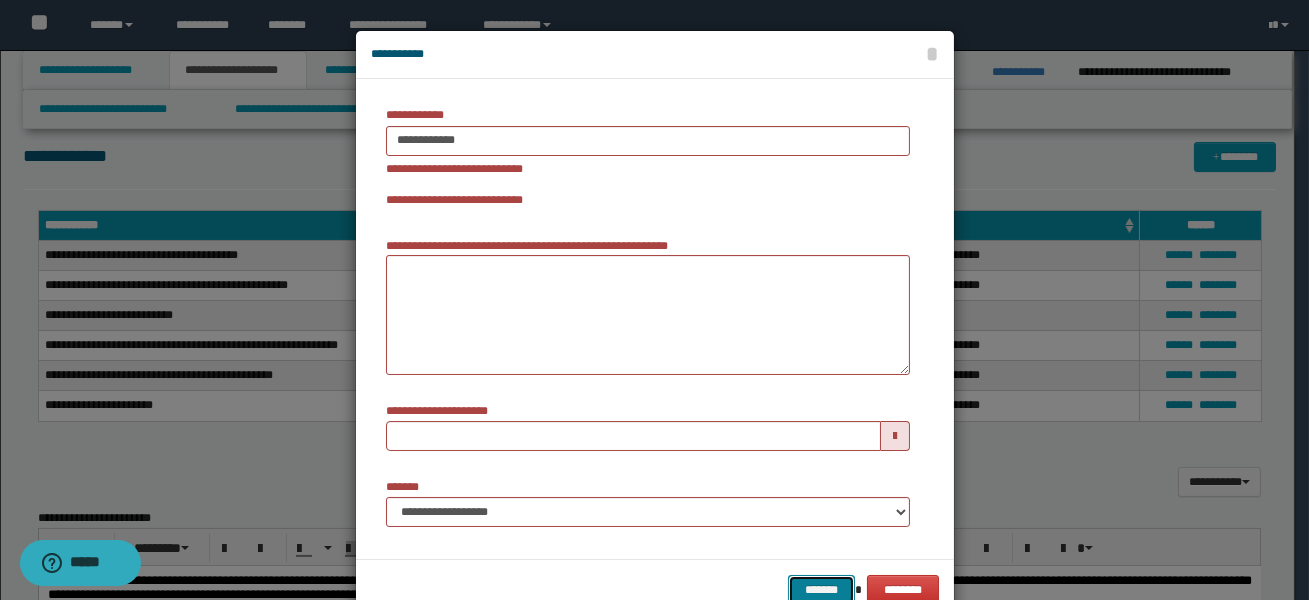 click on "*******" at bounding box center (821, 590) 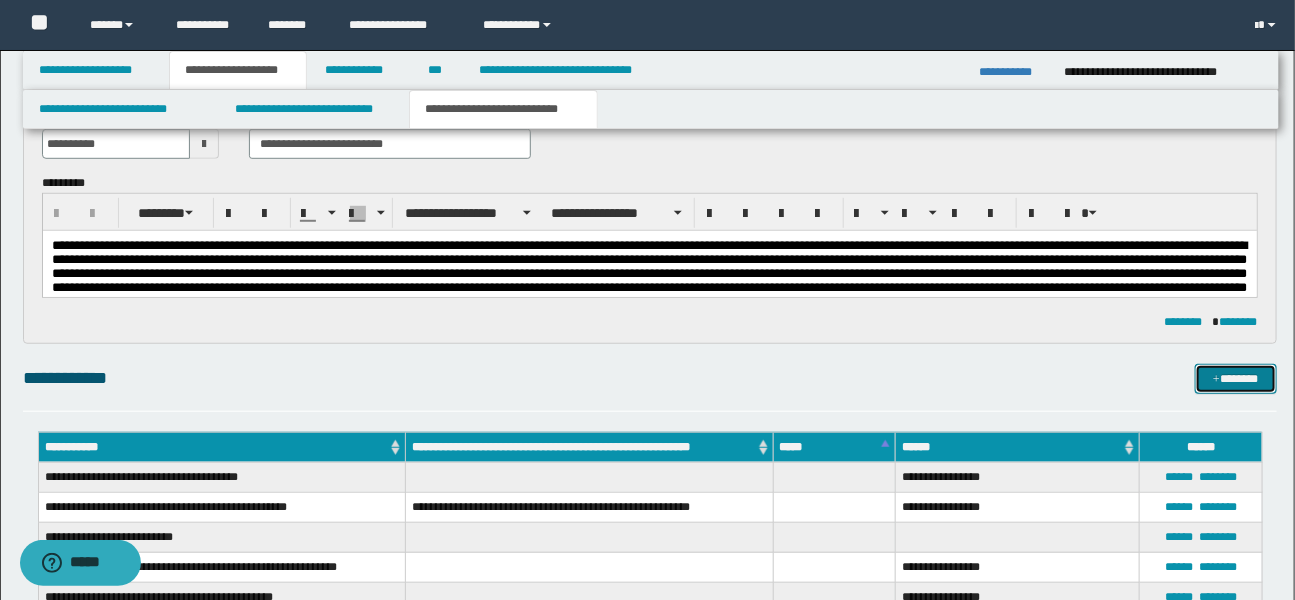 scroll, scrollTop: 470, scrollLeft: 0, axis: vertical 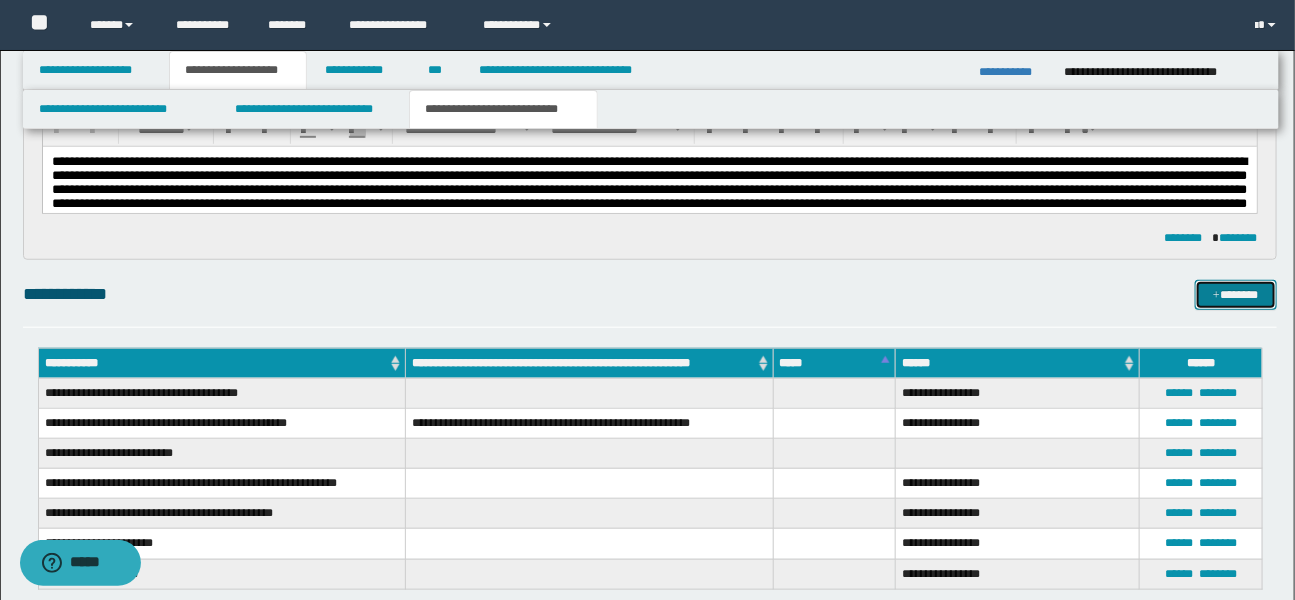 click on "*******" at bounding box center (1236, 295) 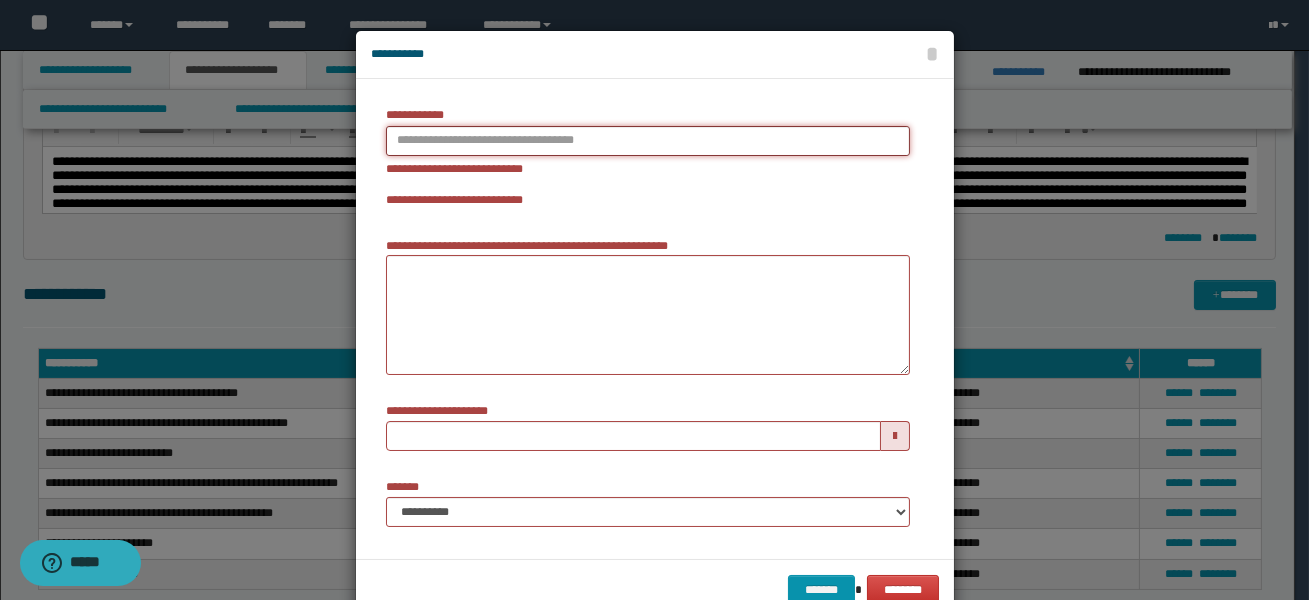 type on "**********" 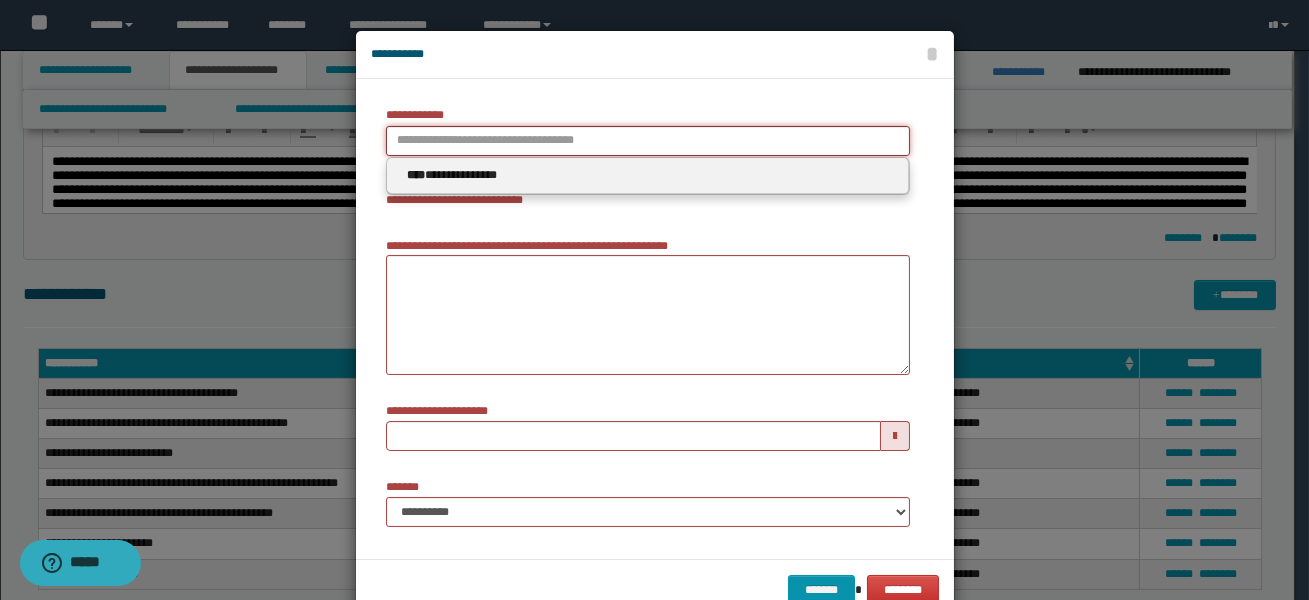 click on "**********" at bounding box center [648, 141] 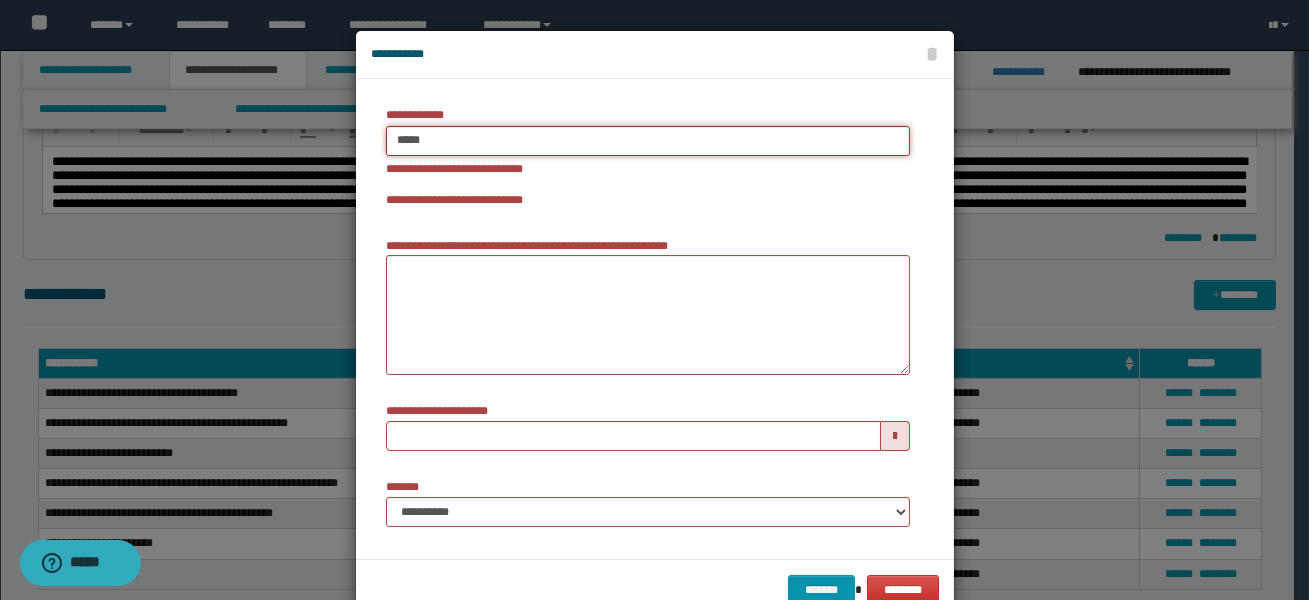 type on "******" 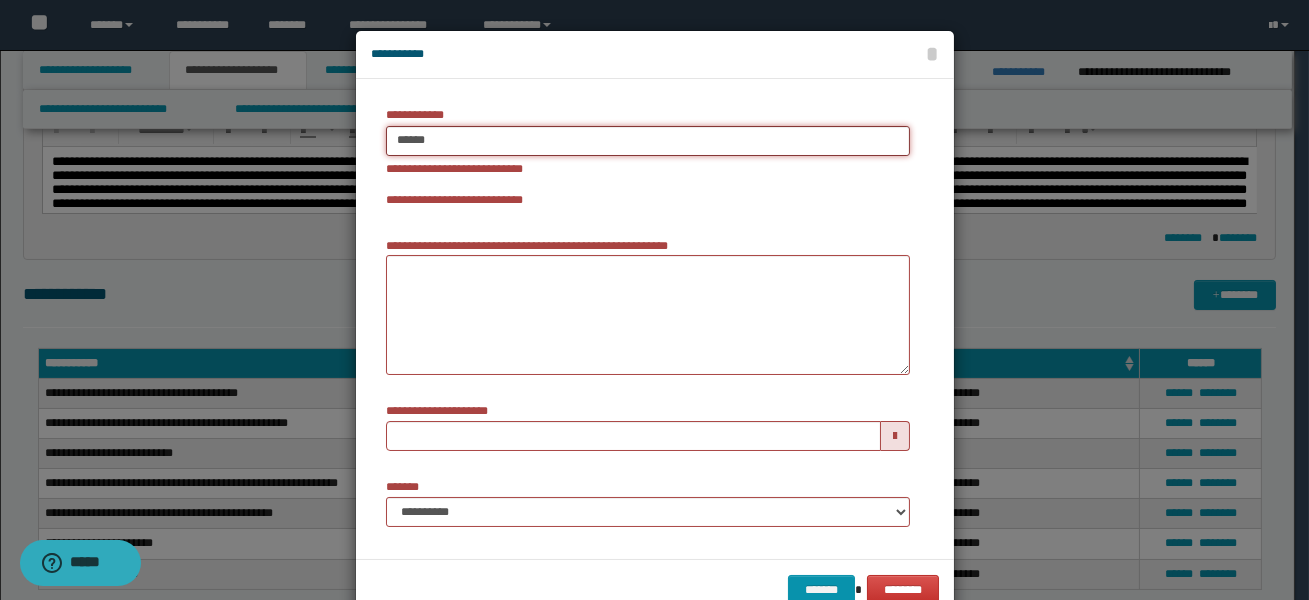 type on "******" 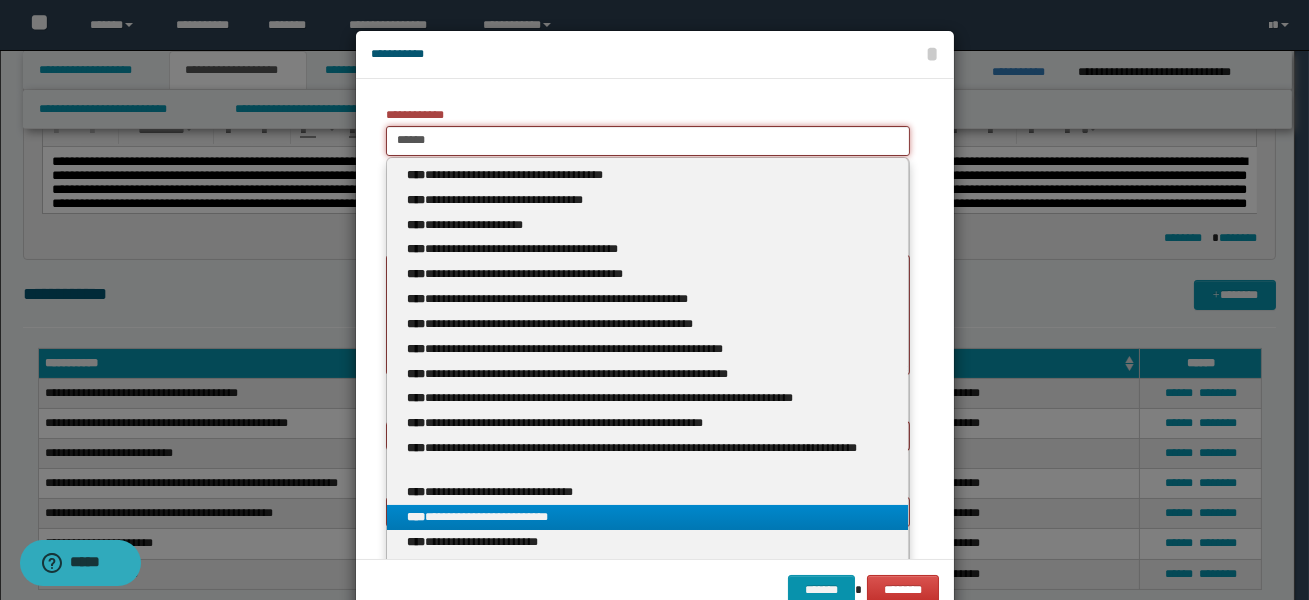 type on "******" 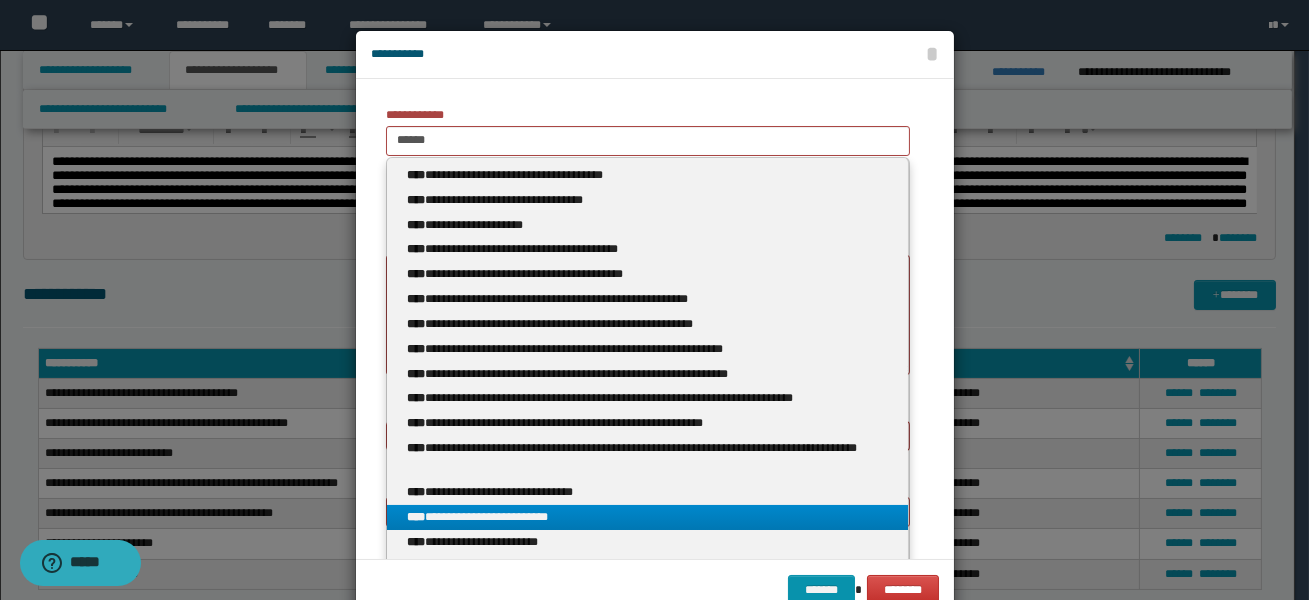 click on "**********" at bounding box center (648, 517) 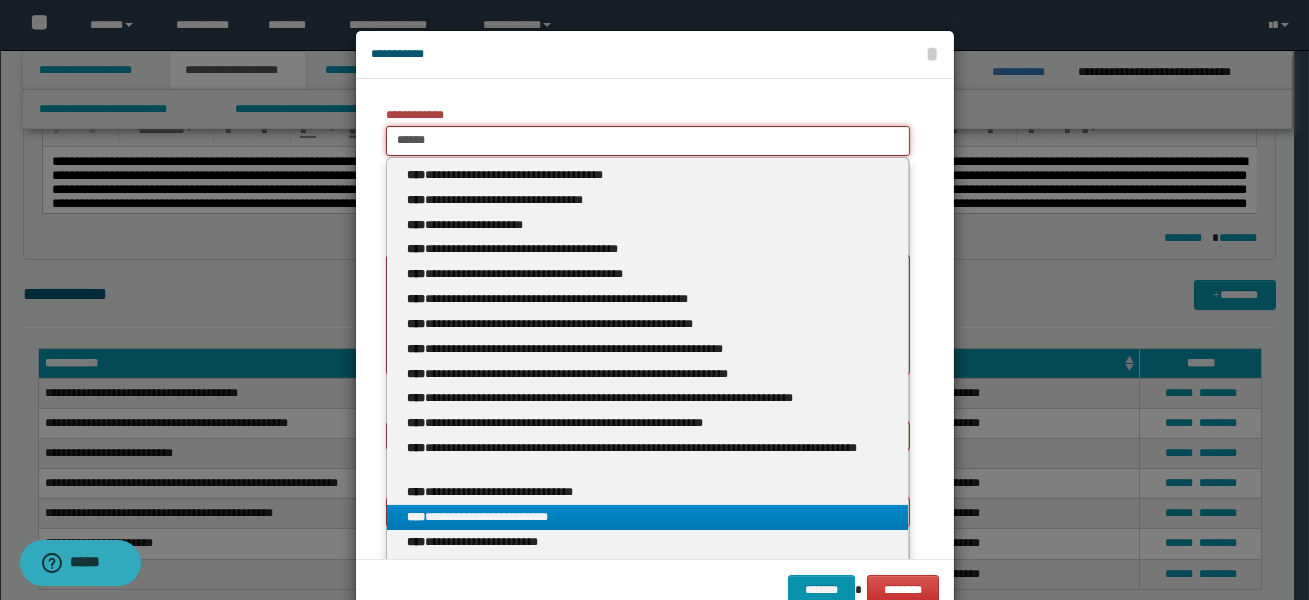 type 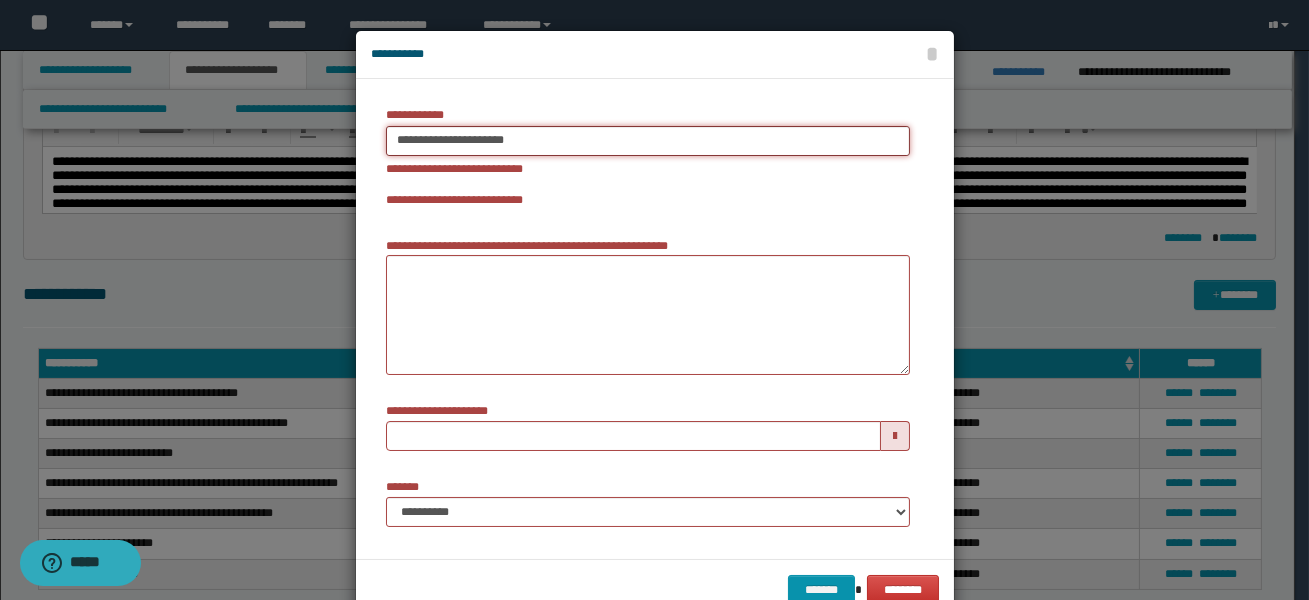 type 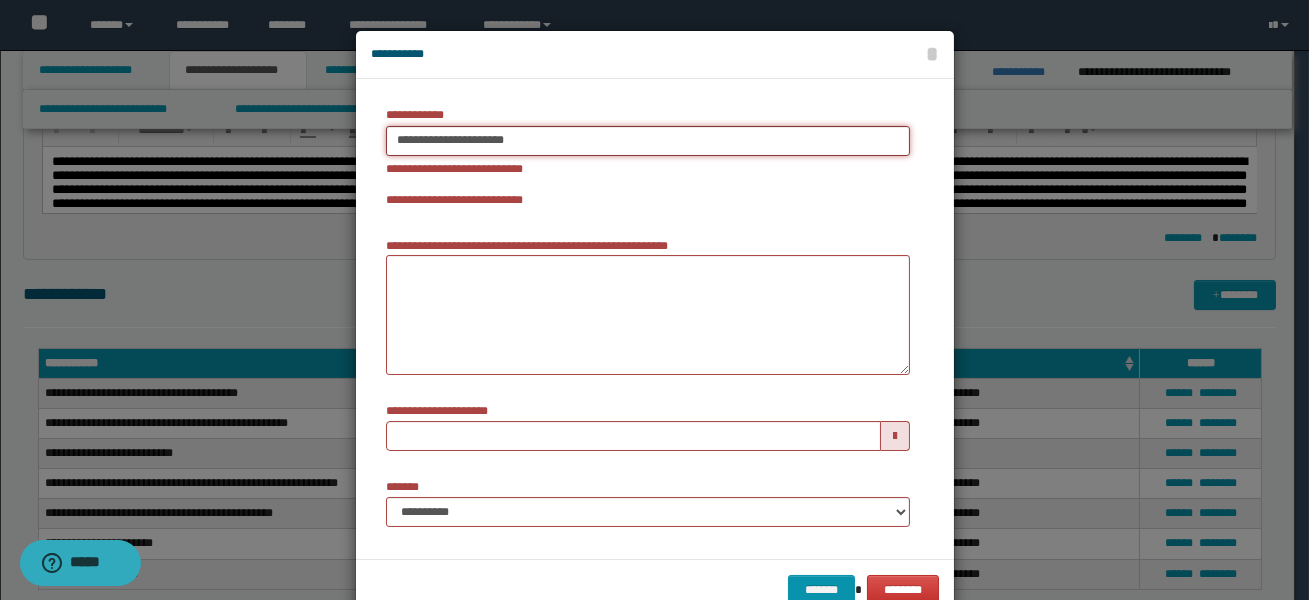 drag, startPoint x: 526, startPoint y: 139, endPoint x: 483, endPoint y: 139, distance: 43 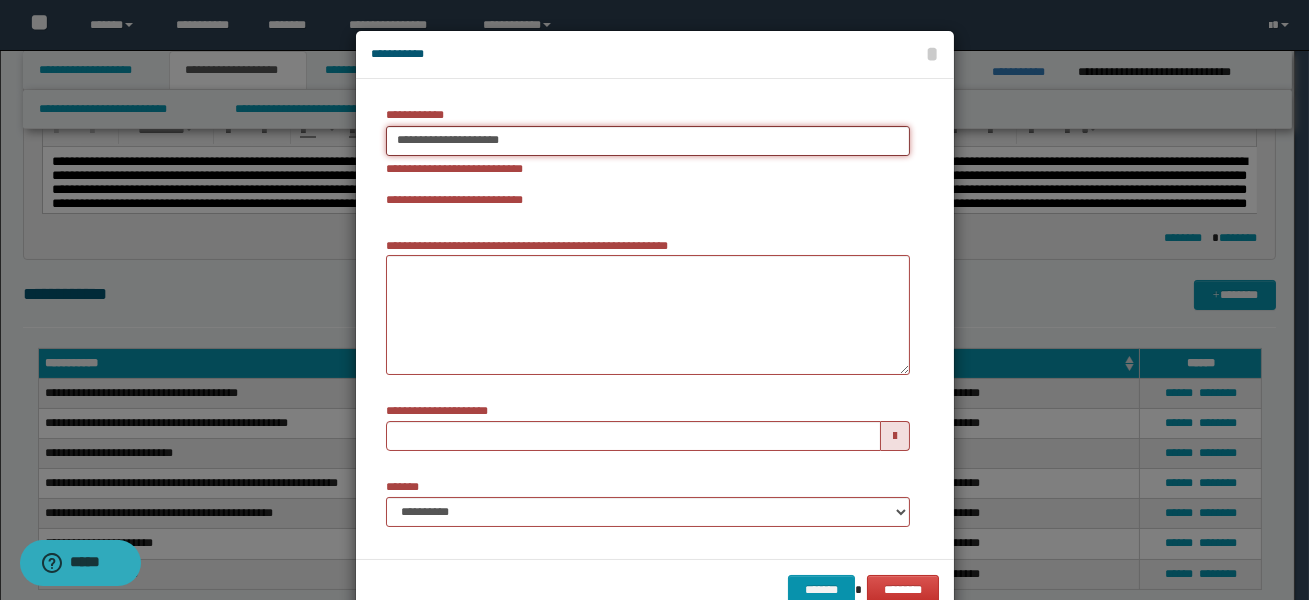 click on "*******" at bounding box center (821, 590) 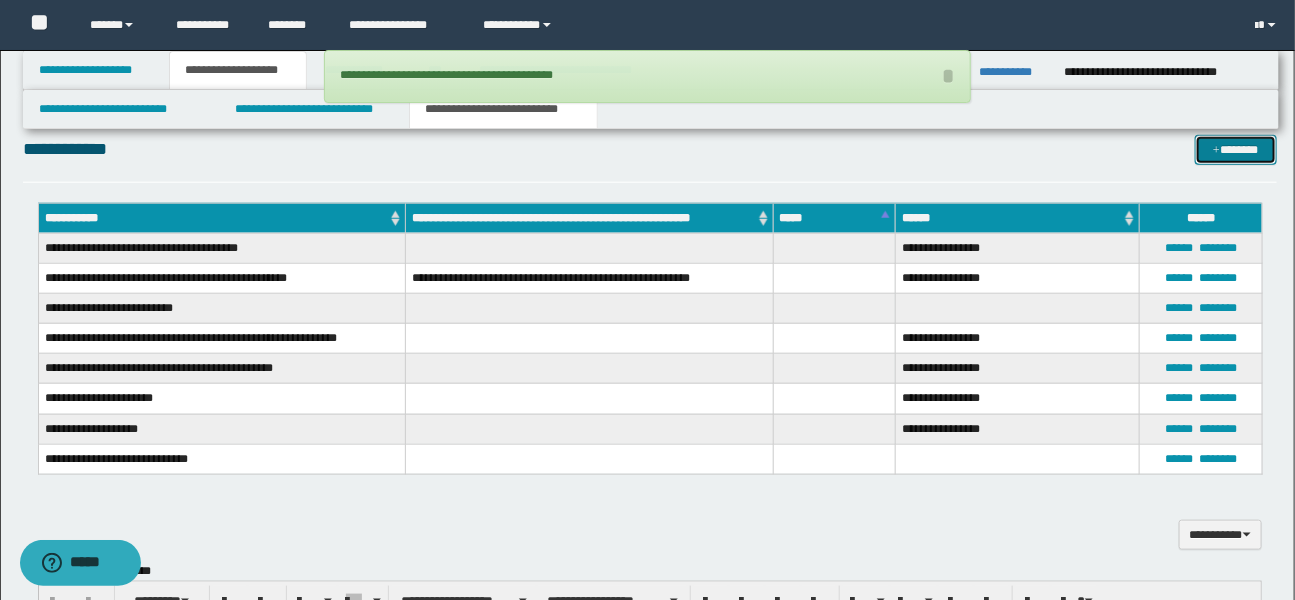 scroll, scrollTop: 631, scrollLeft: 0, axis: vertical 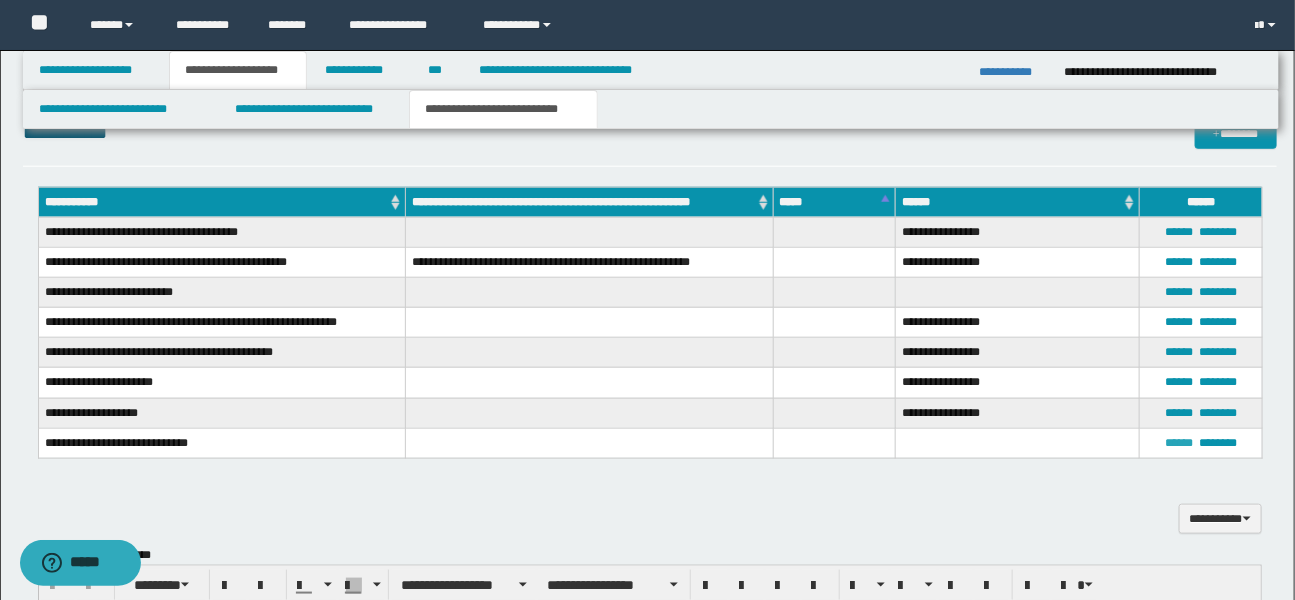 click on "******" at bounding box center [1179, 443] 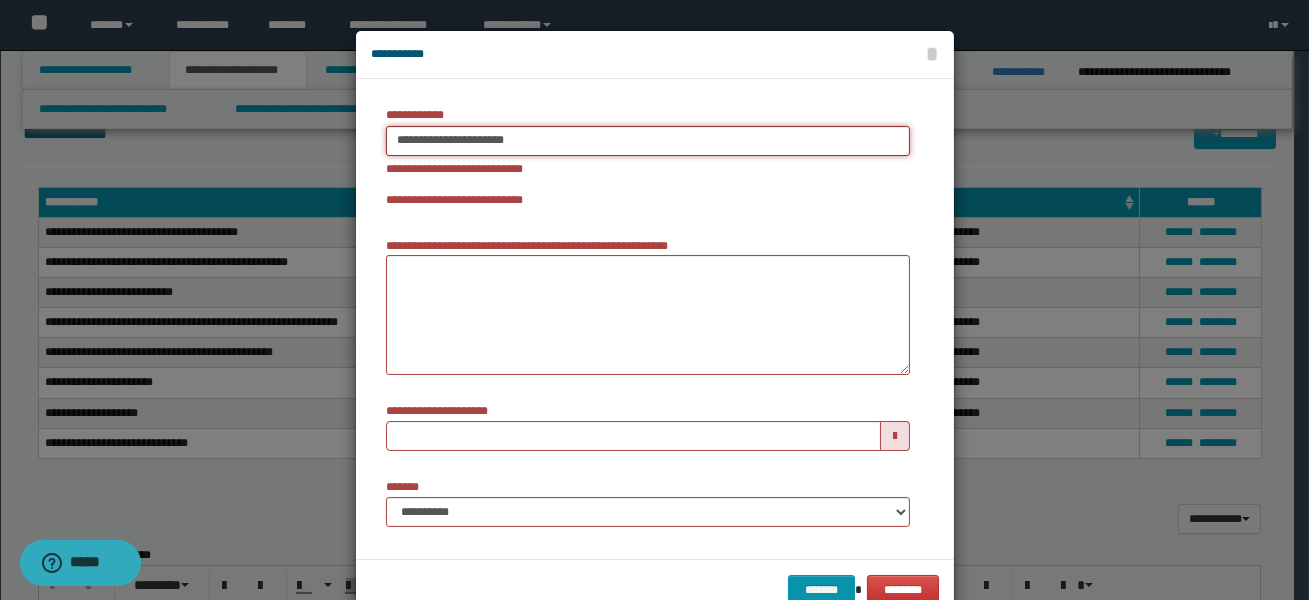 type on "**********" 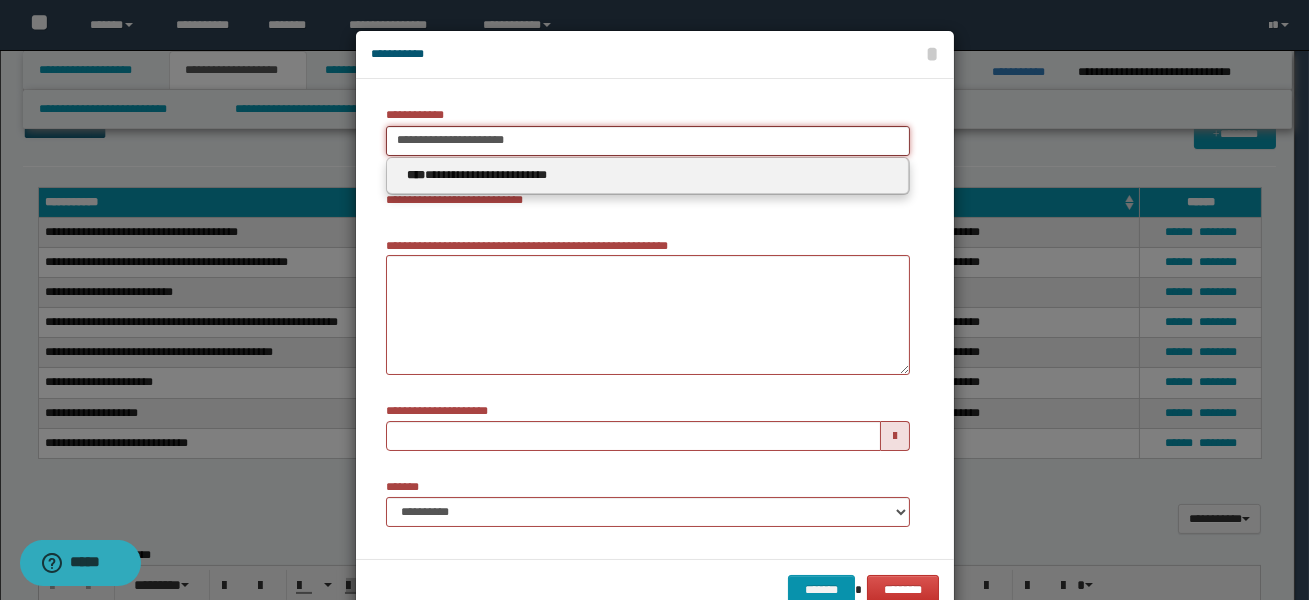 drag, startPoint x: 567, startPoint y: 141, endPoint x: 367, endPoint y: 137, distance: 200.04 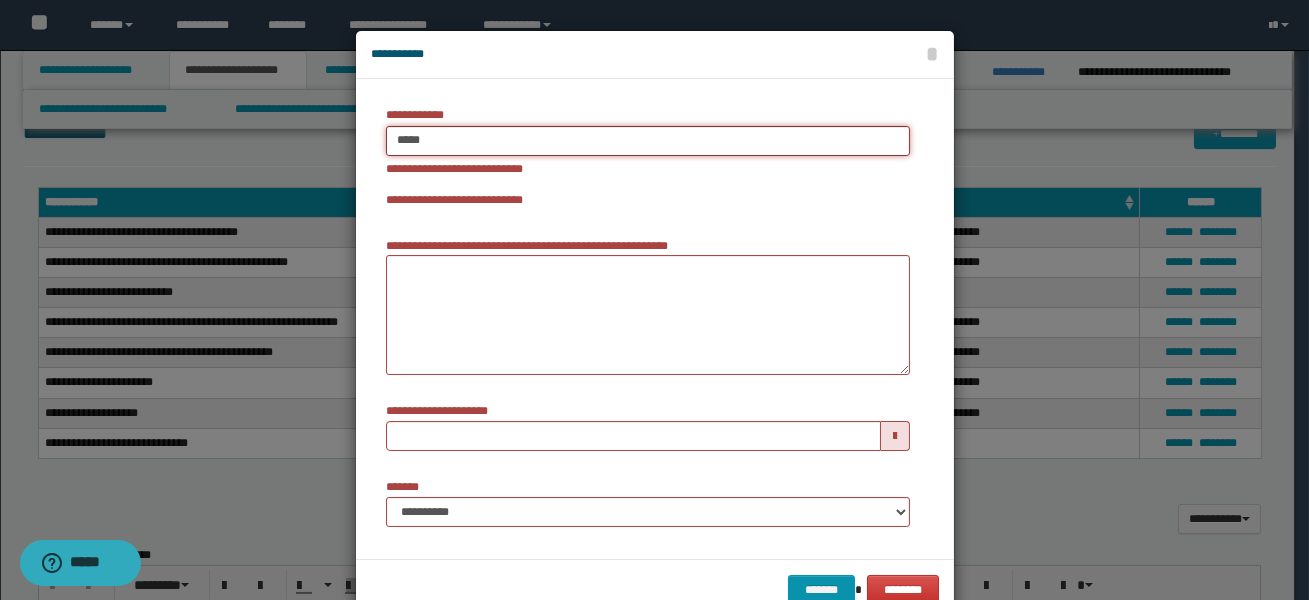 type on "******" 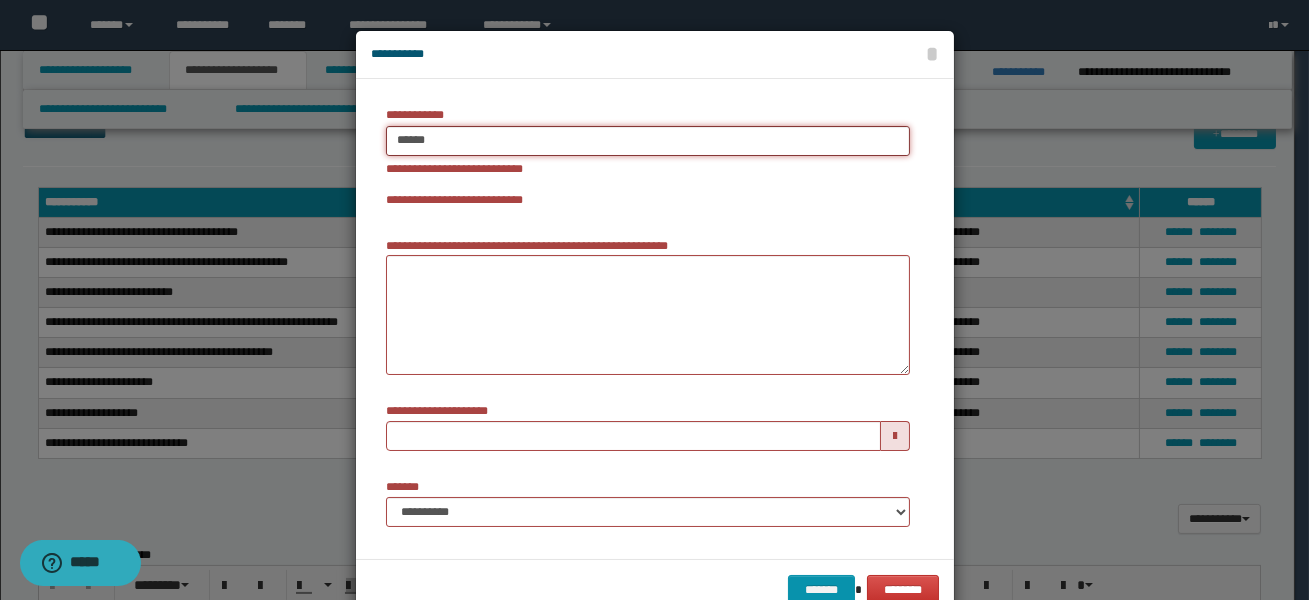 type on "******" 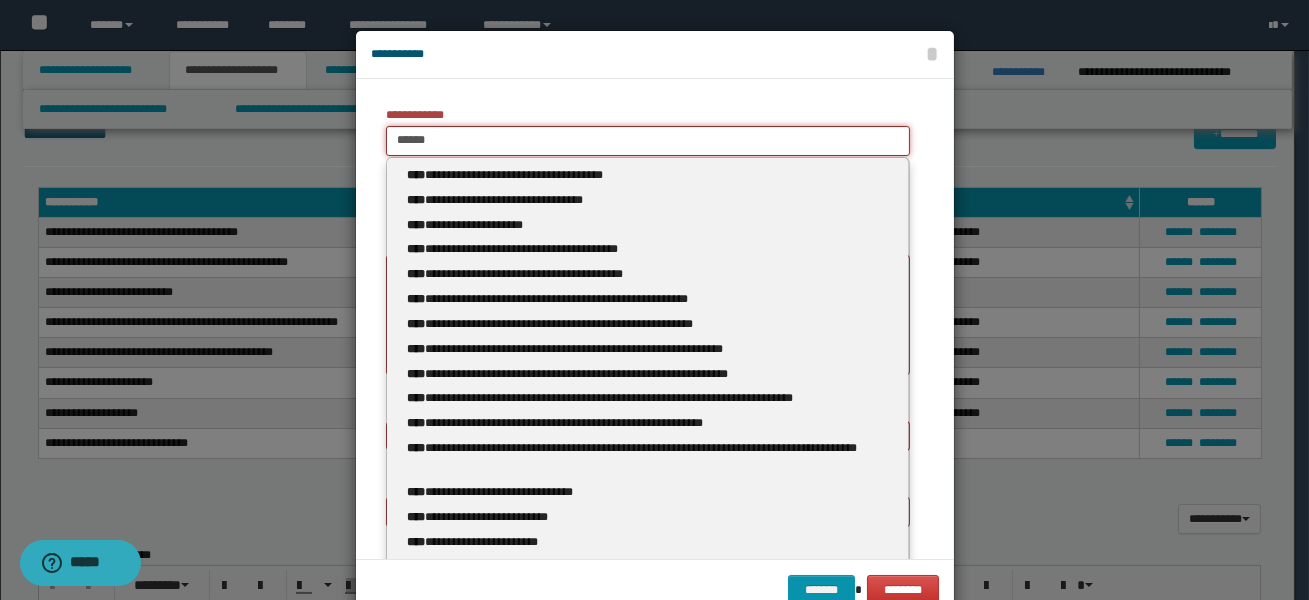 type 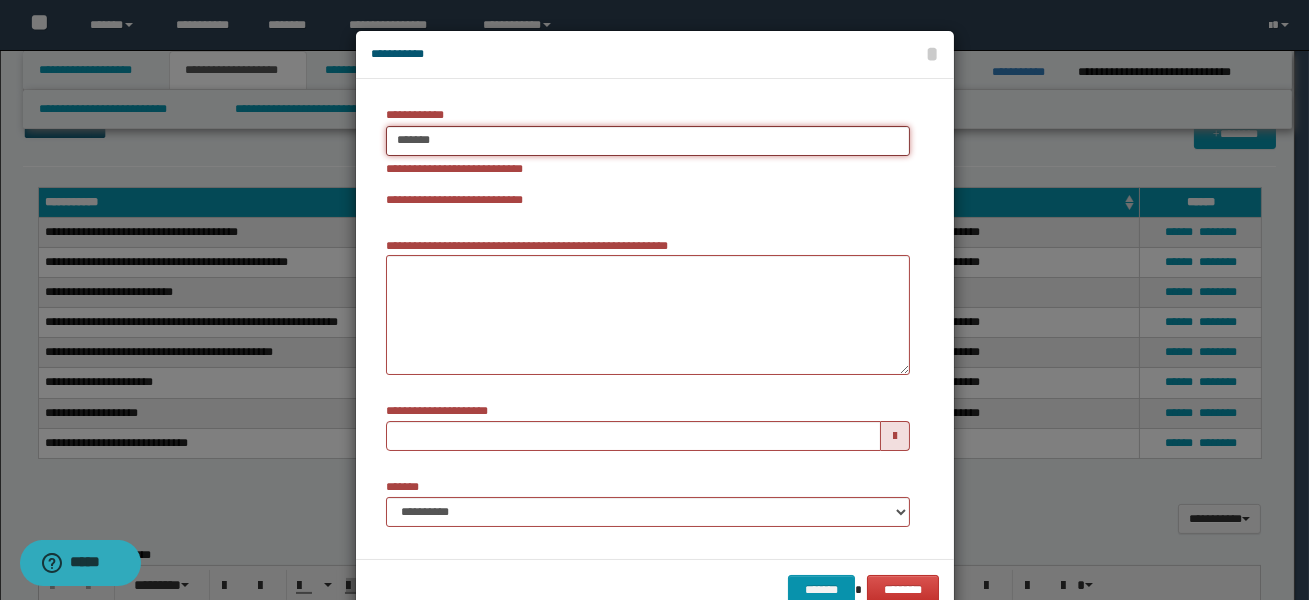 type on "********" 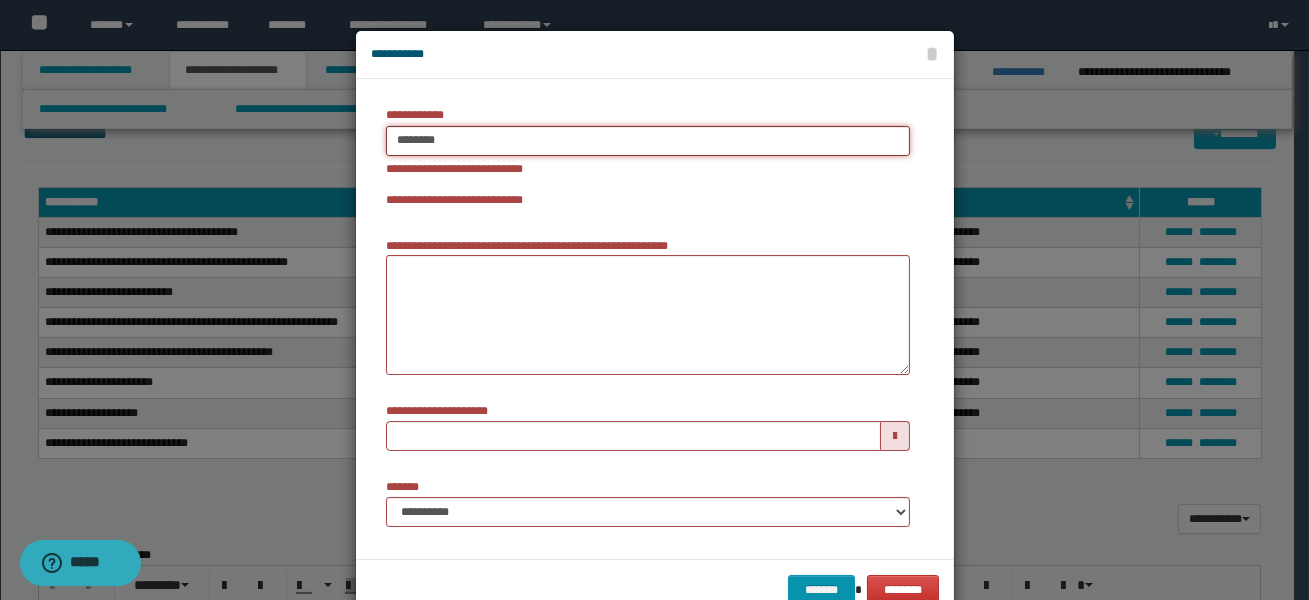type on "**********" 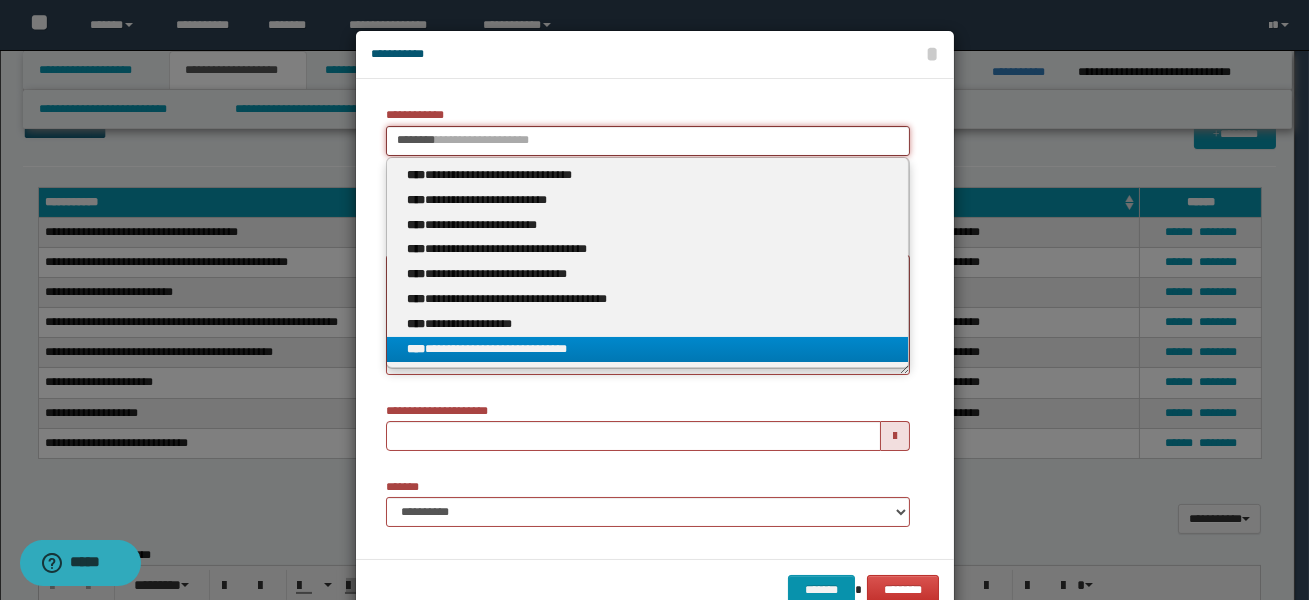 type on "********" 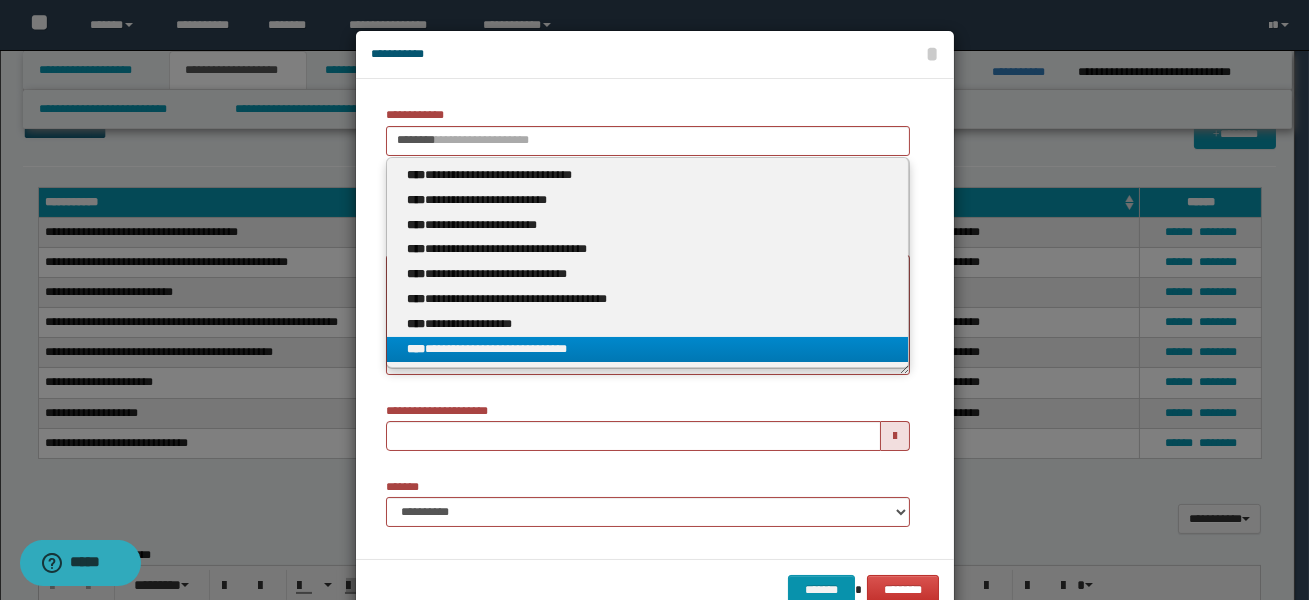 click on "**********" at bounding box center [648, 349] 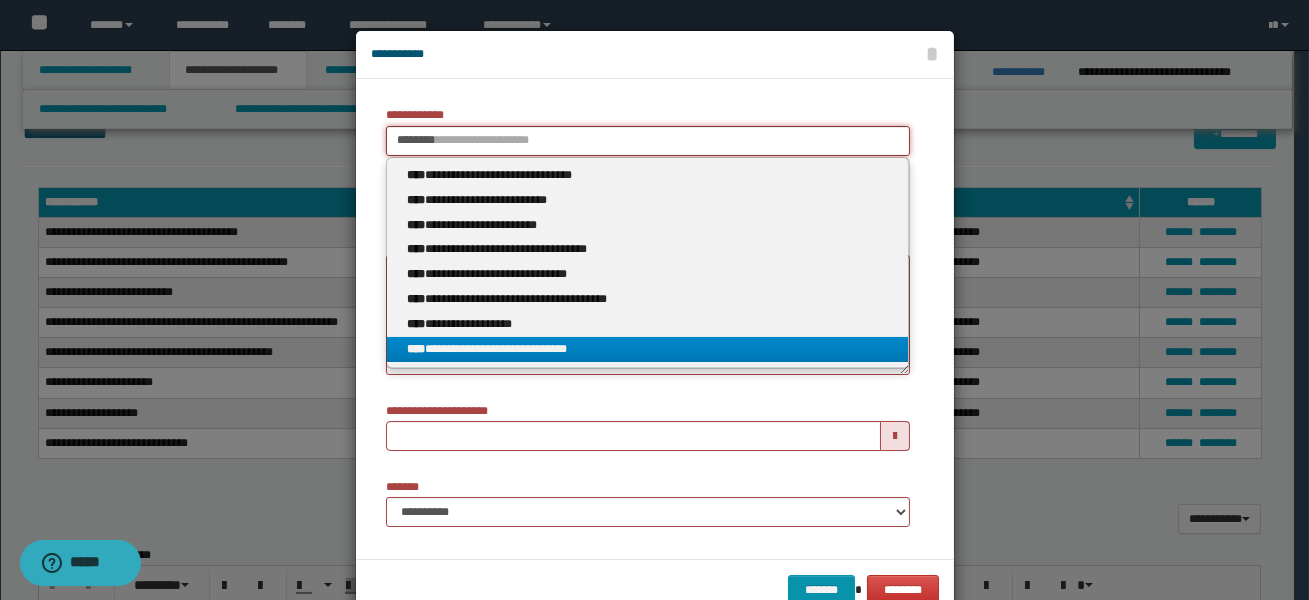 type 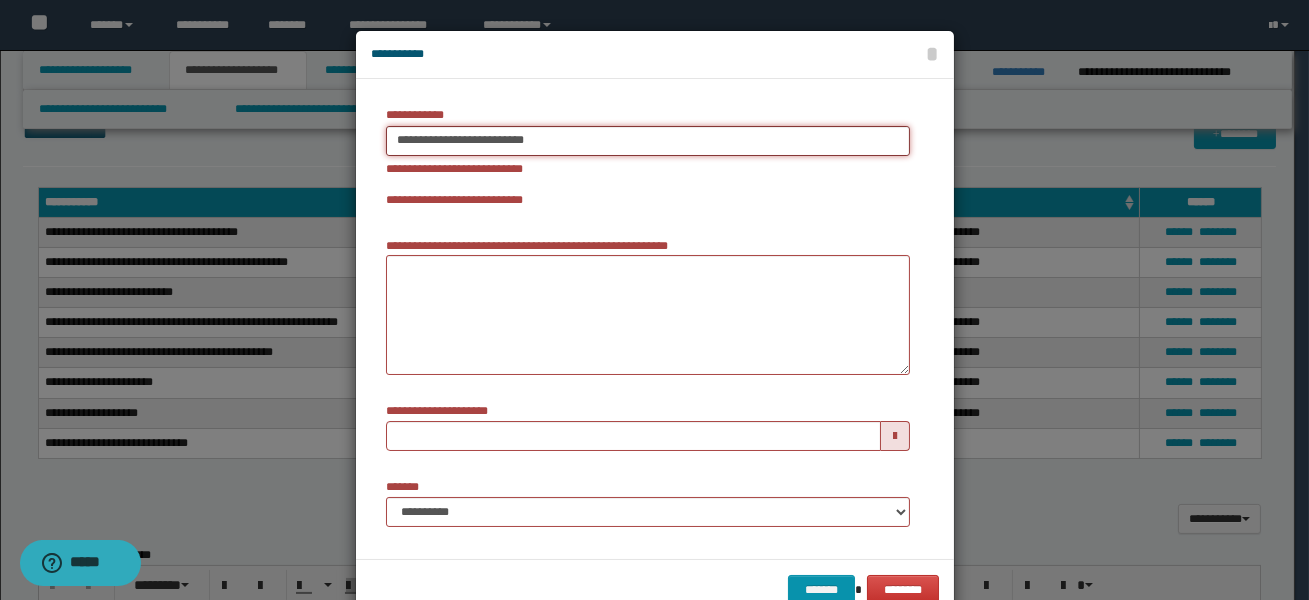type 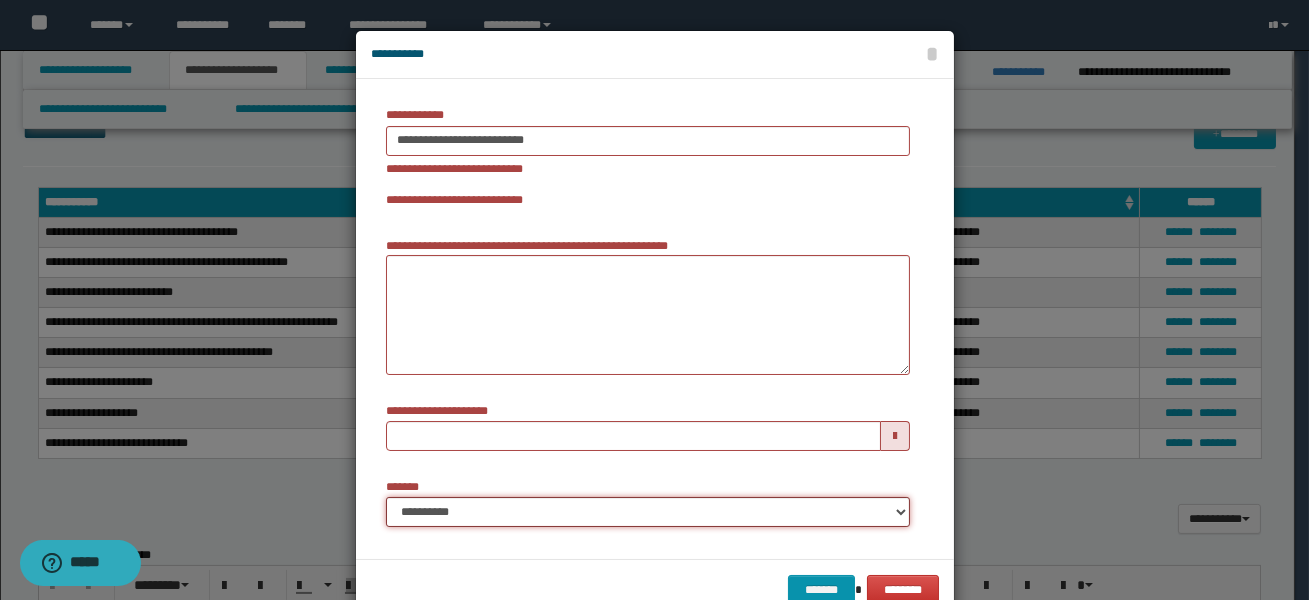 click on "**********" at bounding box center (648, 512) 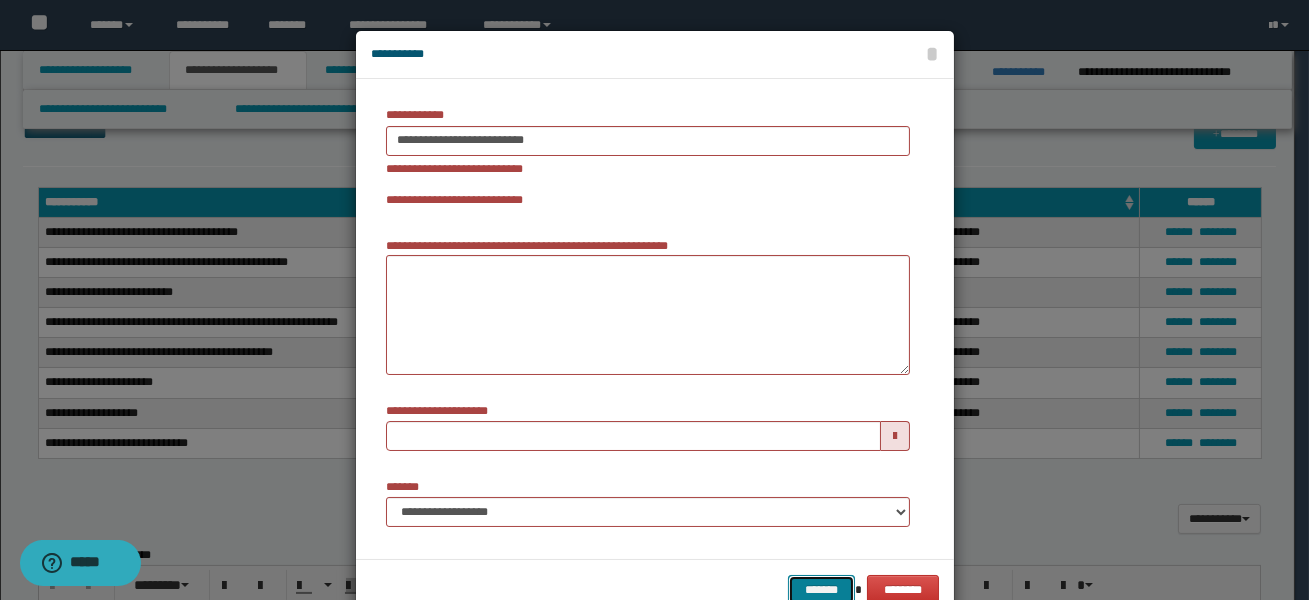 click on "*******" at bounding box center [821, 590] 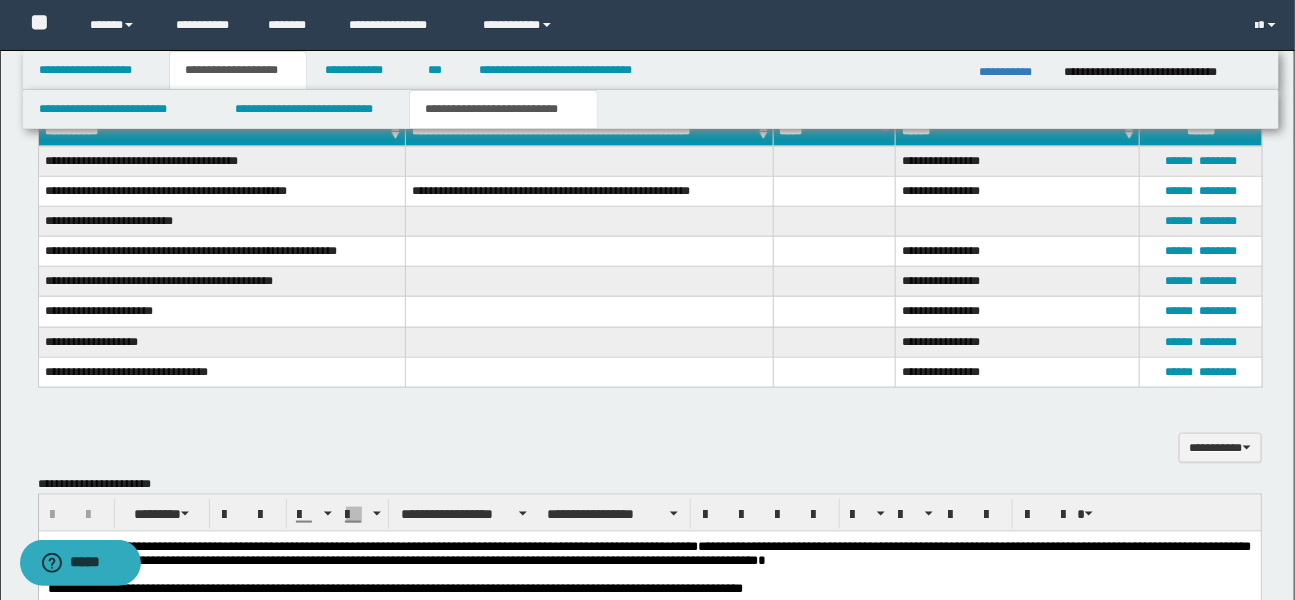 scroll, scrollTop: 699, scrollLeft: 0, axis: vertical 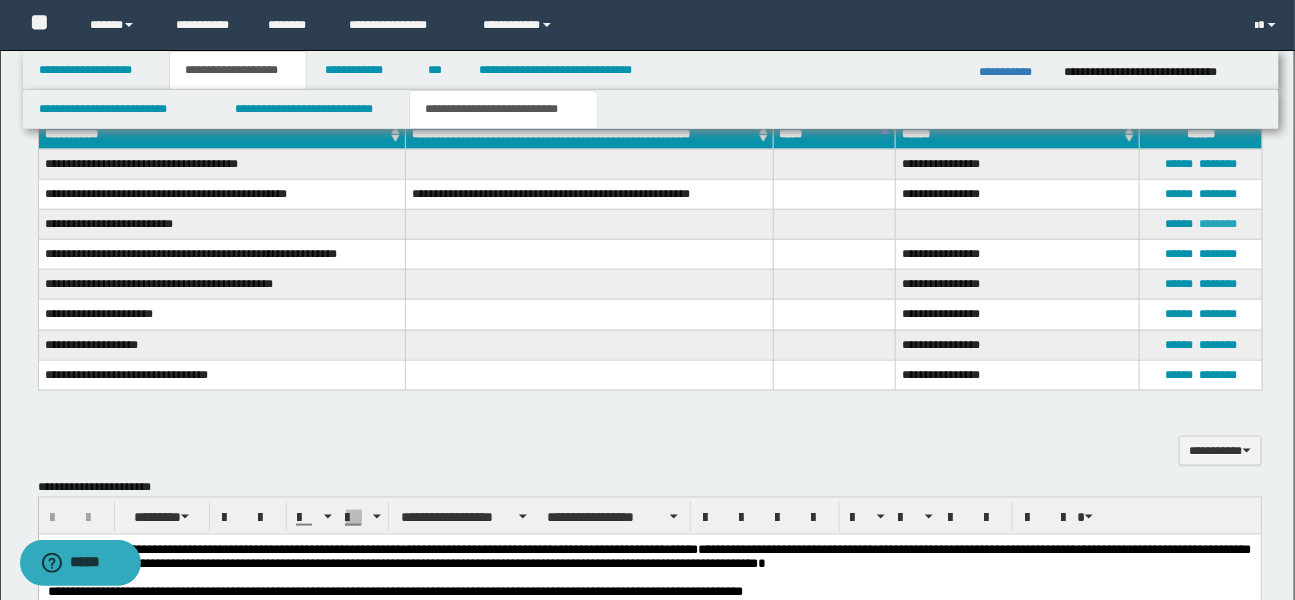 click on "********" at bounding box center [1218, 224] 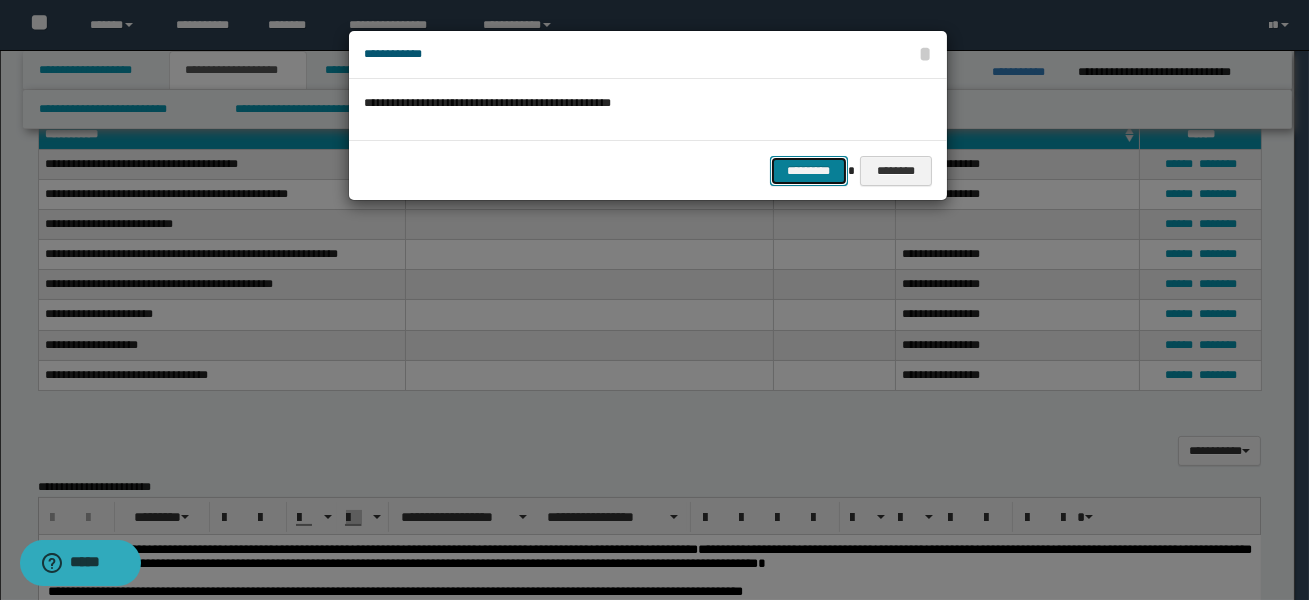 click on "*********" at bounding box center [809, 171] 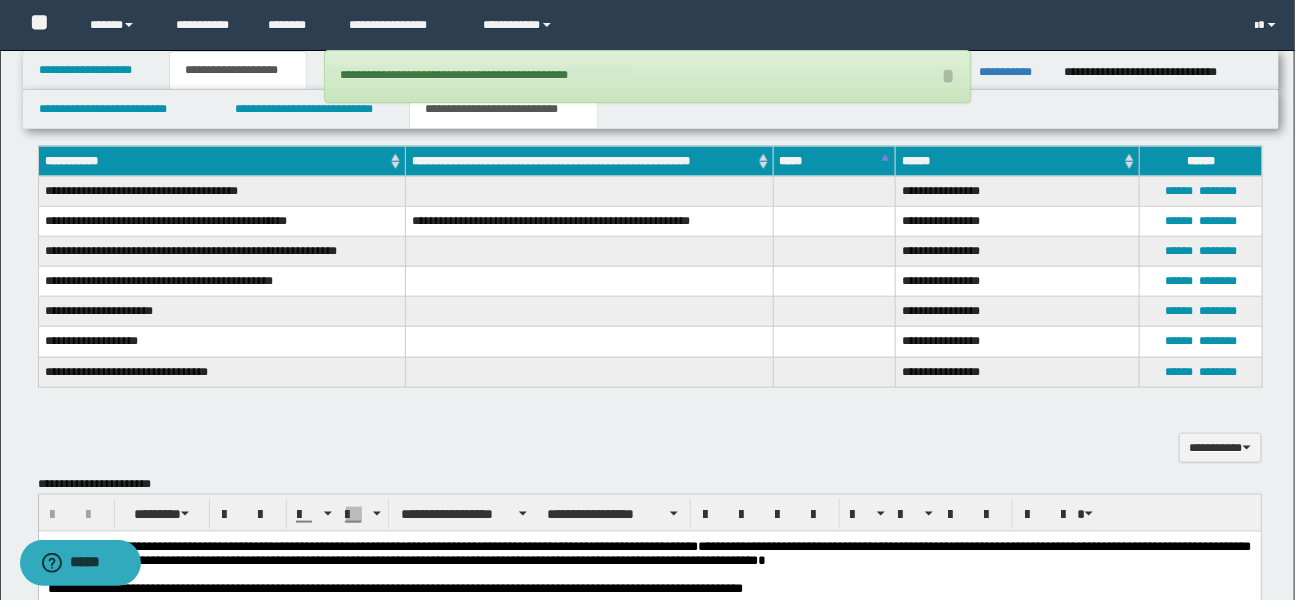 scroll, scrollTop: 519, scrollLeft: 0, axis: vertical 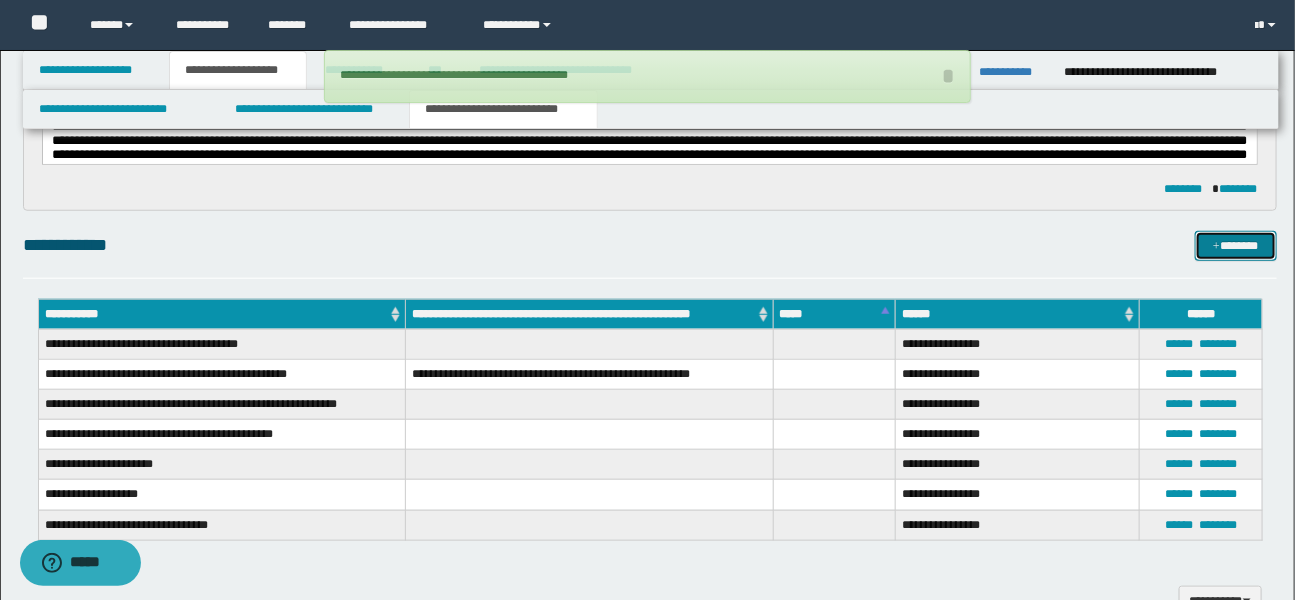 click on "*******" at bounding box center (1236, 246) 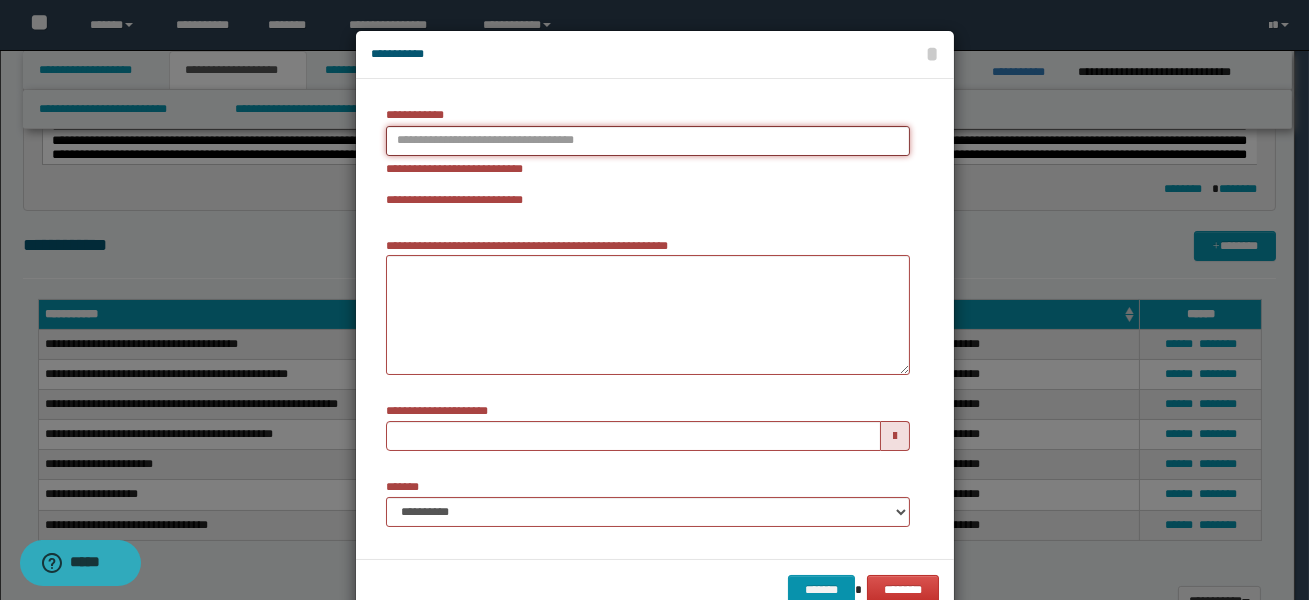 type on "**********" 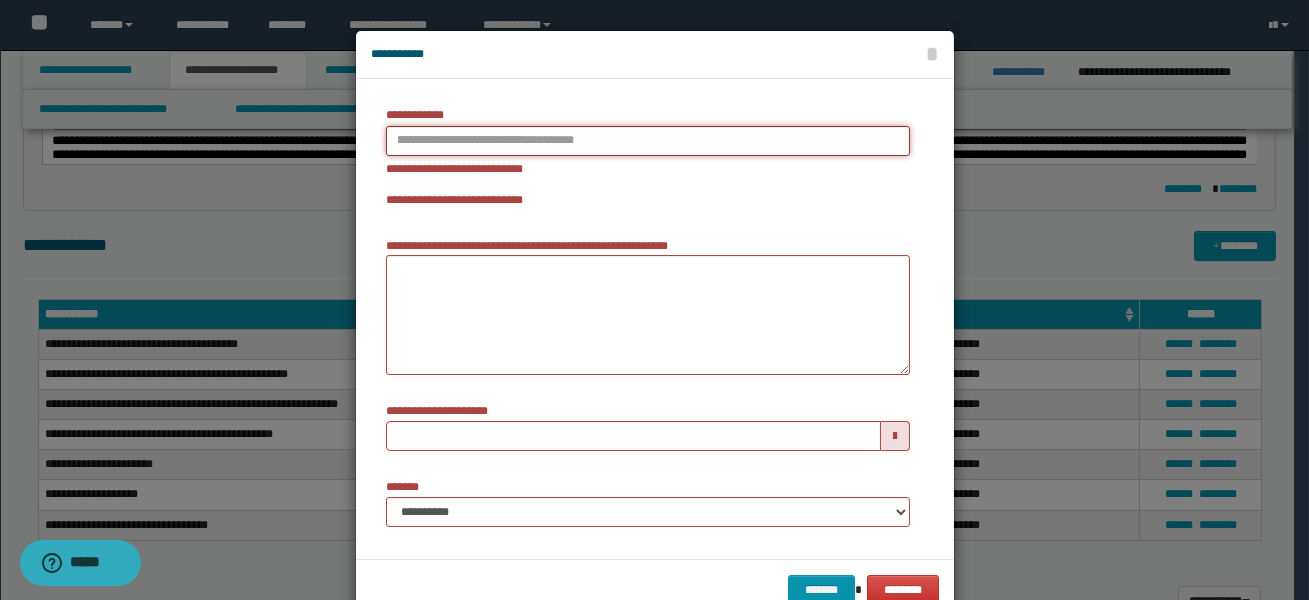 click on "**********" at bounding box center [648, 141] 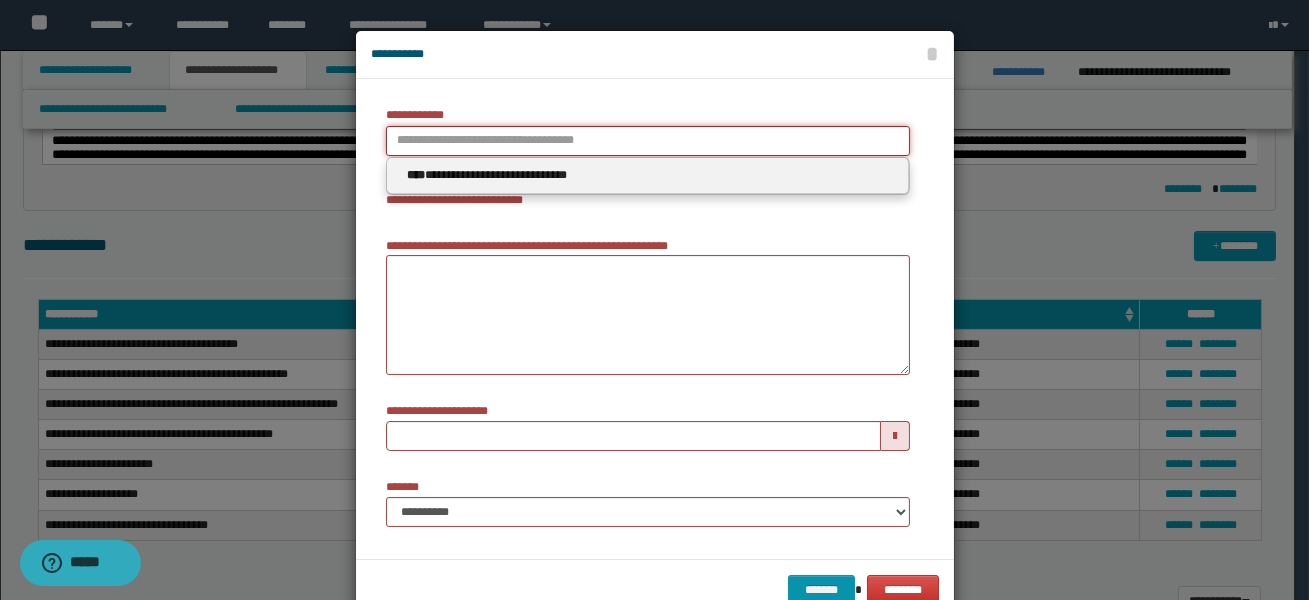 type 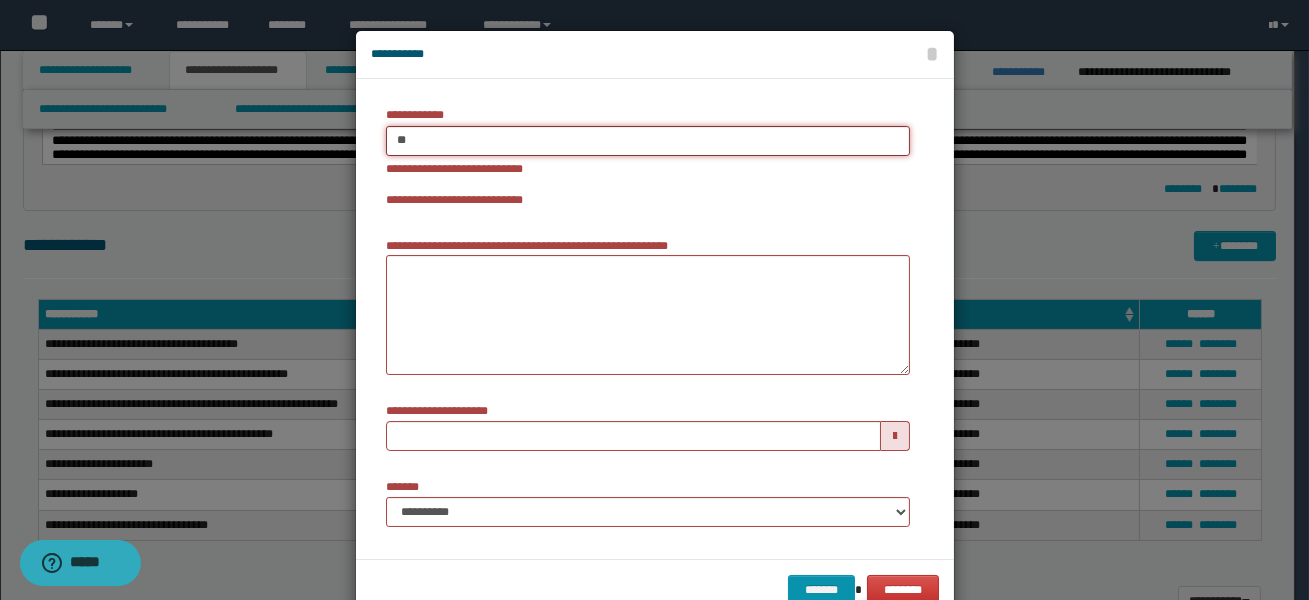 type on "*" 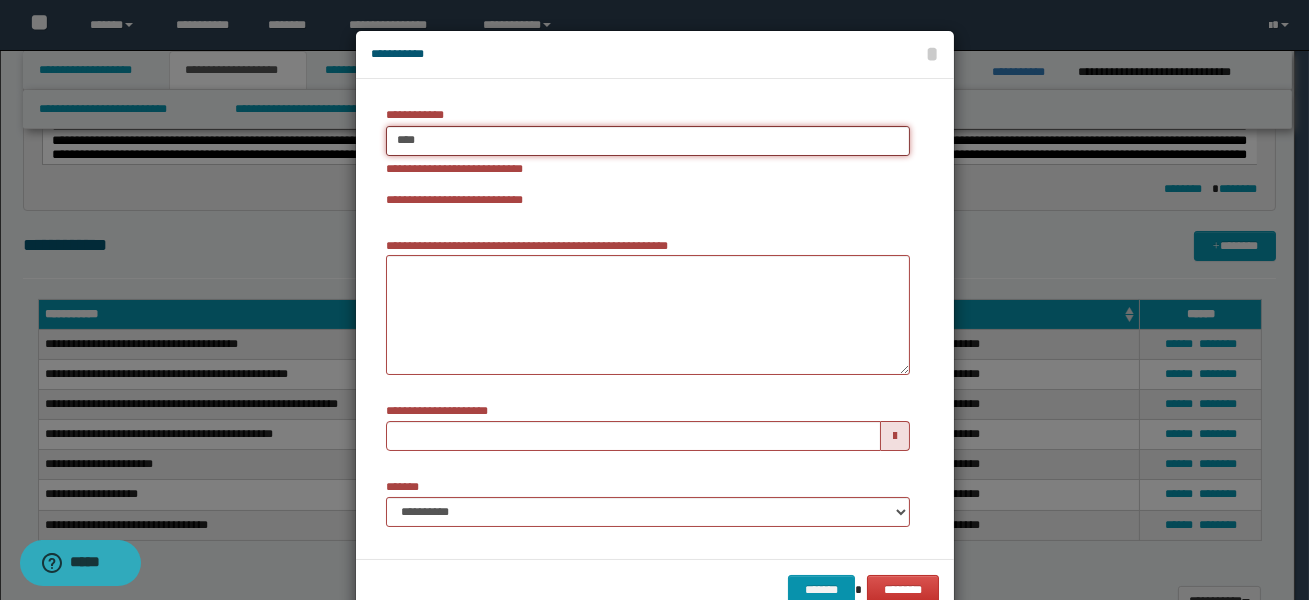 type on "*****" 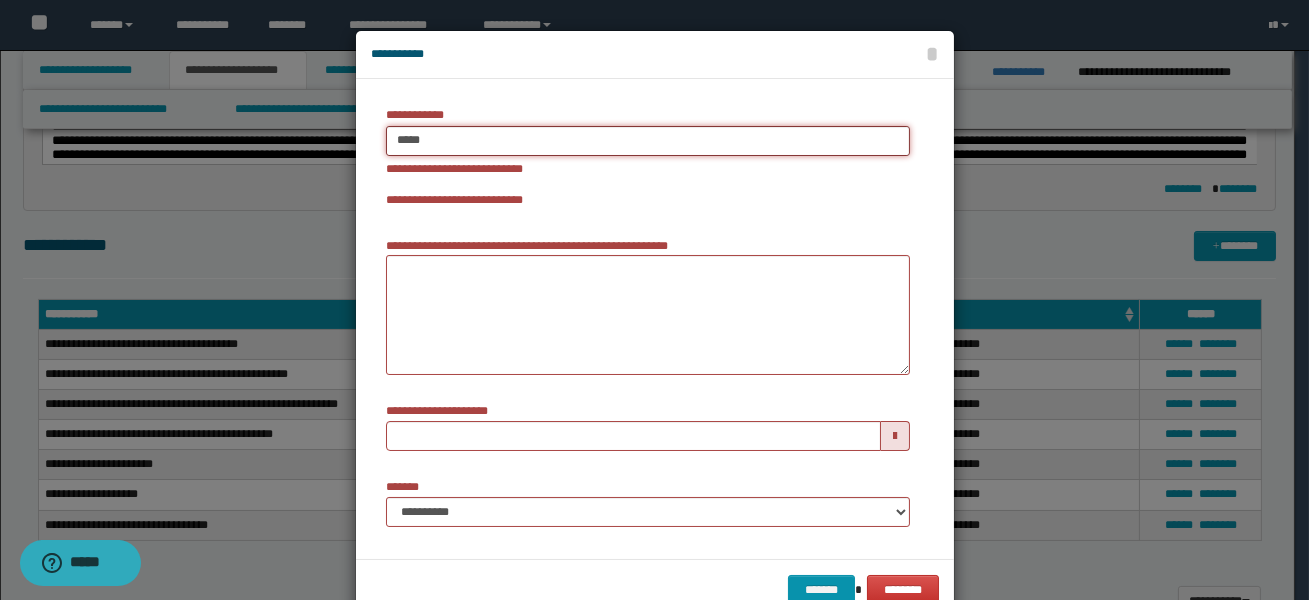 type on "*****" 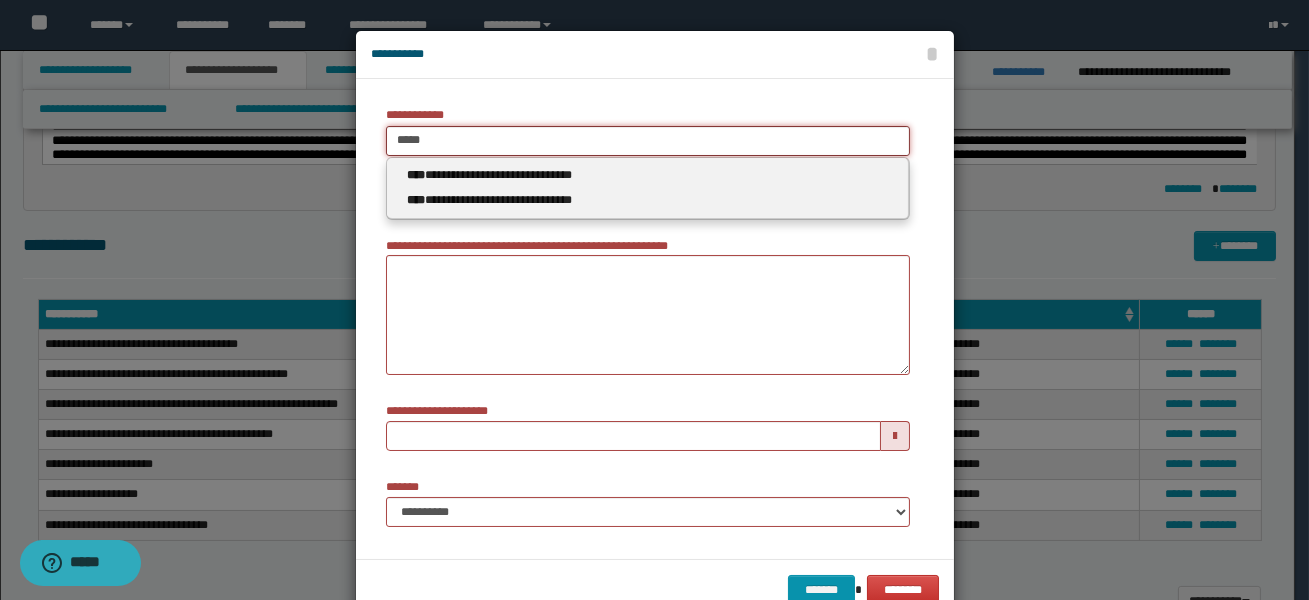 type on "*****" 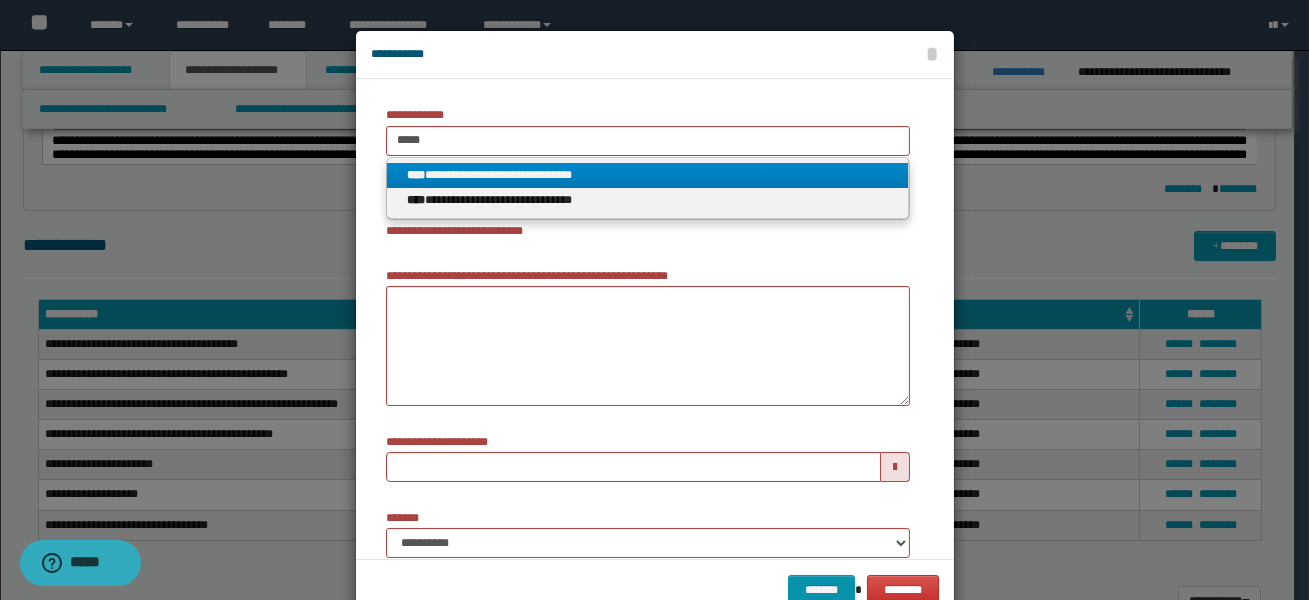click on "**********" at bounding box center [648, 175] 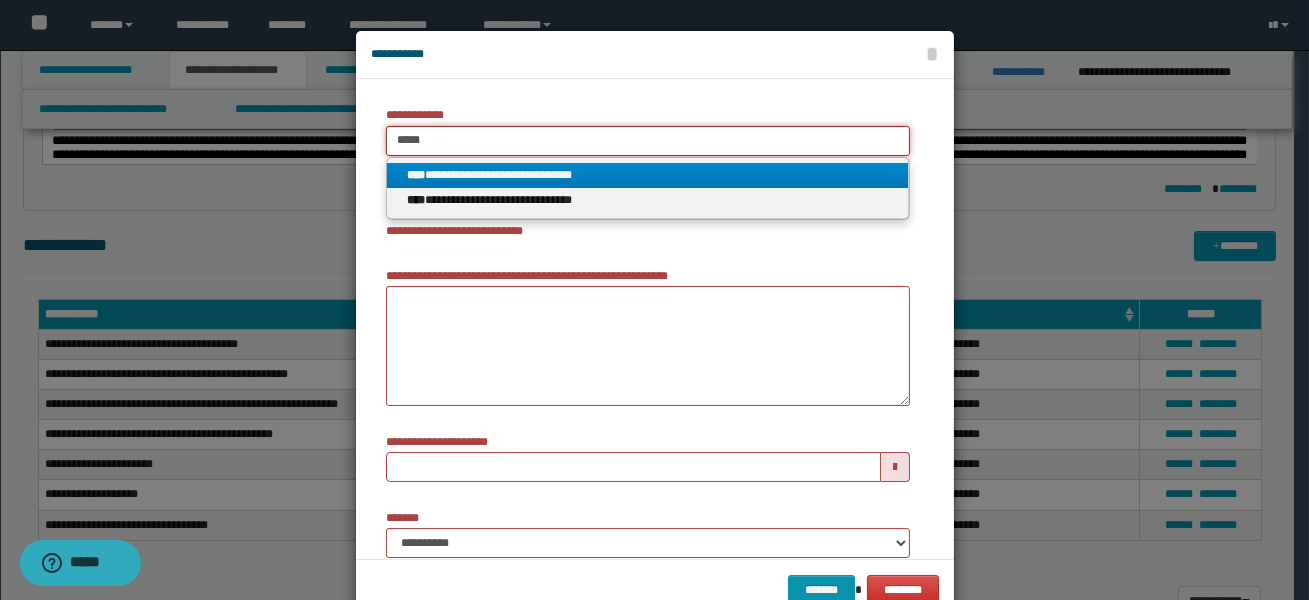 type 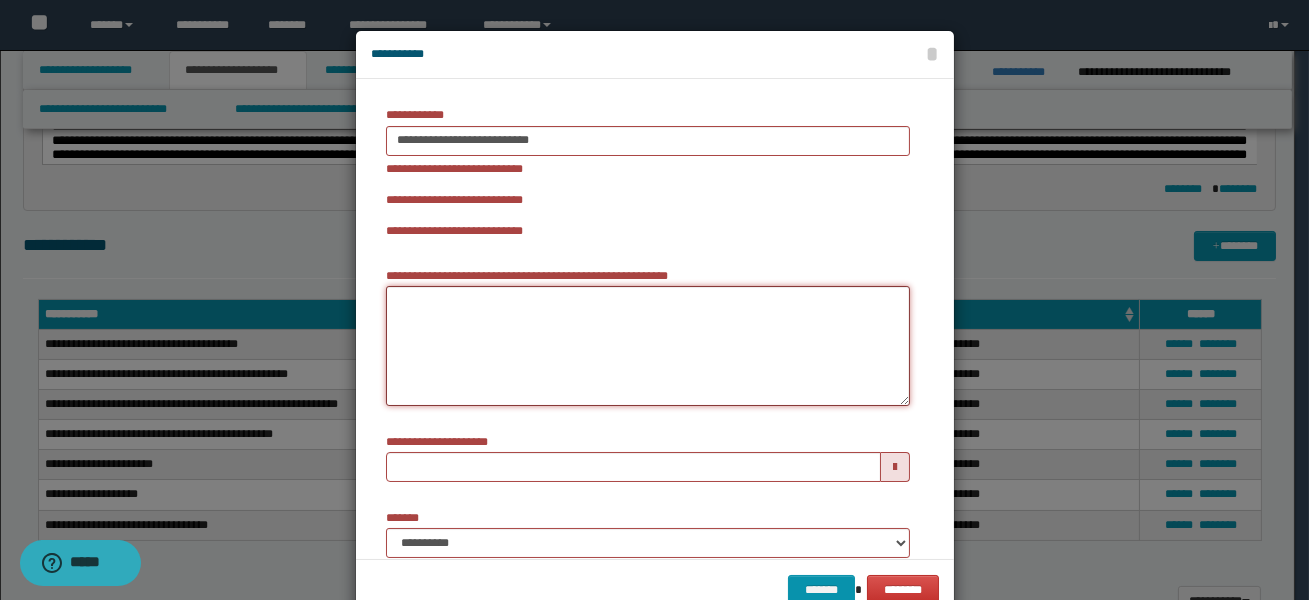 click on "**********" at bounding box center [648, 346] 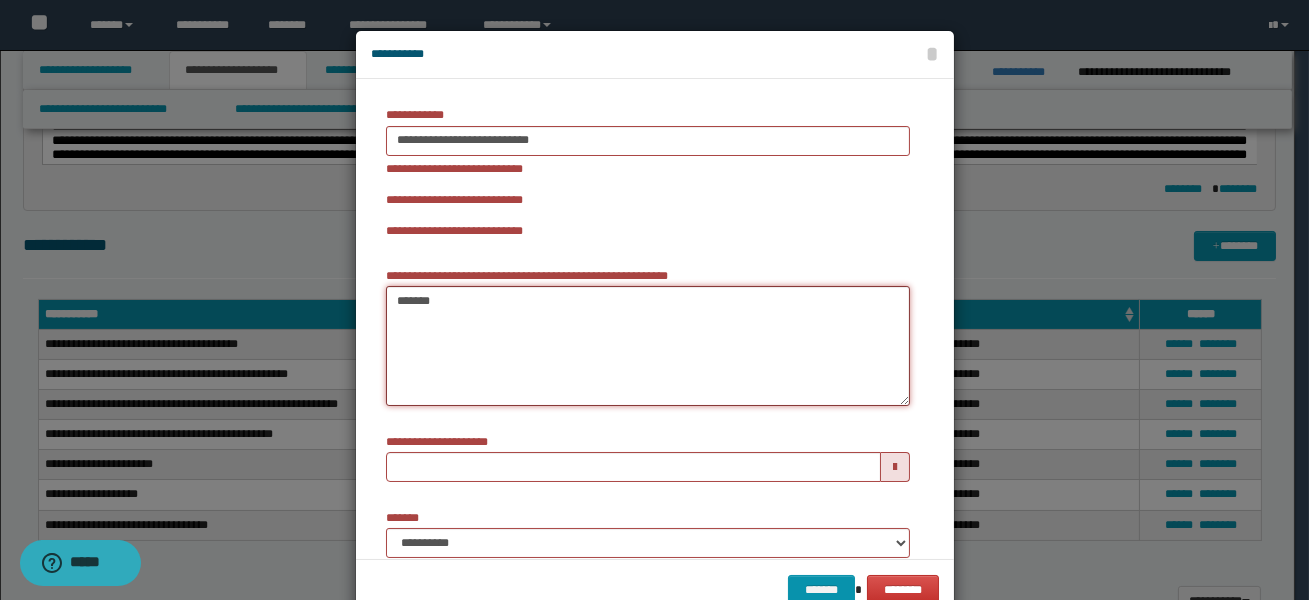 type on "*******" 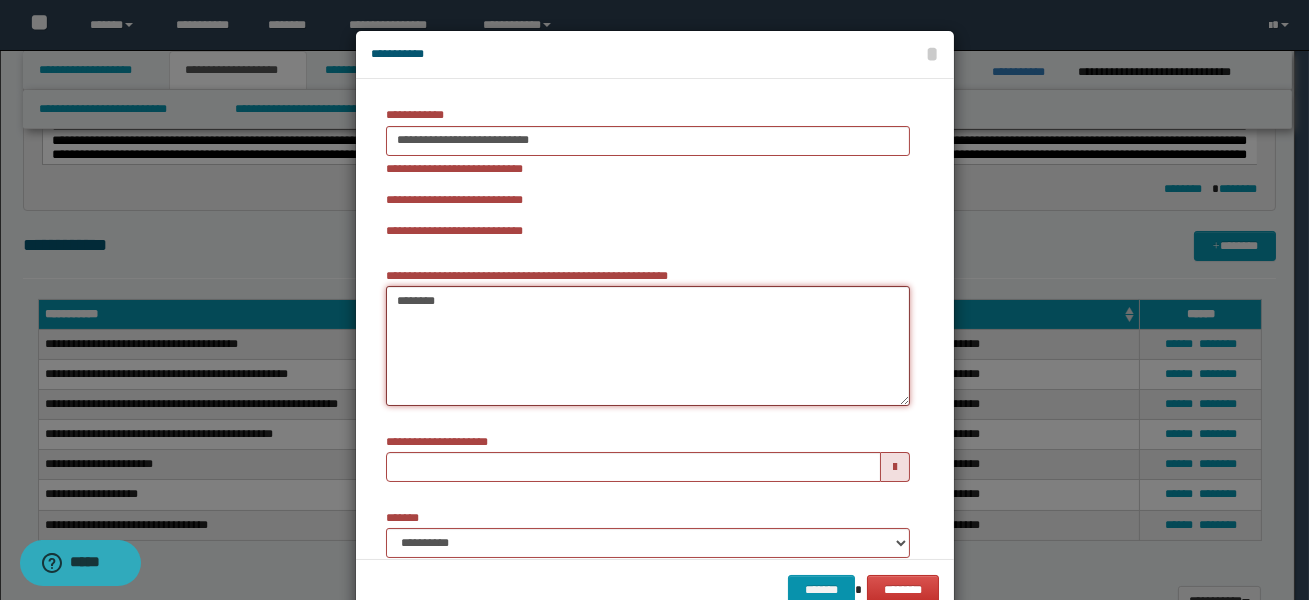 type 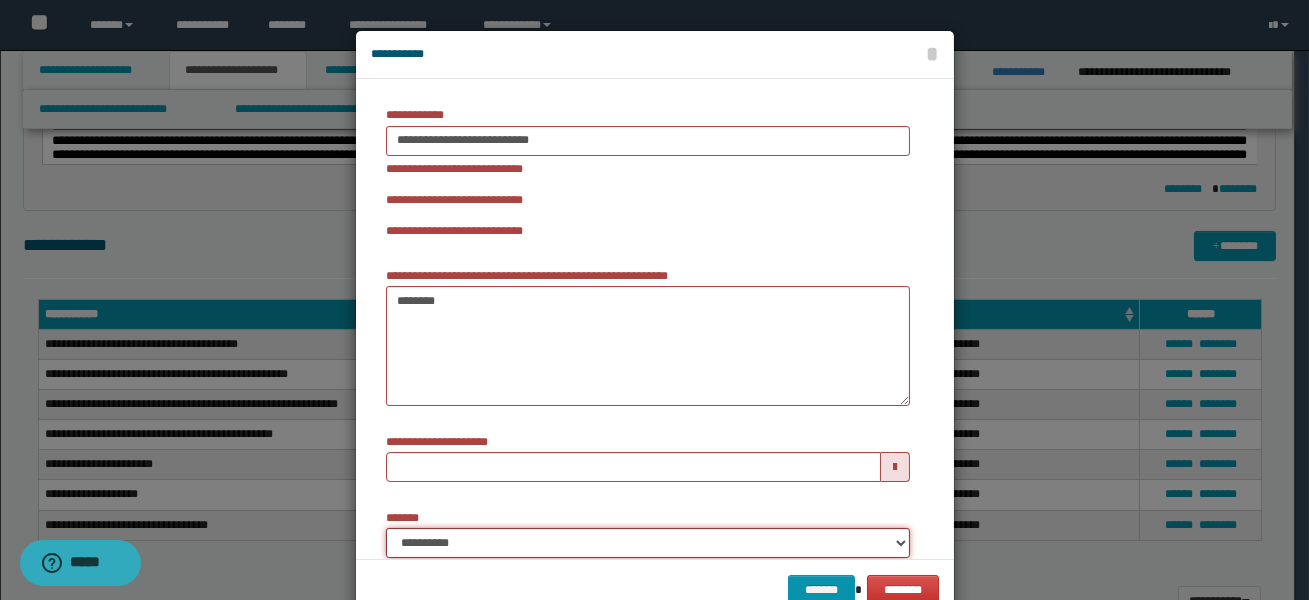 click on "**********" at bounding box center (648, 543) 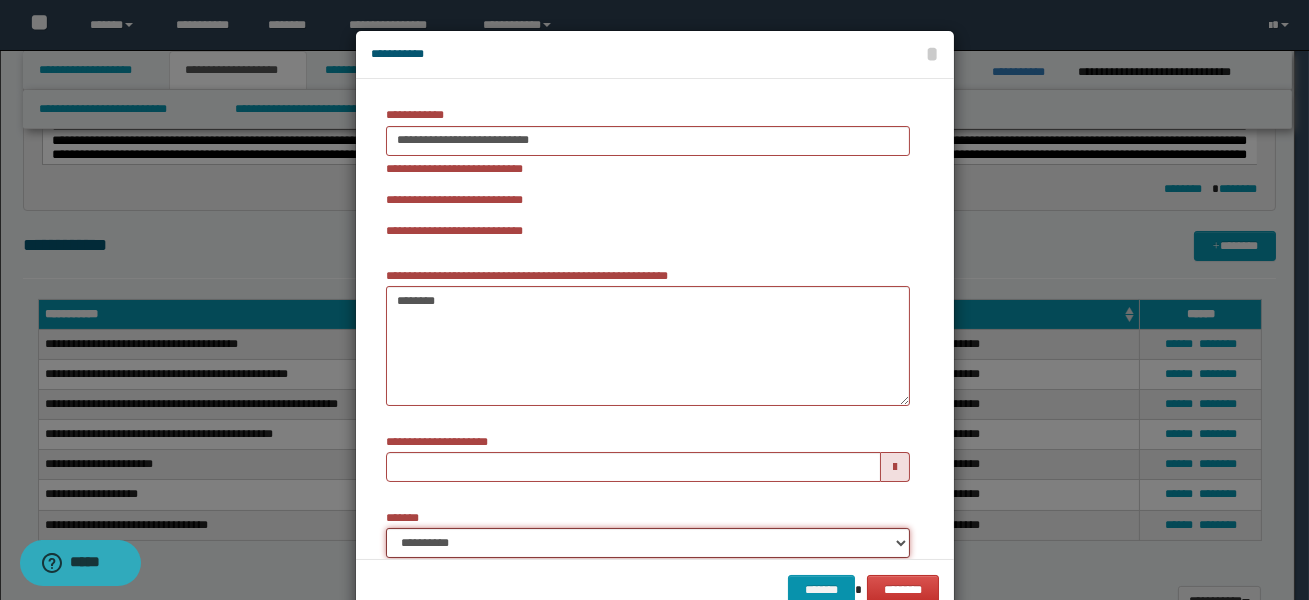select on "*" 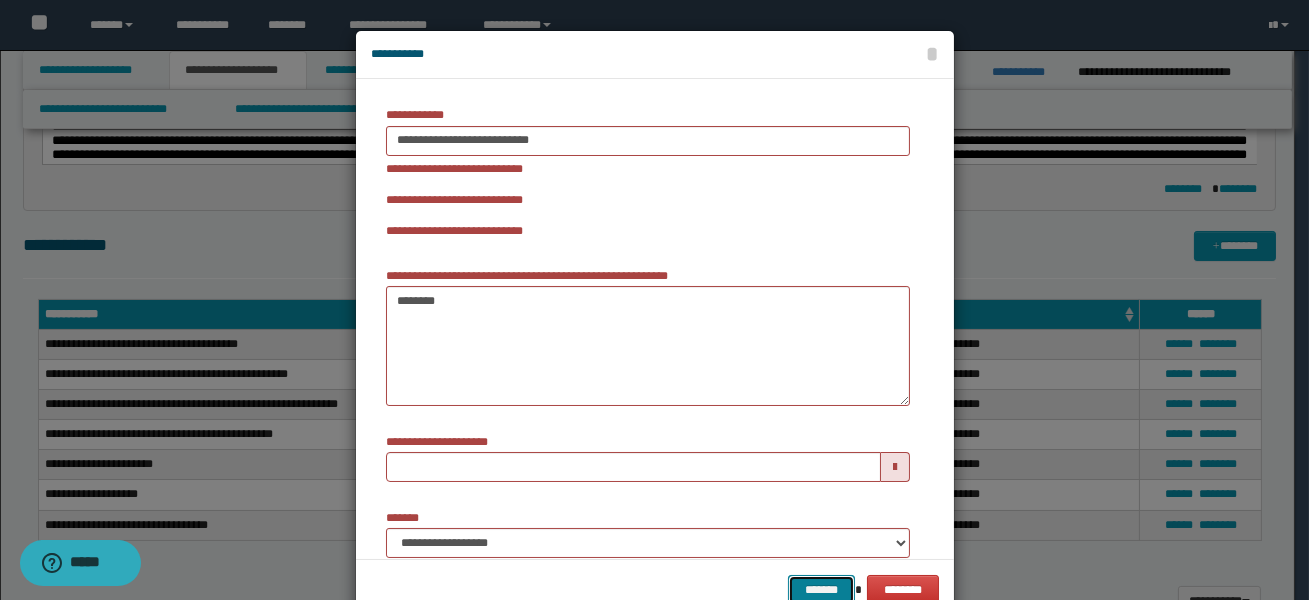 click on "*******" at bounding box center [821, 590] 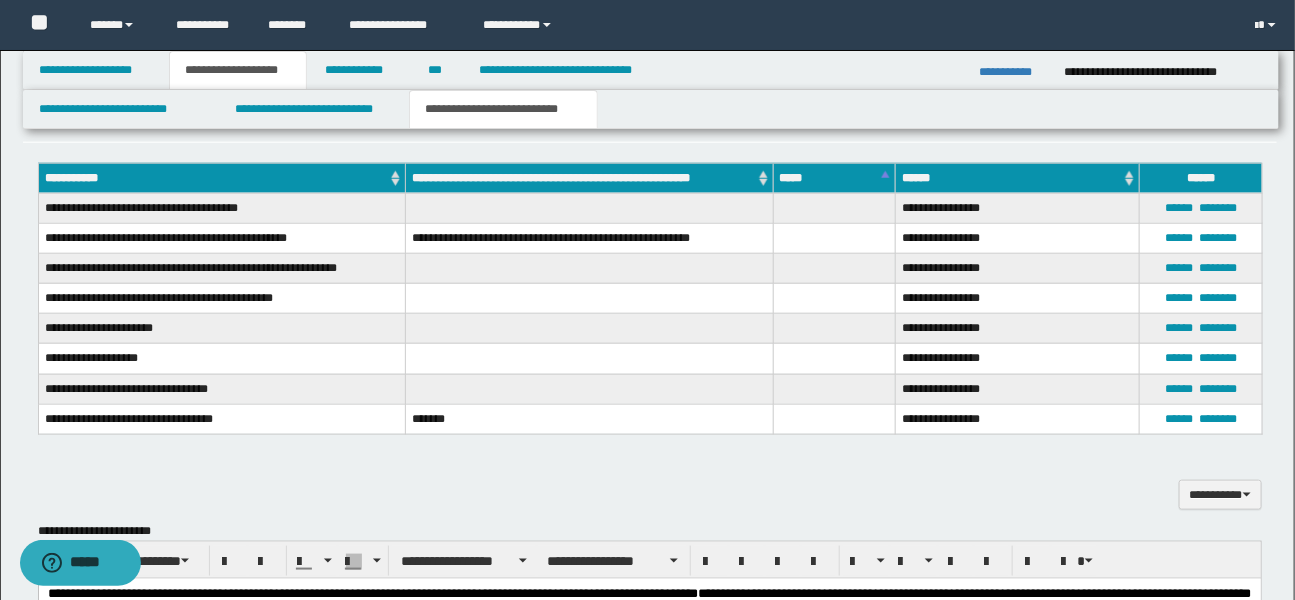 scroll, scrollTop: 941, scrollLeft: 0, axis: vertical 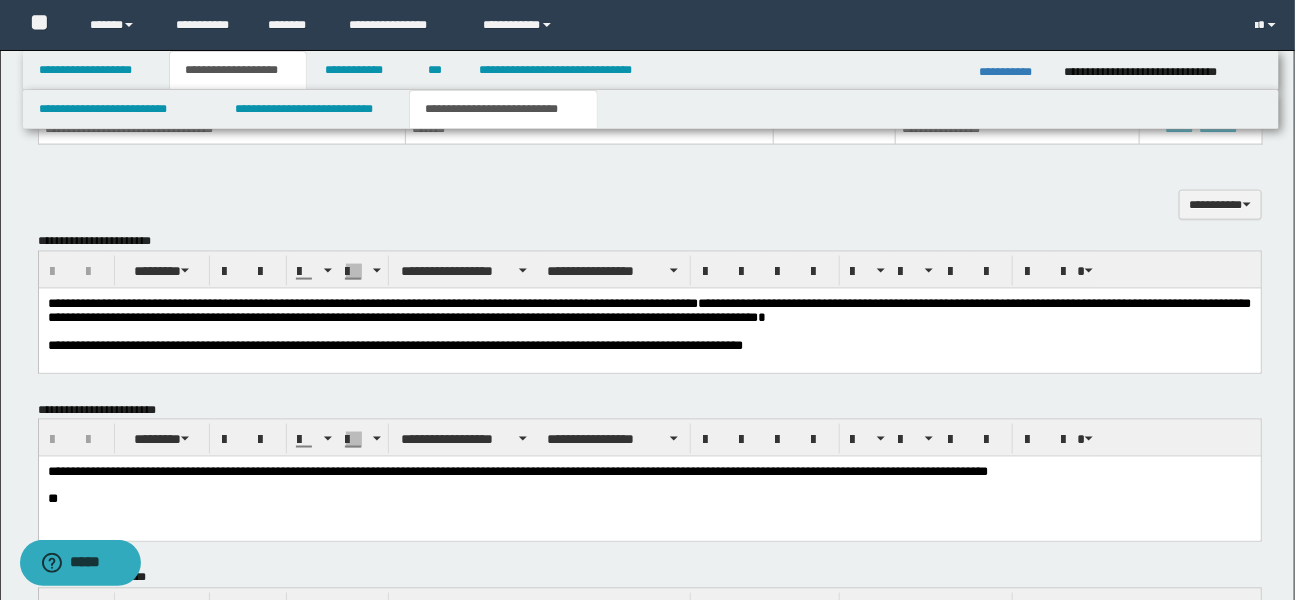 drag, startPoint x: 246, startPoint y: 348, endPoint x: 256, endPoint y: 347, distance: 10.049875 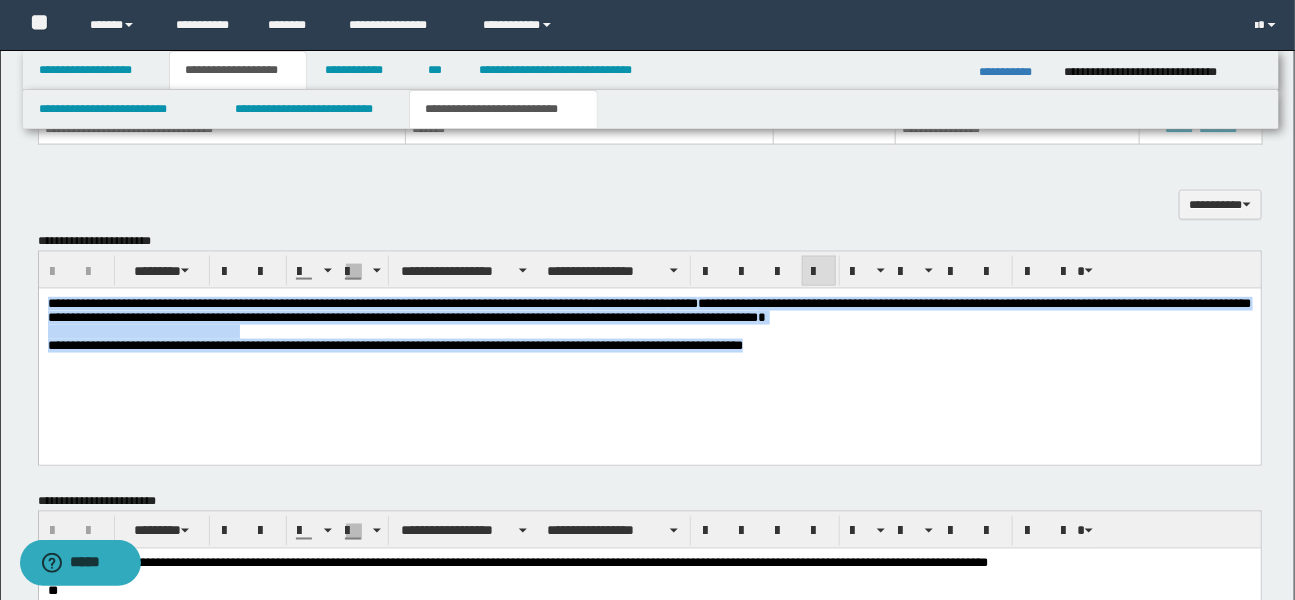 drag, startPoint x: 47, startPoint y: 305, endPoint x: 825, endPoint y: 373, distance: 780.96606 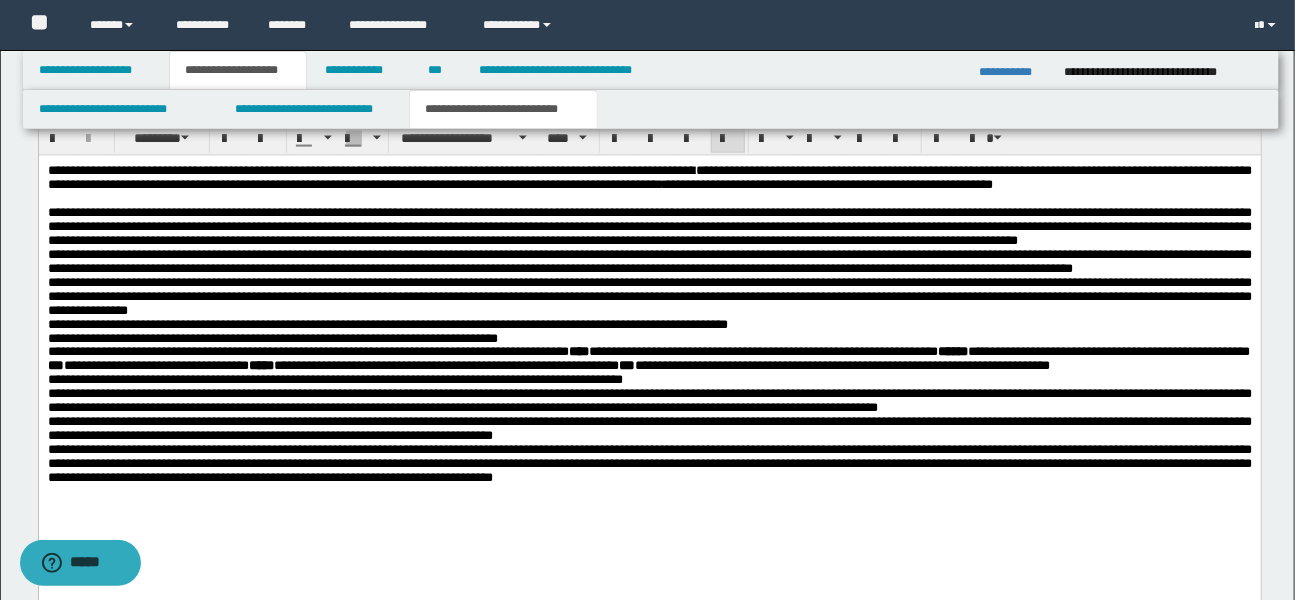 scroll, scrollTop: 985, scrollLeft: 0, axis: vertical 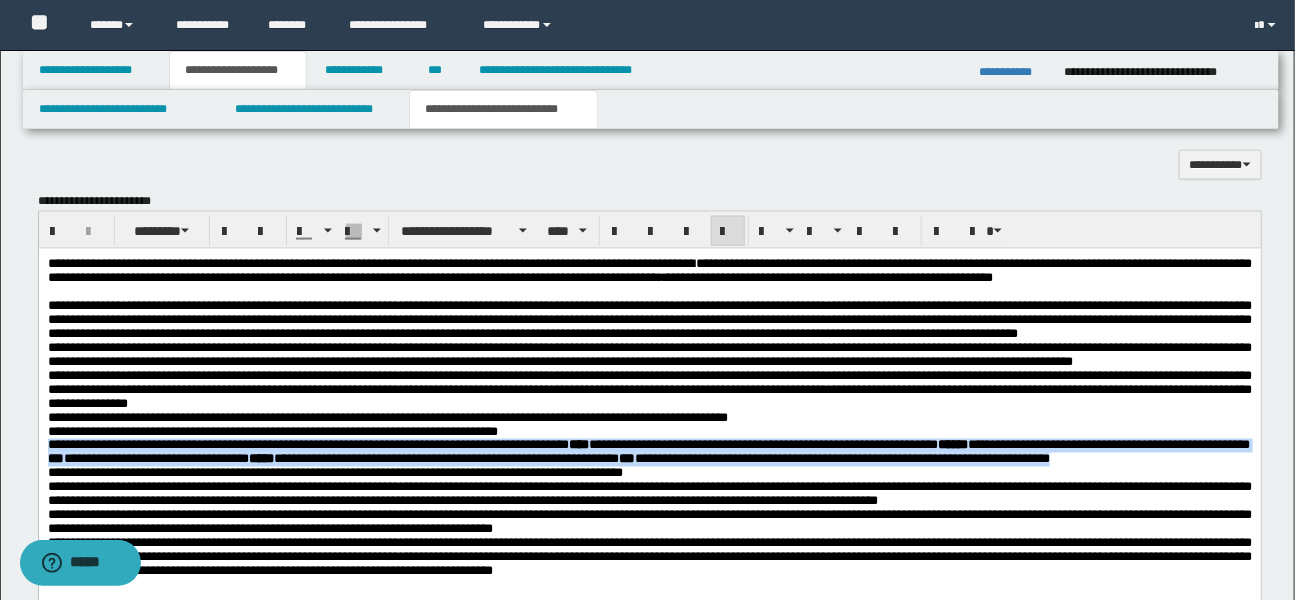 drag, startPoint x: 49, startPoint y: 475, endPoint x: 270, endPoint y: 505, distance: 223.0269 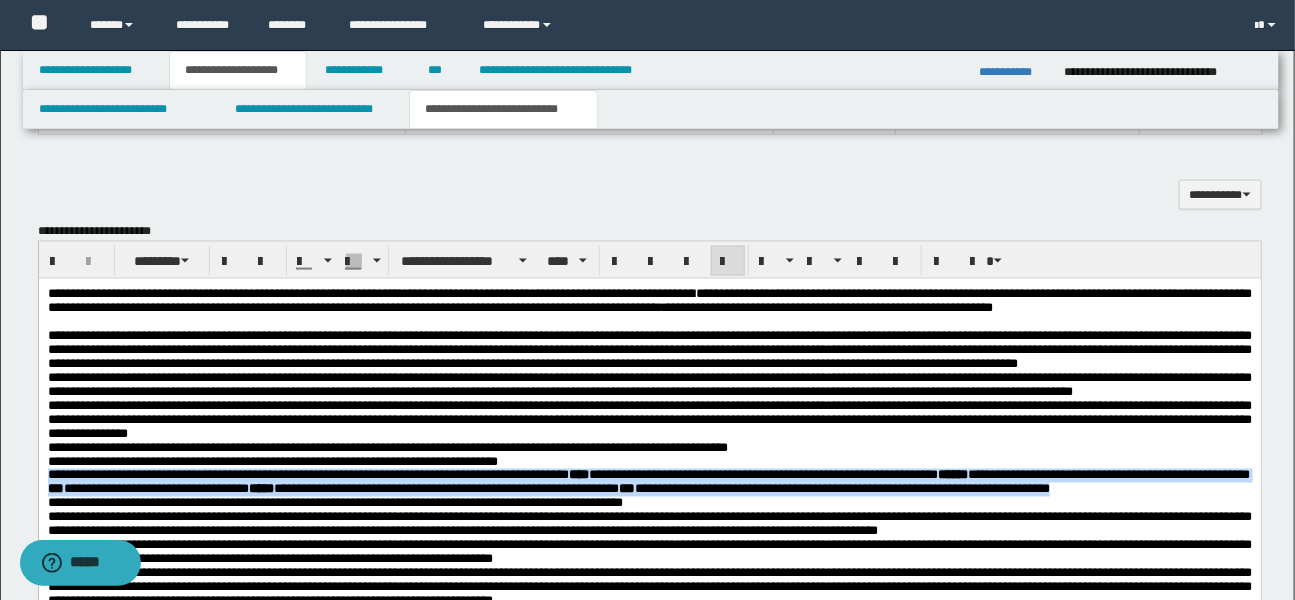 scroll, scrollTop: 952, scrollLeft: 0, axis: vertical 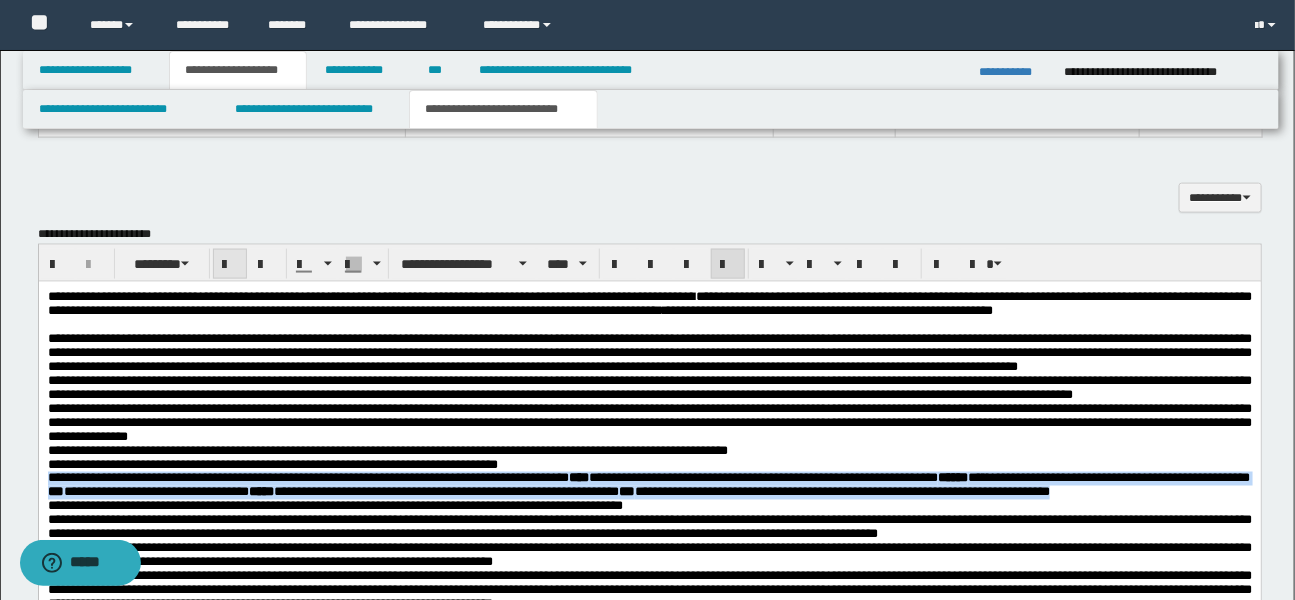 click at bounding box center (230, 265) 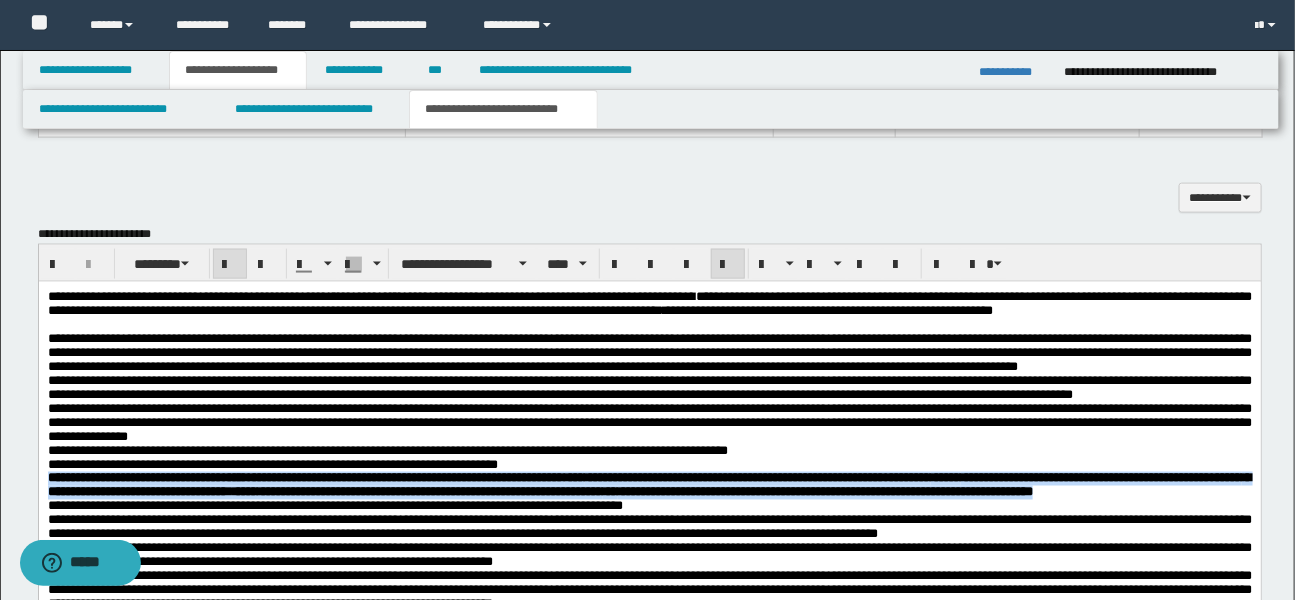 click at bounding box center [230, 265] 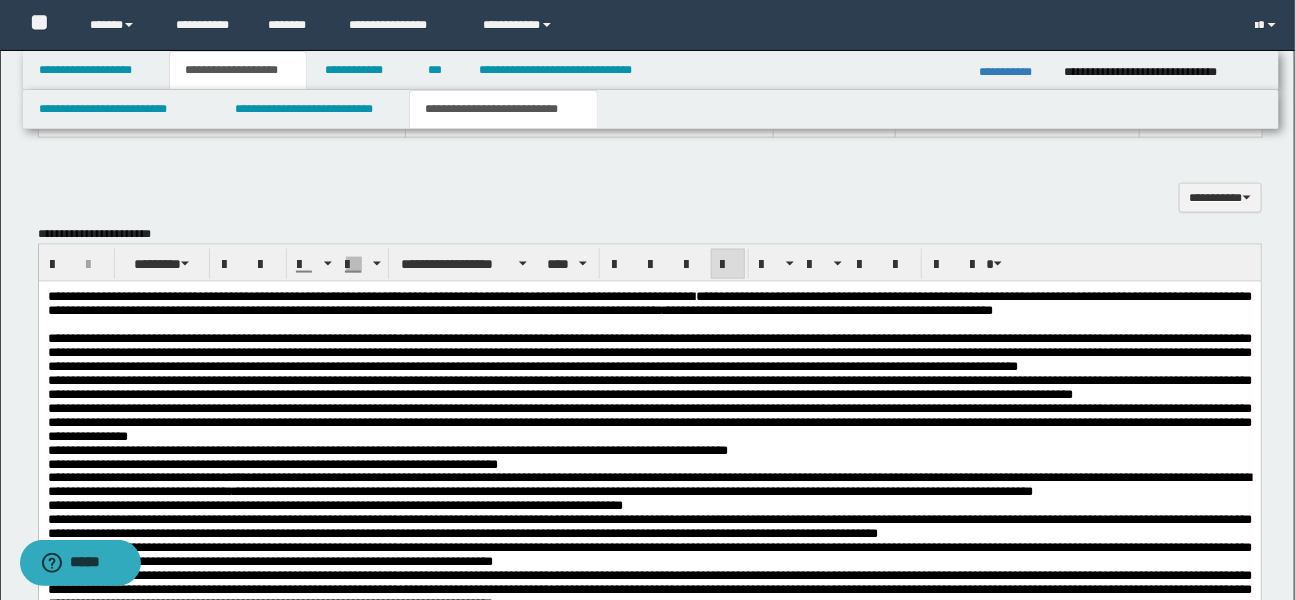 drag, startPoint x: 608, startPoint y: 549, endPoint x: 585, endPoint y: 541, distance: 24.351591 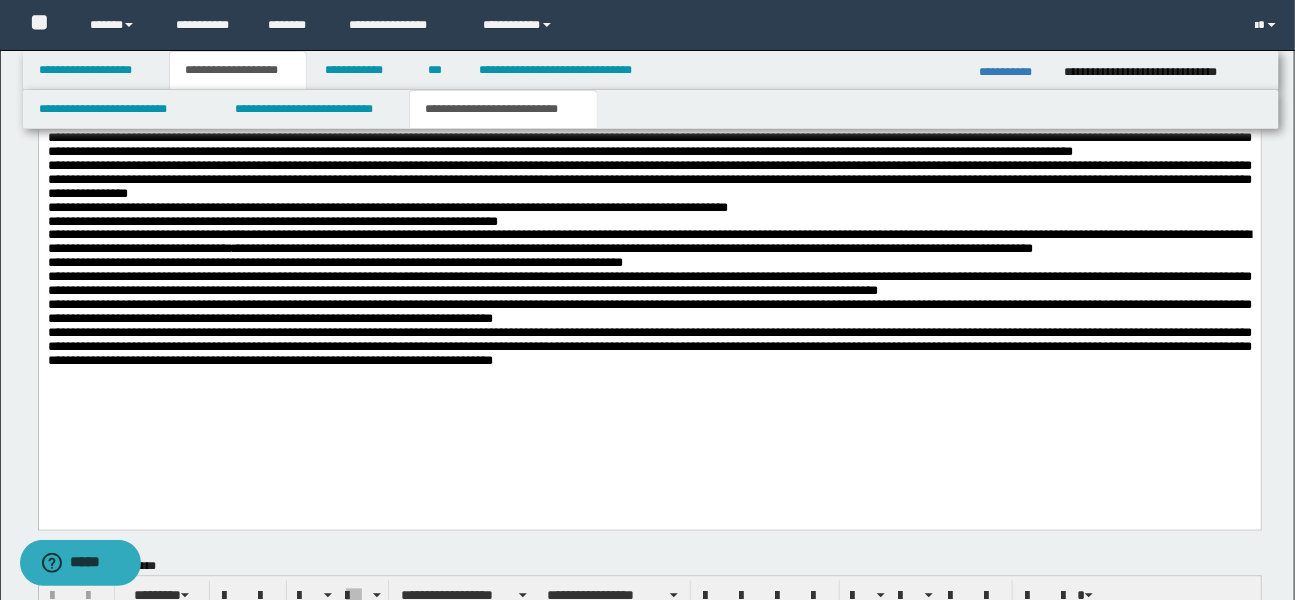 scroll, scrollTop: 1203, scrollLeft: 0, axis: vertical 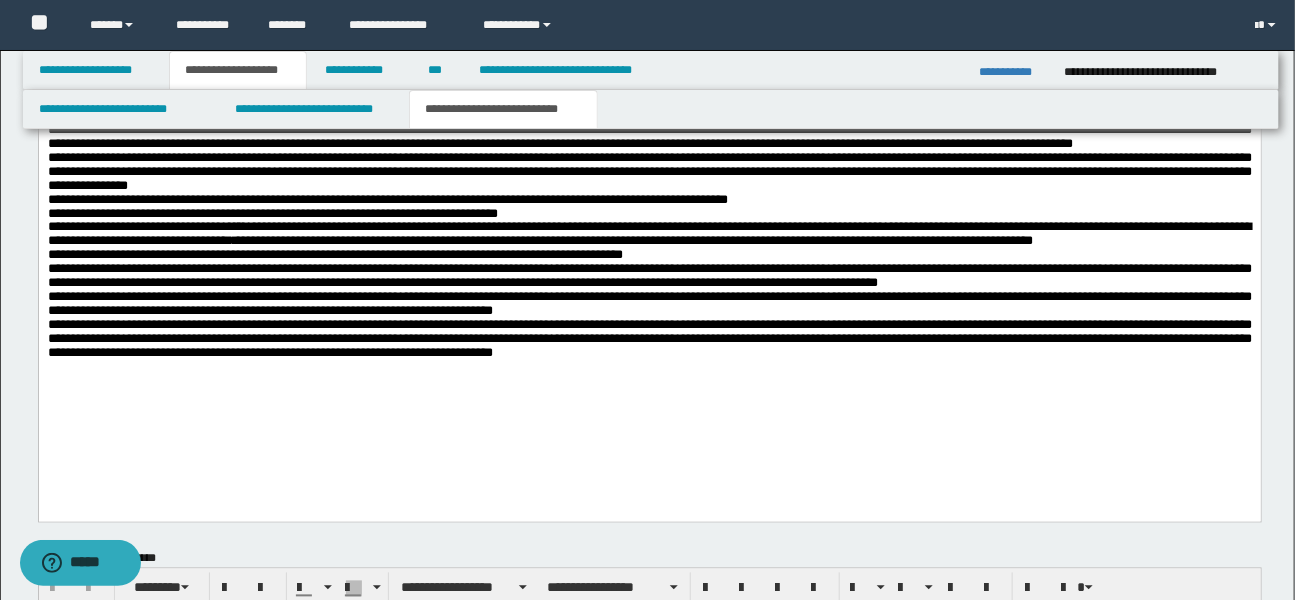click on "**********" at bounding box center [649, 339] 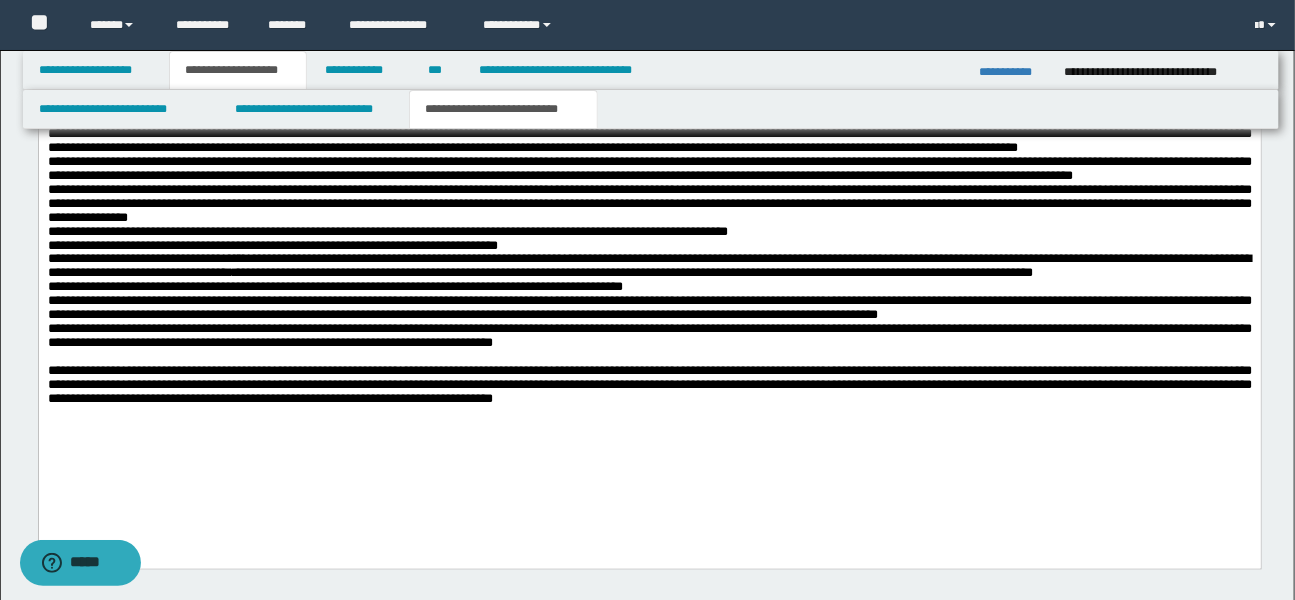 scroll, scrollTop: 1175, scrollLeft: 0, axis: vertical 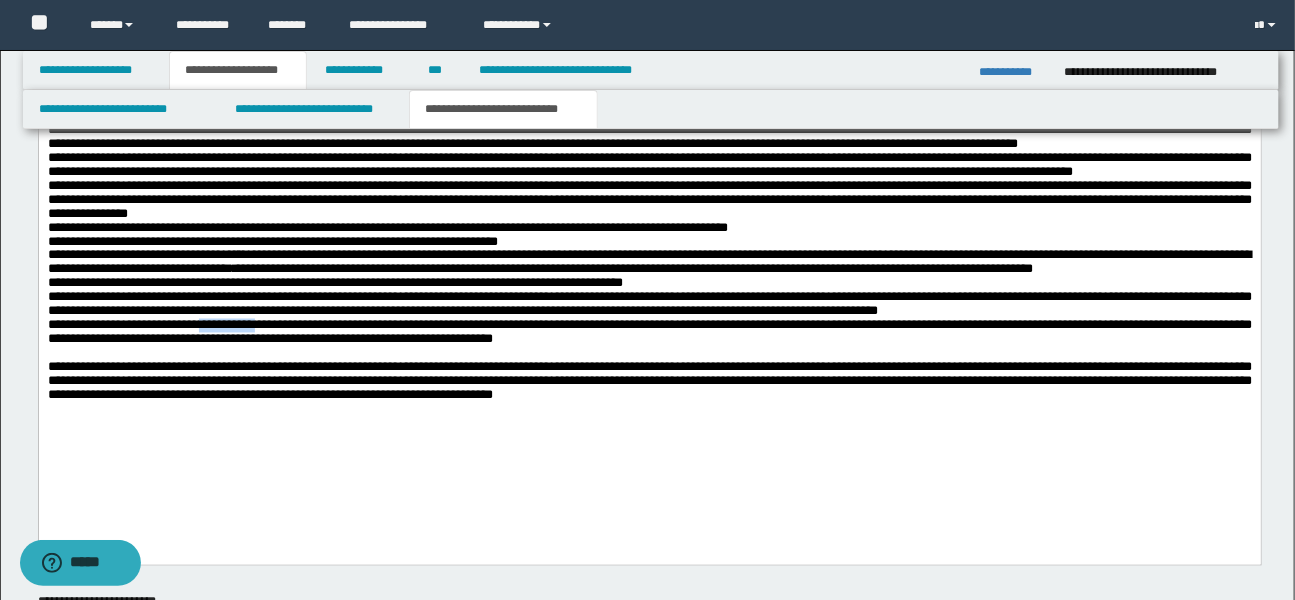 drag, startPoint x: 205, startPoint y: 375, endPoint x: 269, endPoint y: 373, distance: 64.03124 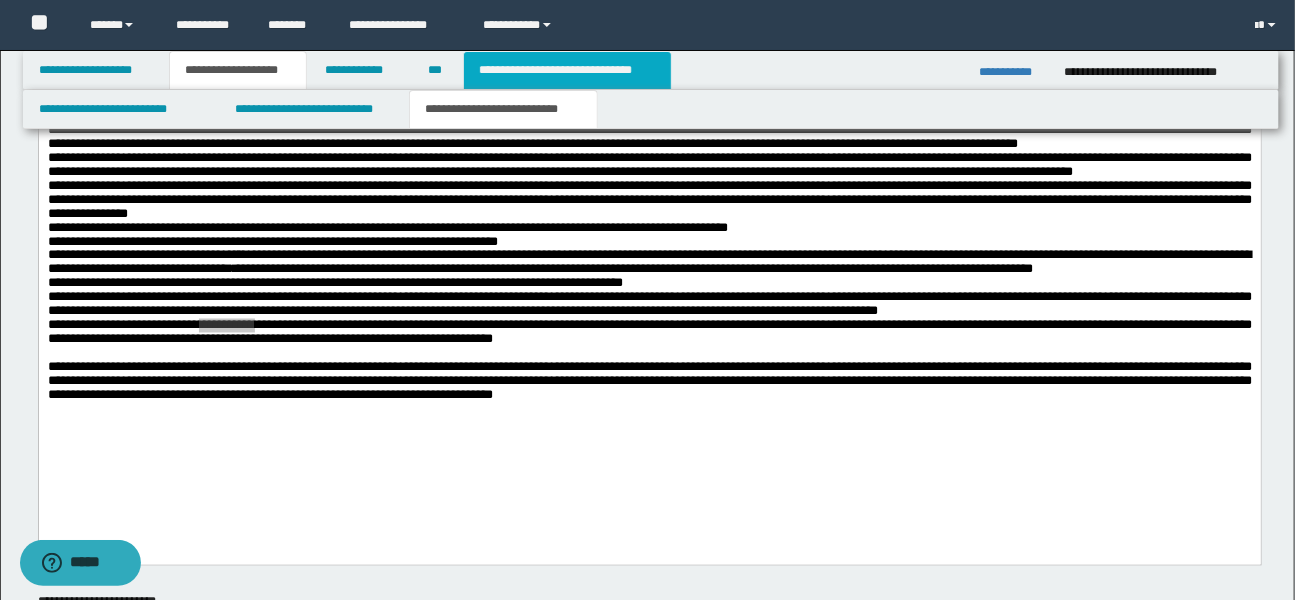 click on "**********" at bounding box center [567, 70] 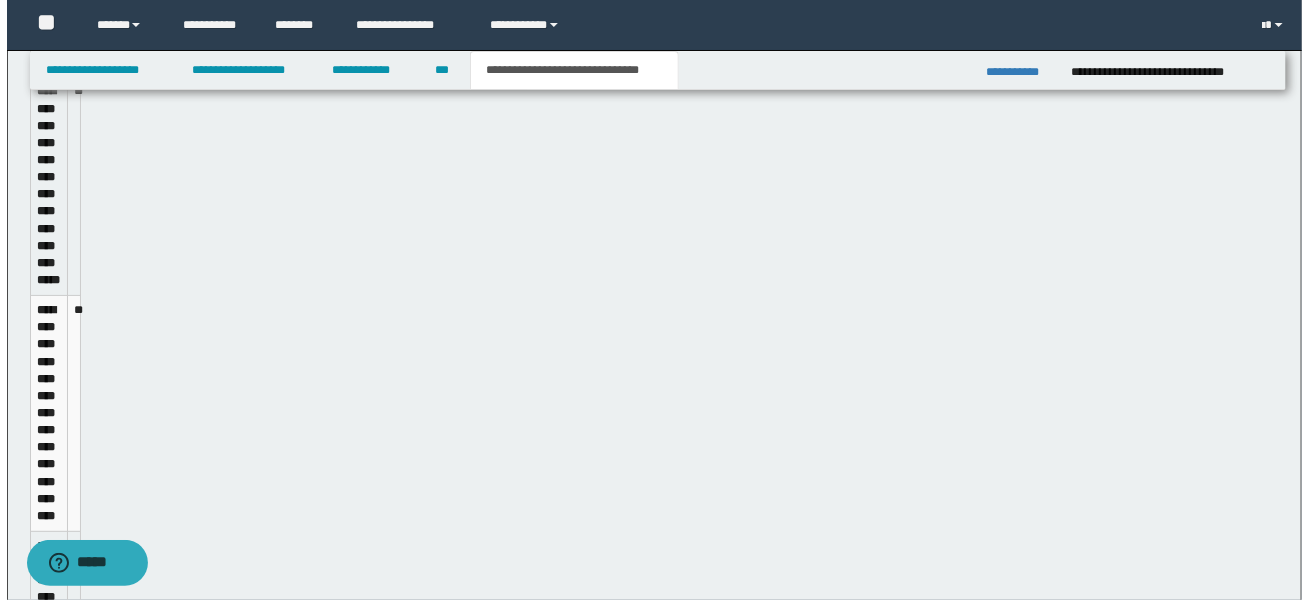 scroll, scrollTop: 1144, scrollLeft: 0, axis: vertical 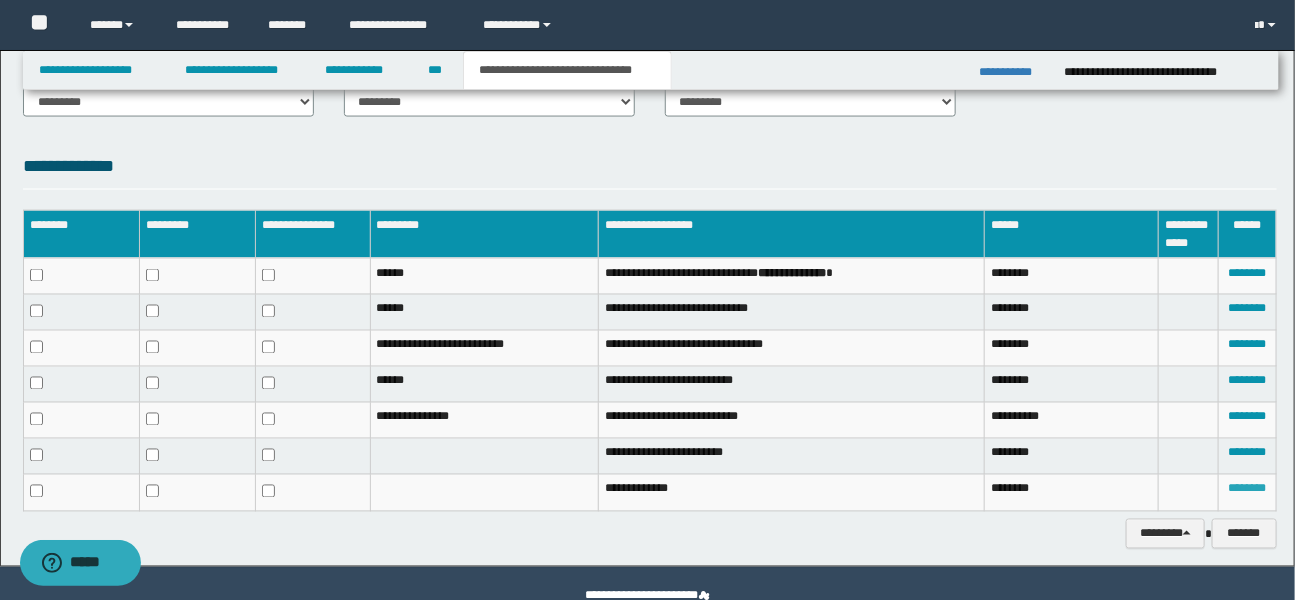 click on "********" at bounding box center (1247, 489) 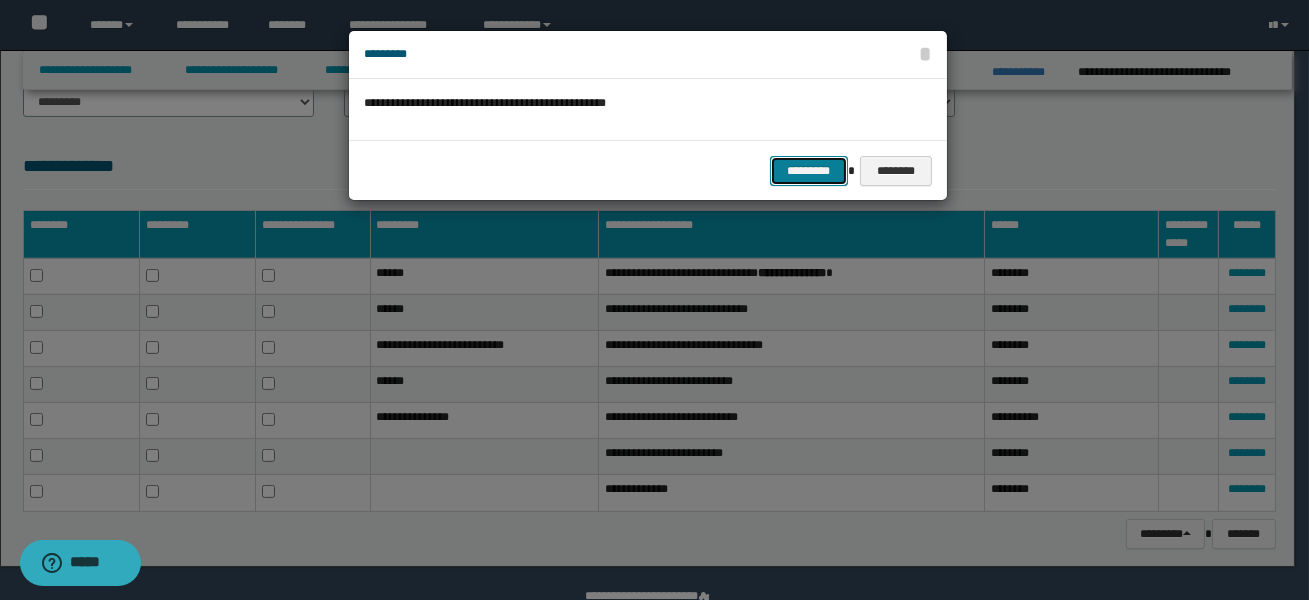 click on "*********" at bounding box center [809, 171] 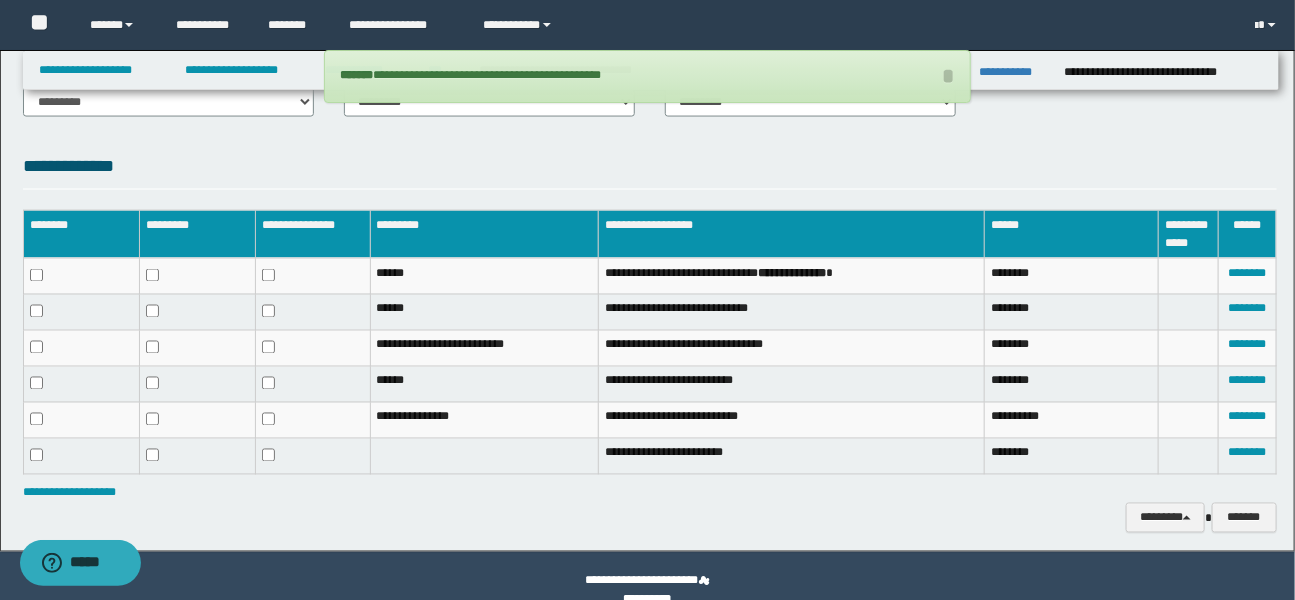 click on "********" at bounding box center (1248, 457) 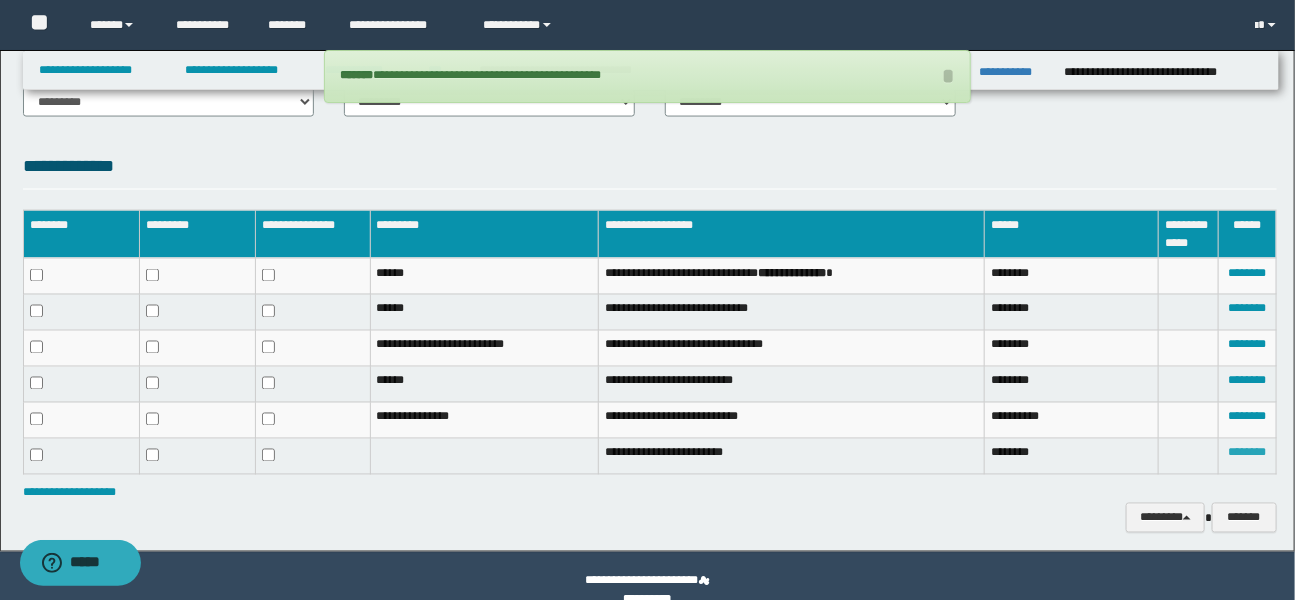 click on "********" at bounding box center (1247, 453) 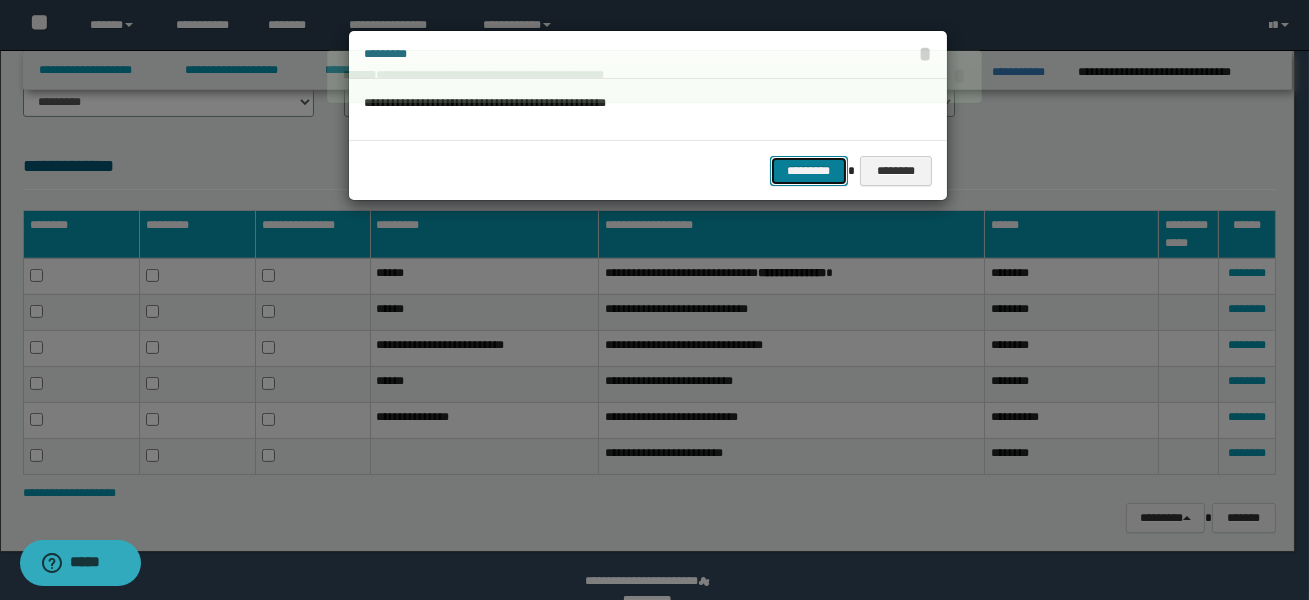 click on "*********" at bounding box center [809, 171] 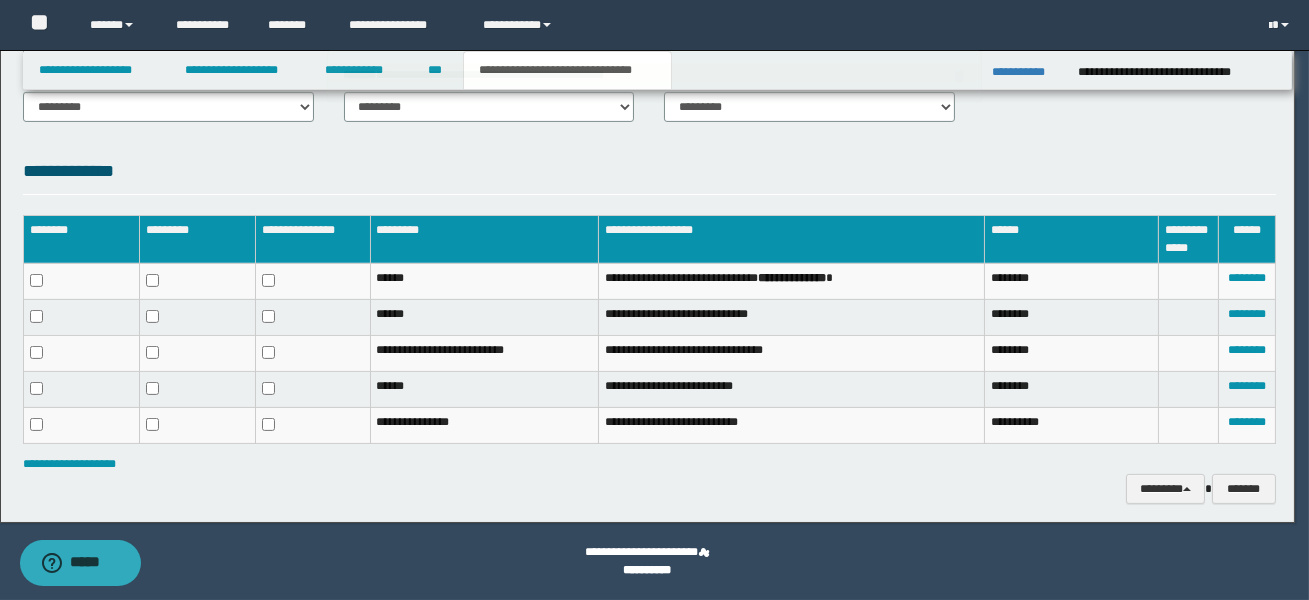 scroll, scrollTop: 1139, scrollLeft: 0, axis: vertical 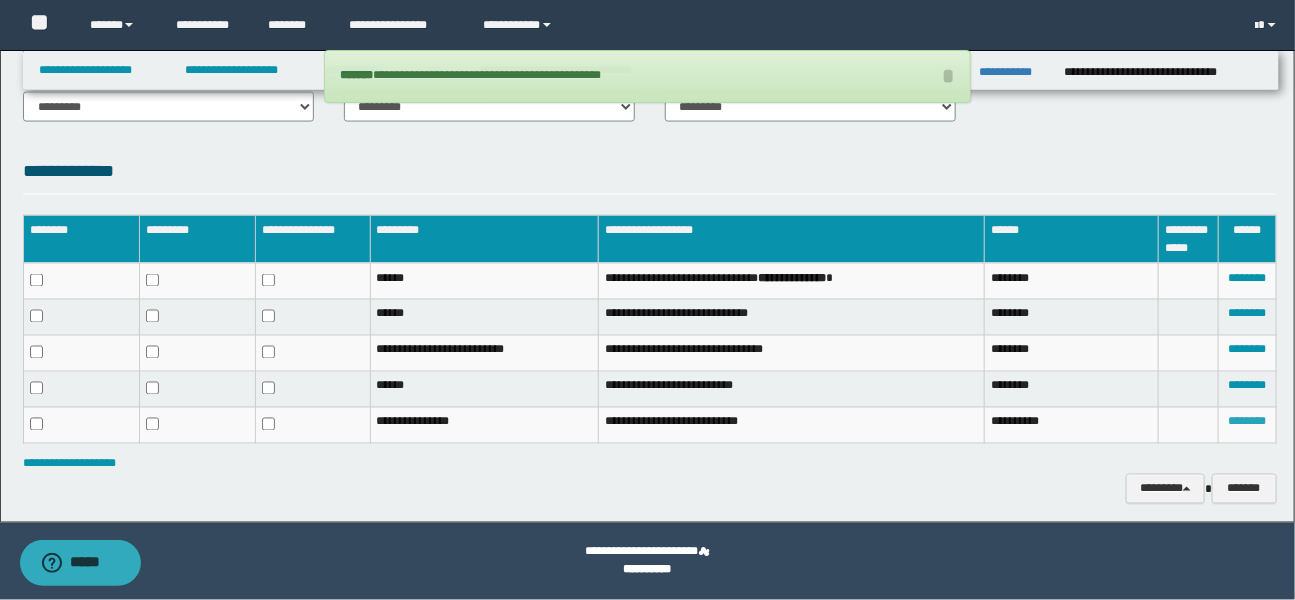 click on "********" at bounding box center (1247, 422) 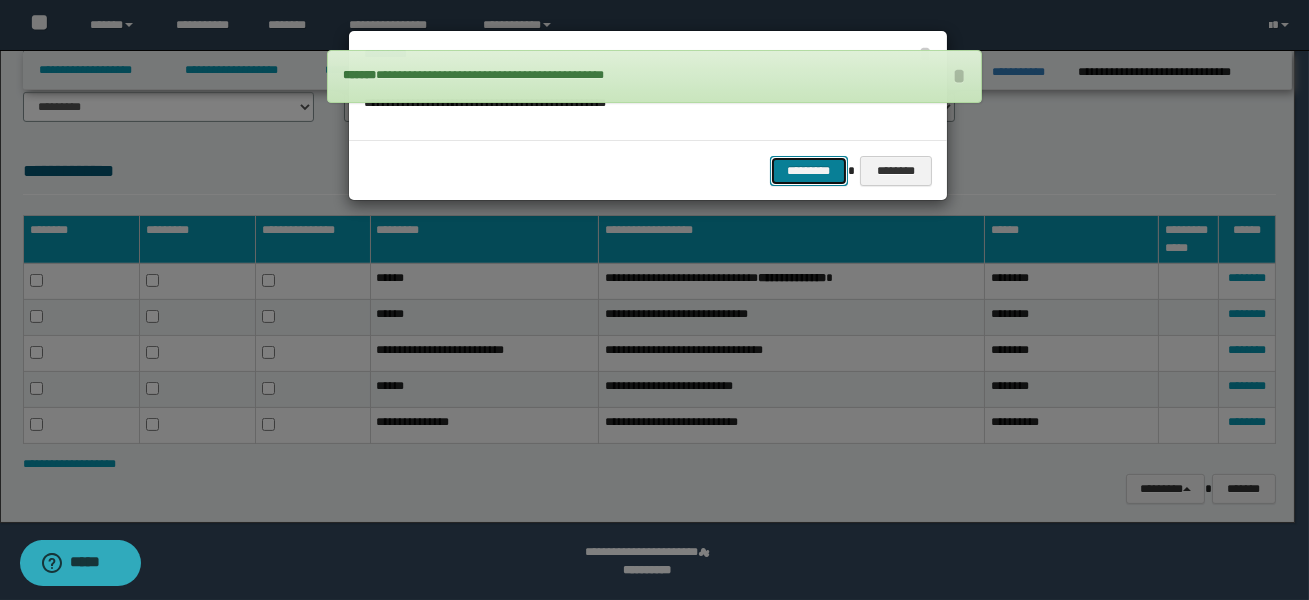 click on "*********" at bounding box center (809, 171) 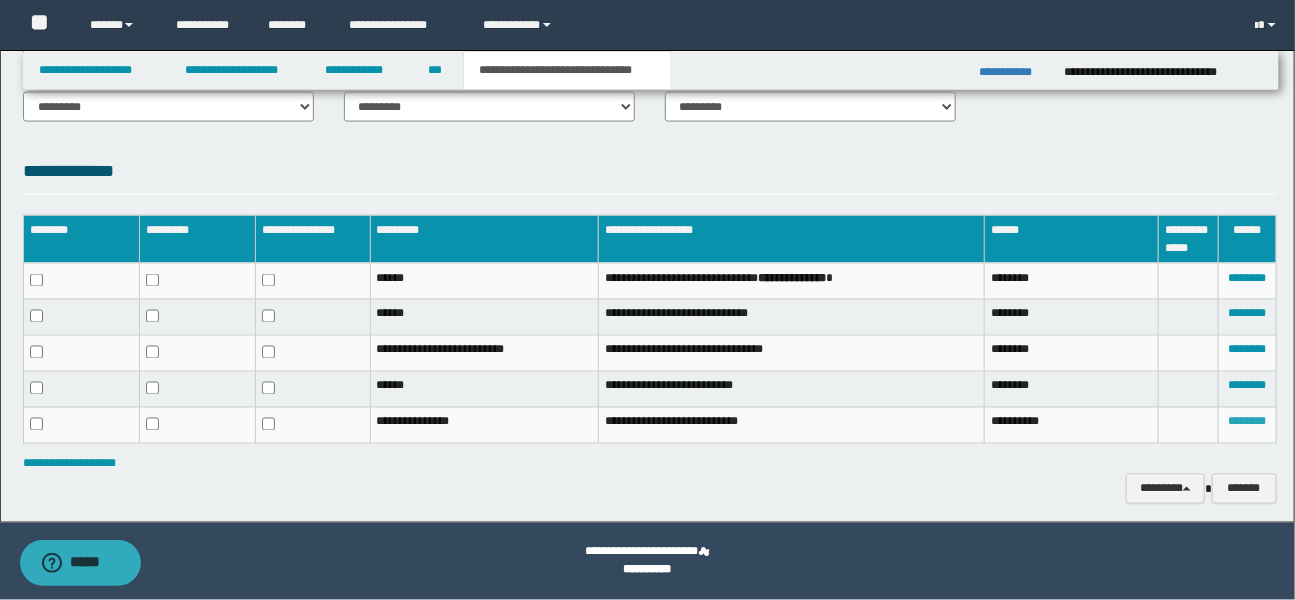 click on "********" at bounding box center [1247, 422] 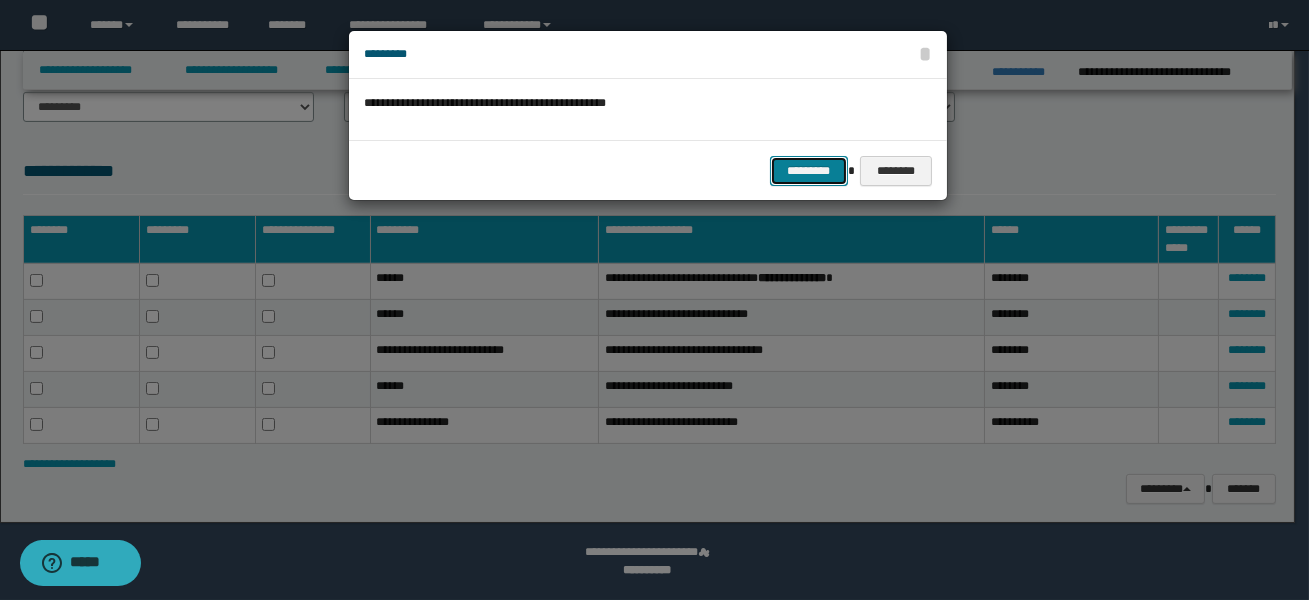 click on "*********" at bounding box center [809, 171] 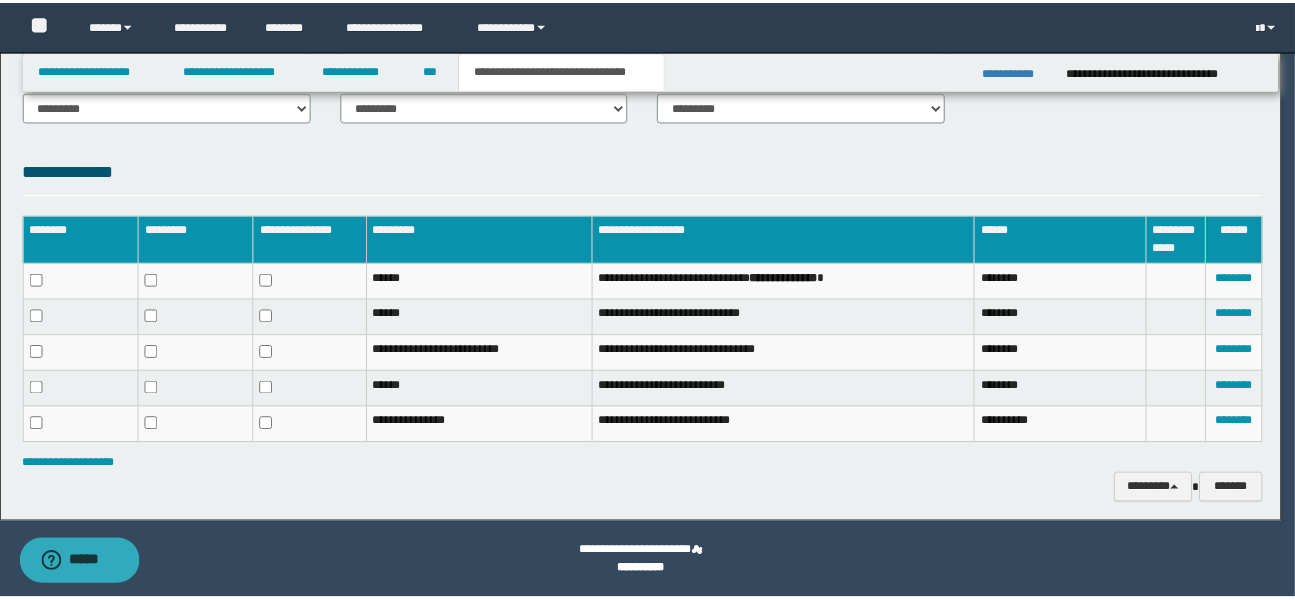 scroll, scrollTop: 1105, scrollLeft: 0, axis: vertical 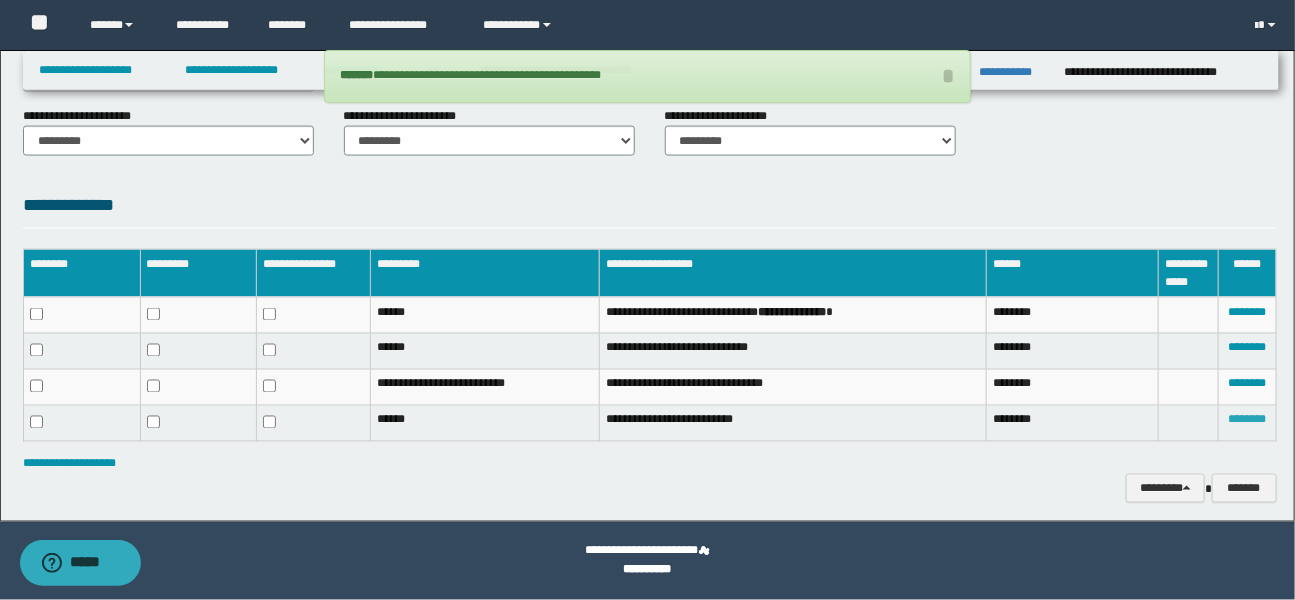click on "********" at bounding box center [1247, 420] 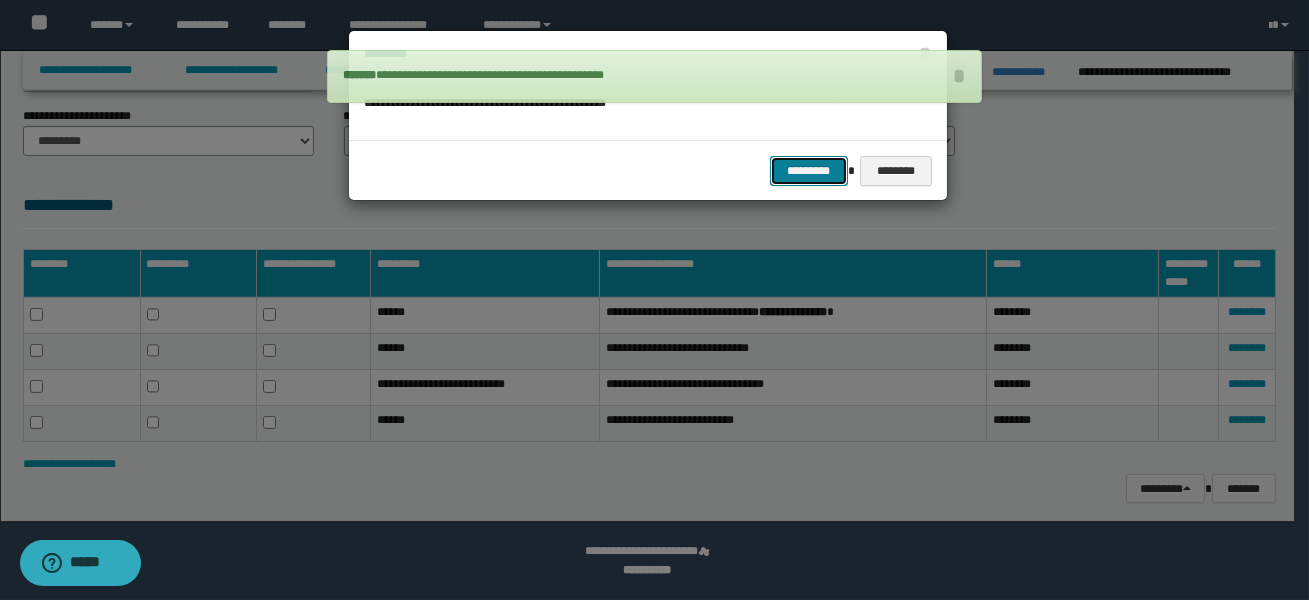 click on "*********" at bounding box center (809, 171) 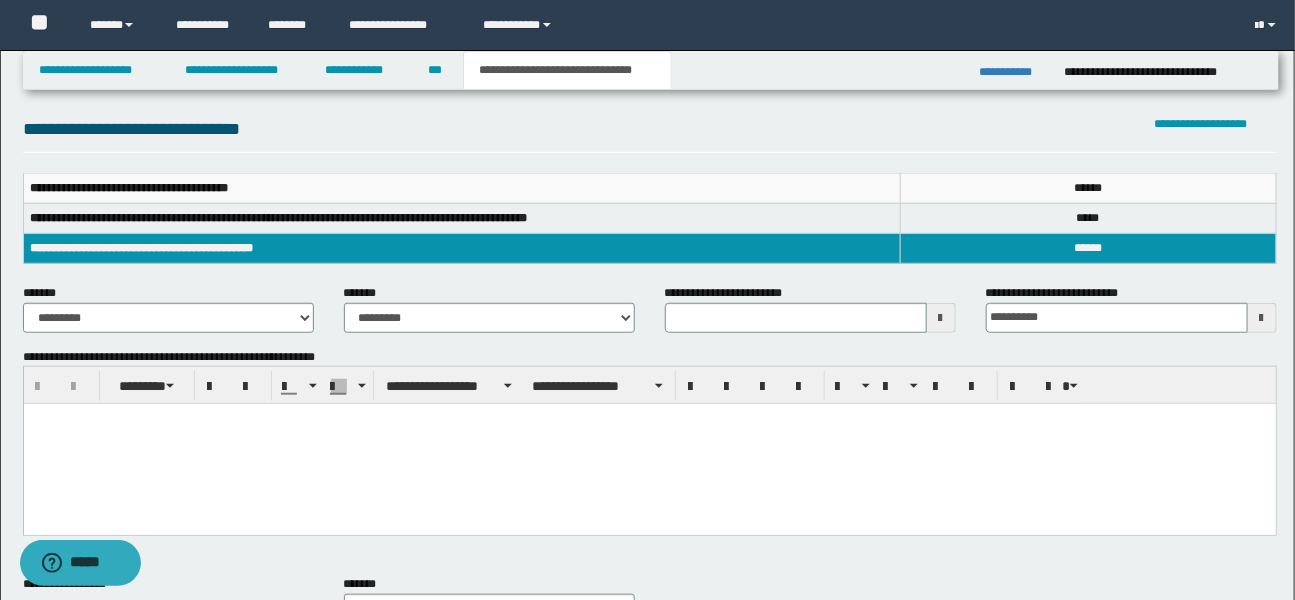 scroll, scrollTop: 444, scrollLeft: 0, axis: vertical 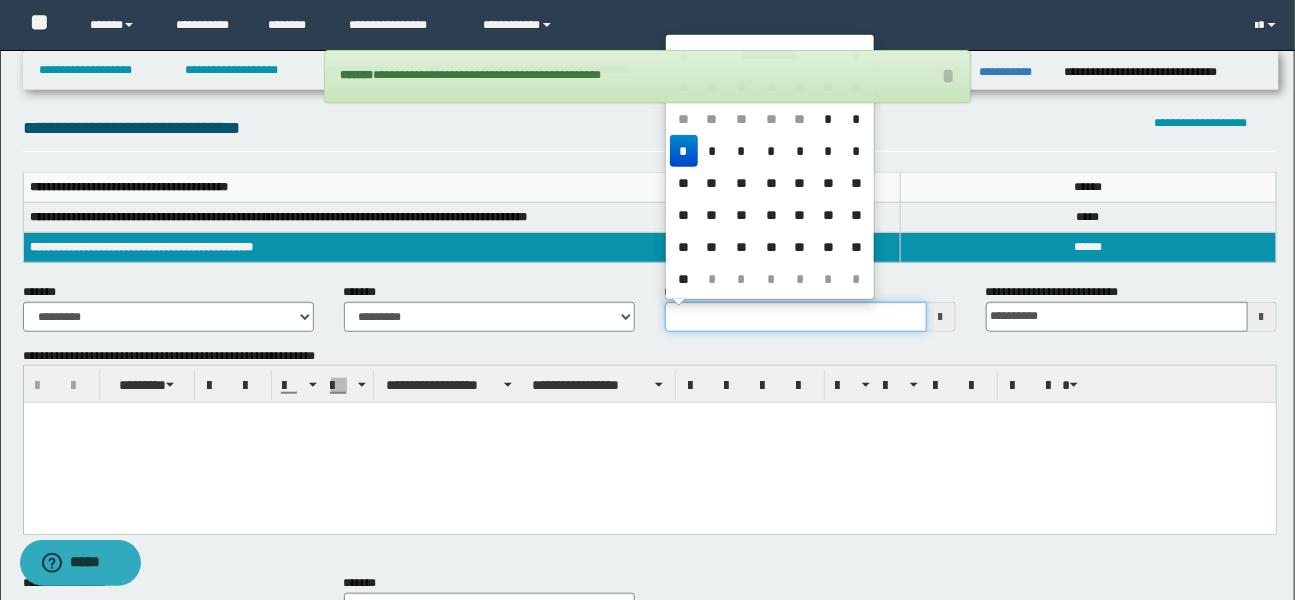 drag, startPoint x: 672, startPoint y: 316, endPoint x: 790, endPoint y: 312, distance: 118.06778 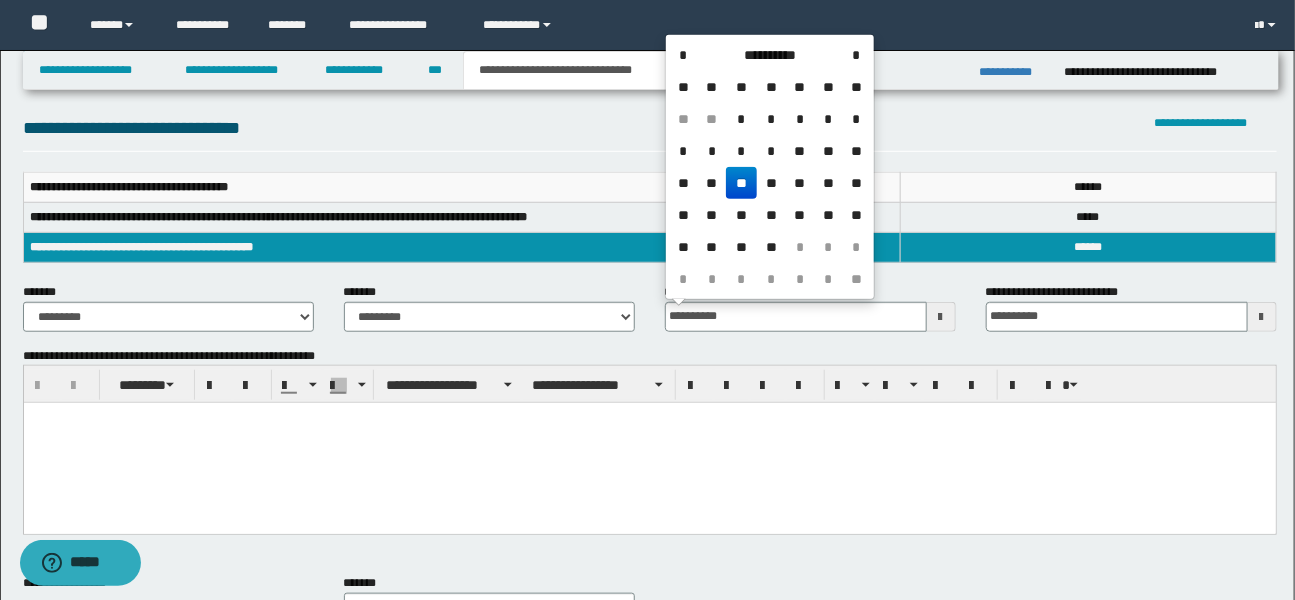 drag, startPoint x: 1009, startPoint y: 433, endPoint x: 833, endPoint y: 459, distance: 177.9101 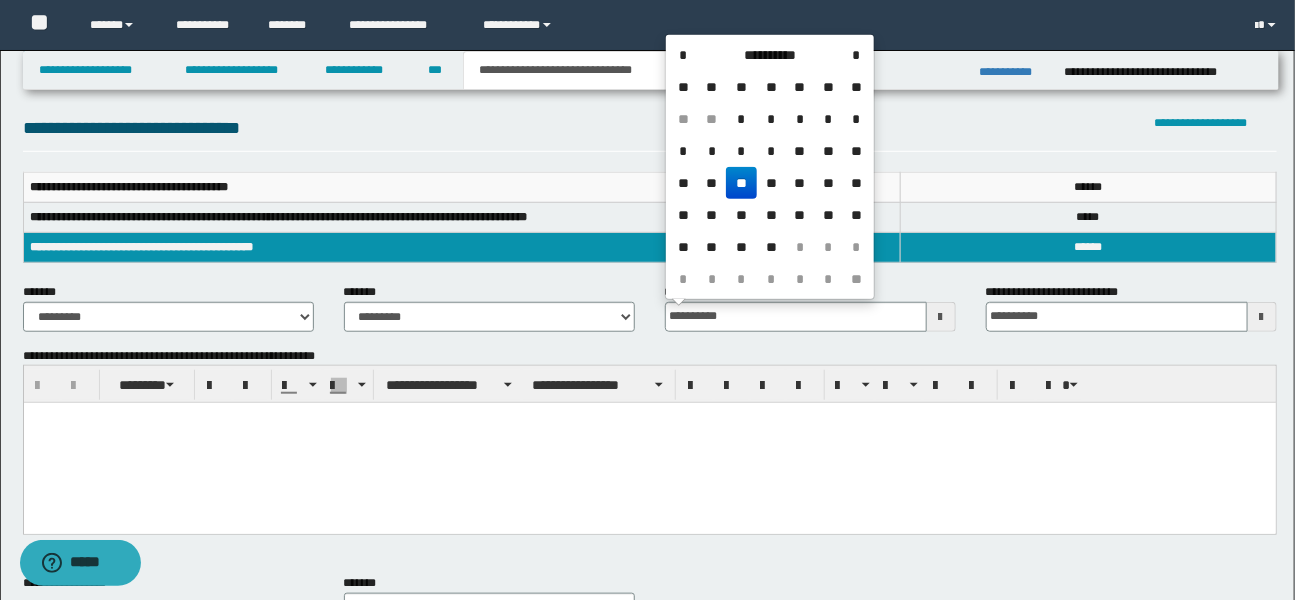click on "**" at bounding box center (741, 183) 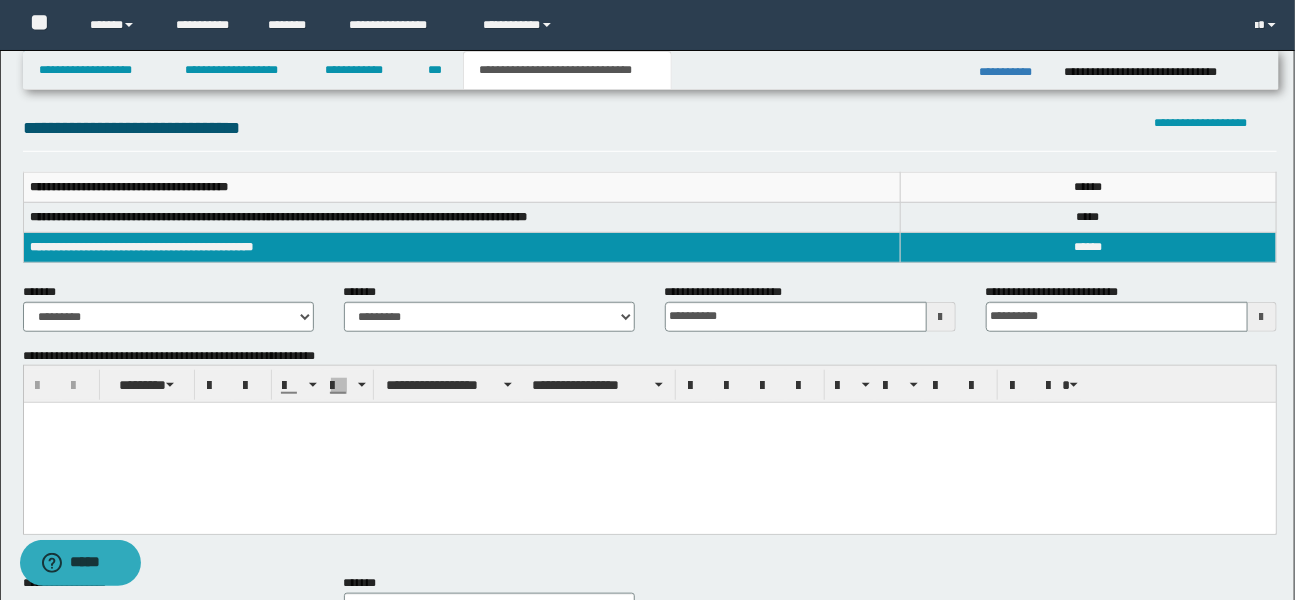 click at bounding box center [649, 418] 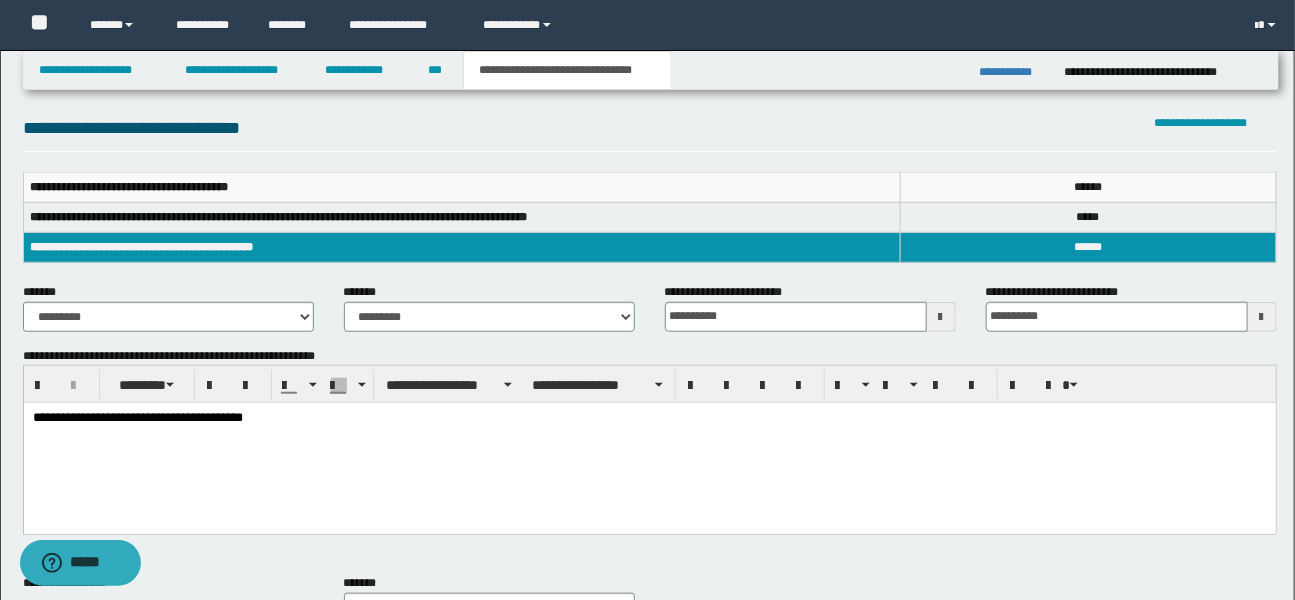 click on "**********" at bounding box center (650, 133) 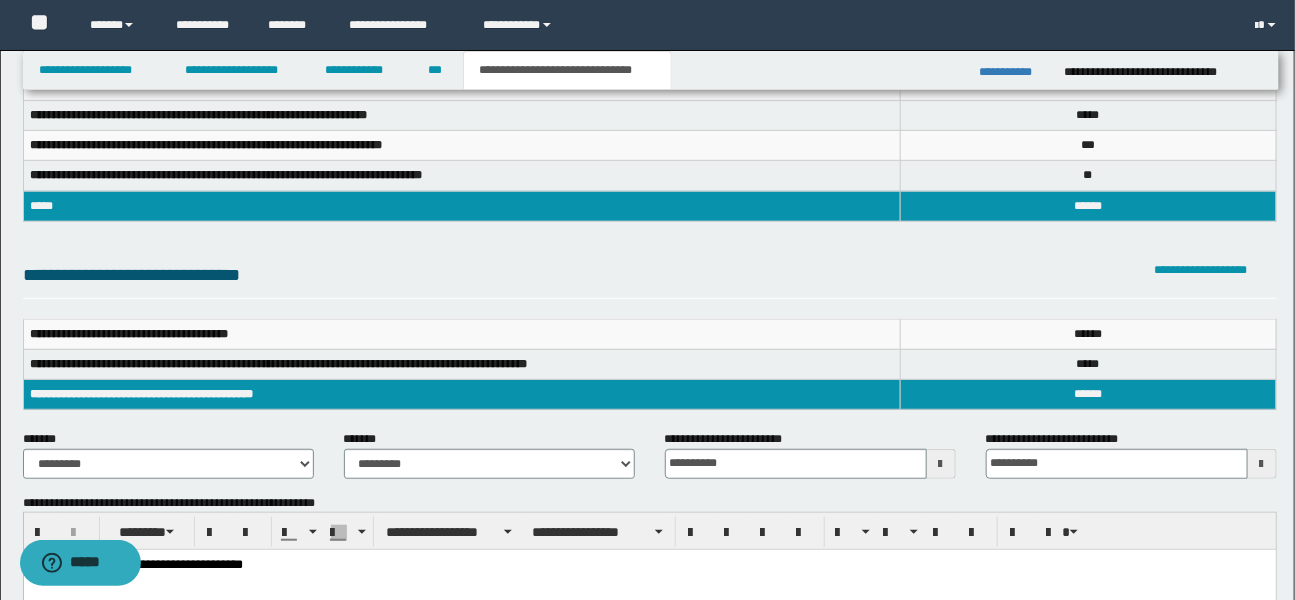scroll, scrollTop: 296, scrollLeft: 0, axis: vertical 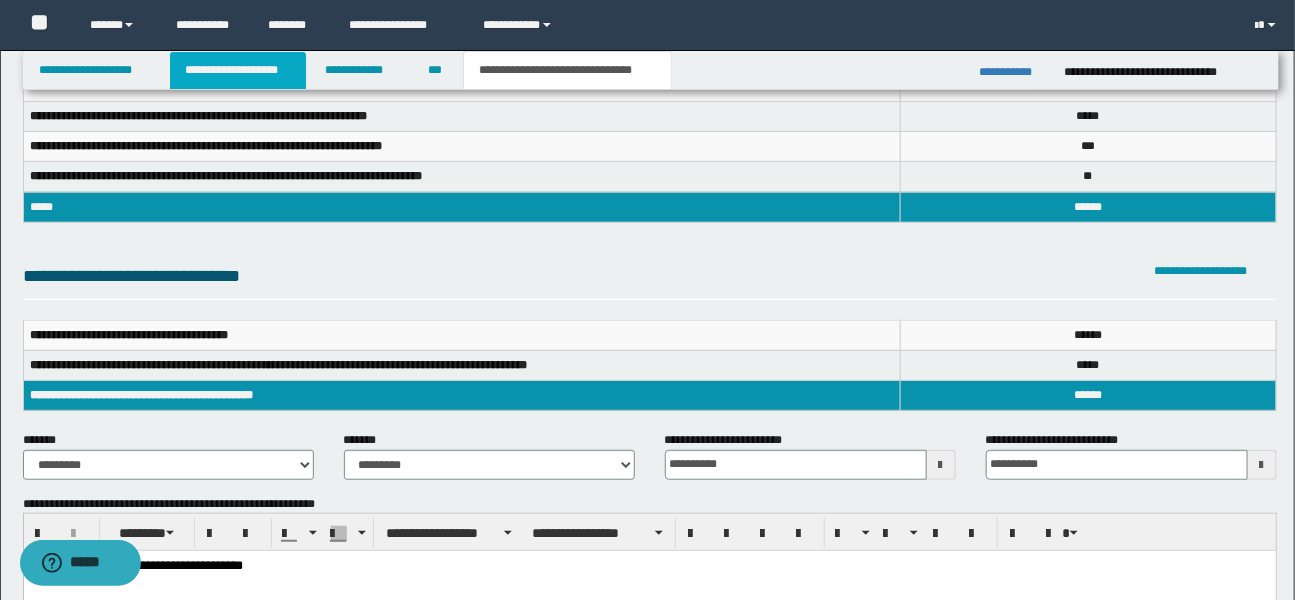 click on "**********" at bounding box center (238, 70) 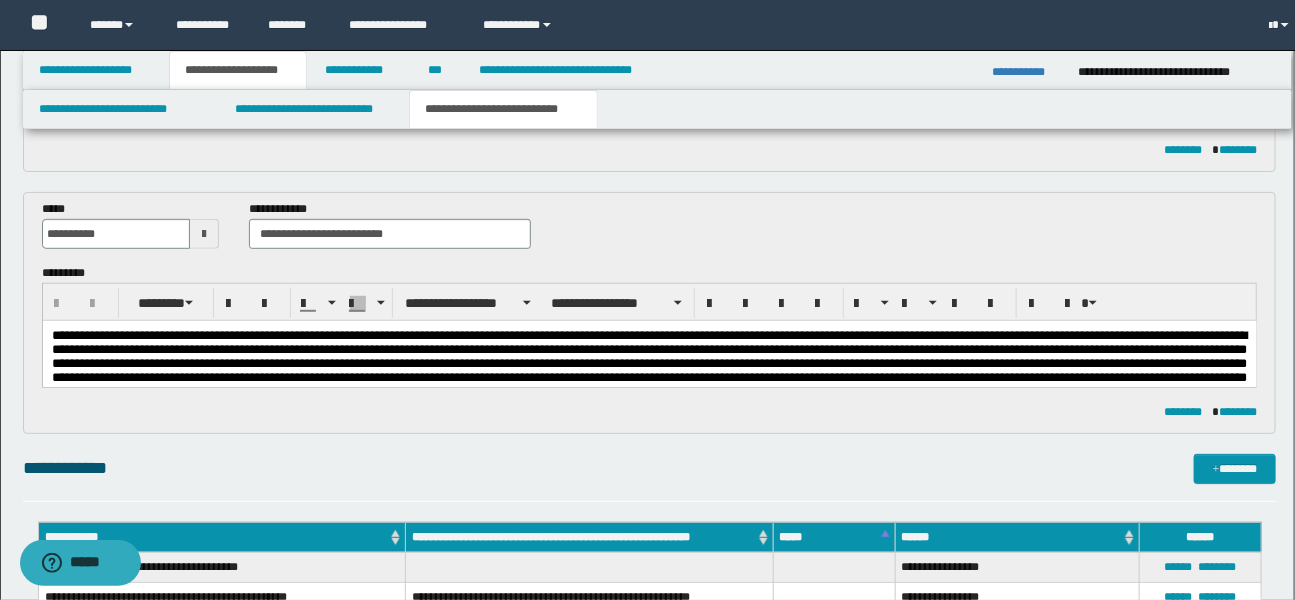 scroll, scrollTop: 328, scrollLeft: 0, axis: vertical 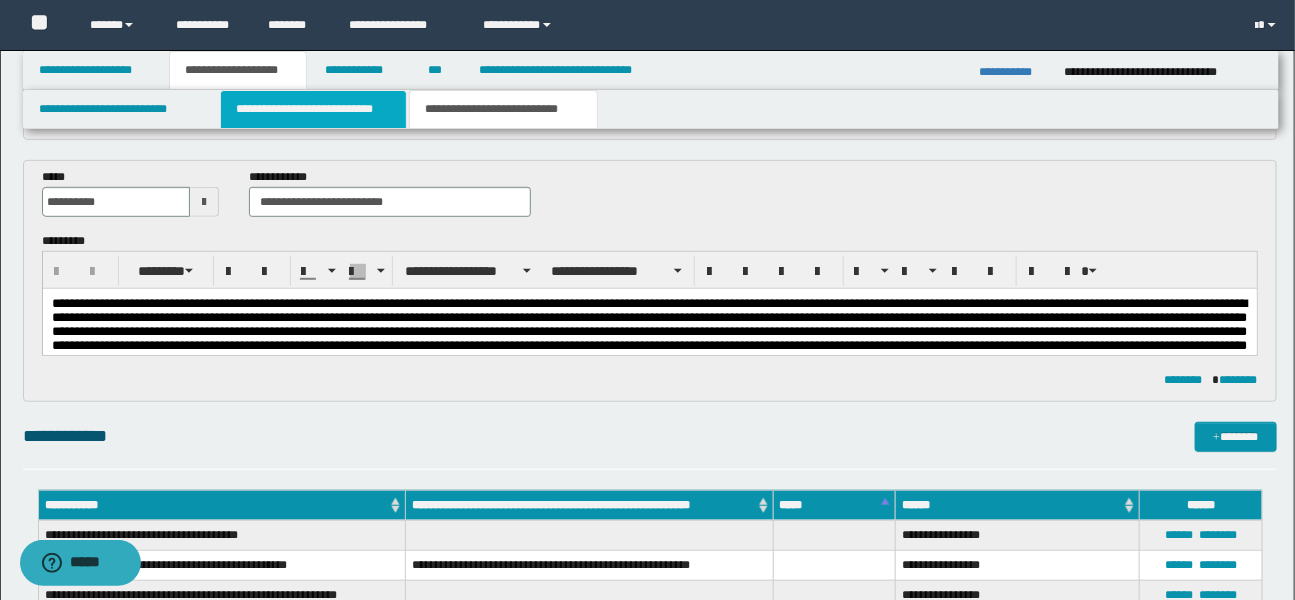 click on "**********" at bounding box center (313, 109) 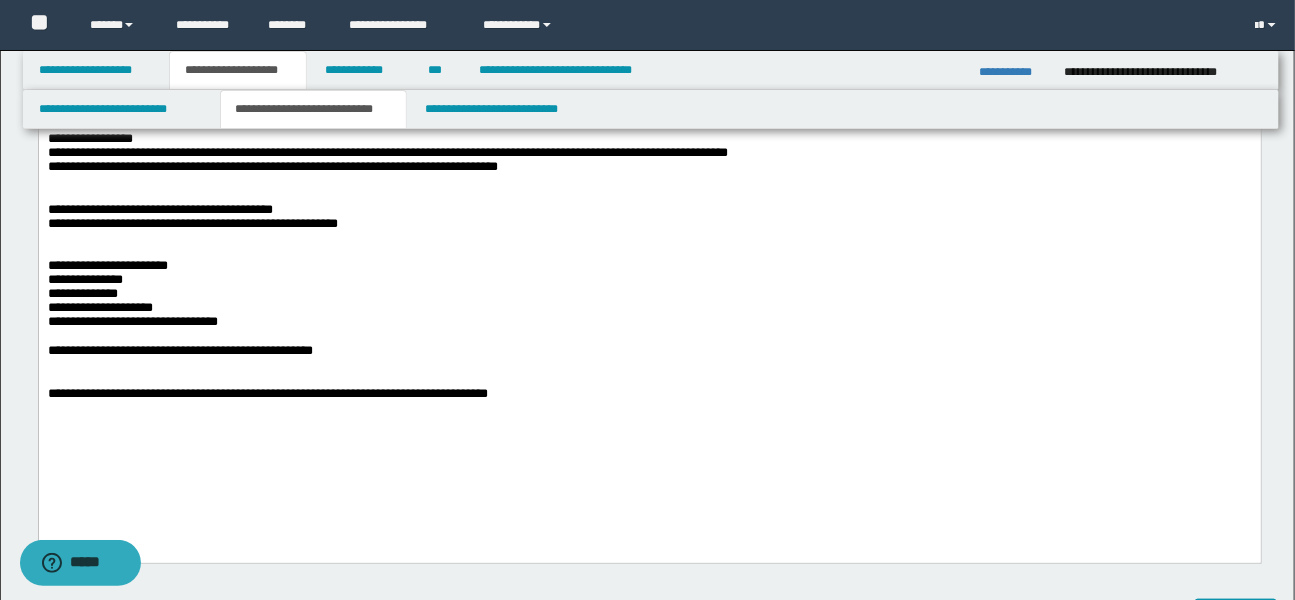 scroll, scrollTop: 615, scrollLeft: 0, axis: vertical 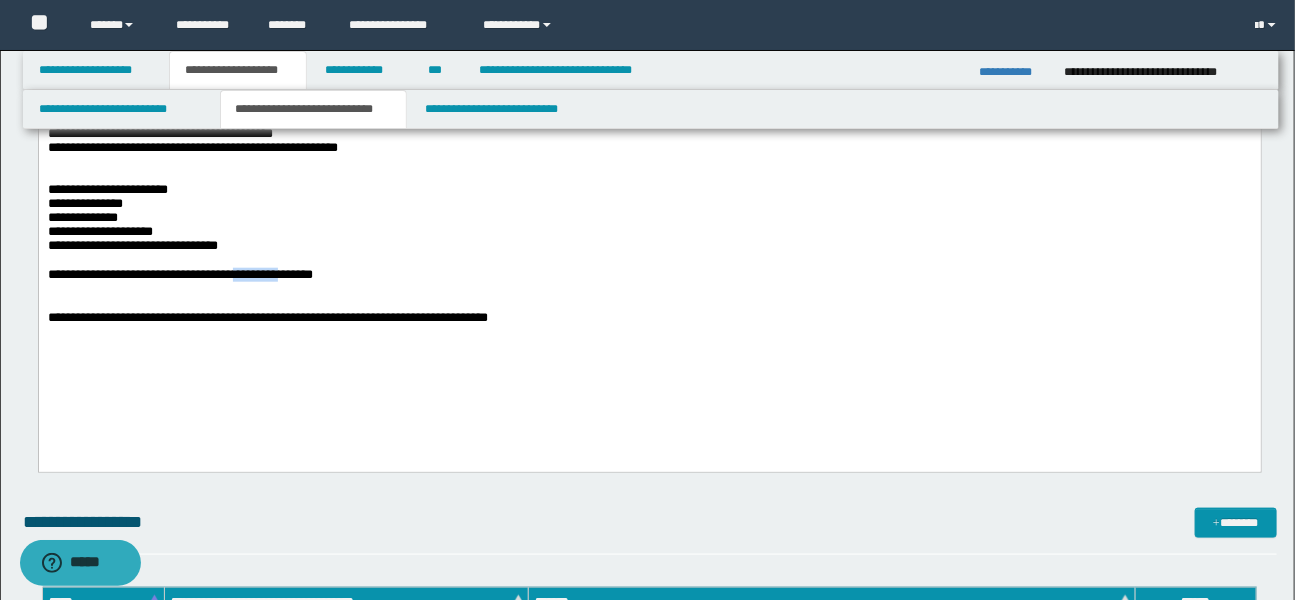 drag, startPoint x: 317, startPoint y: 298, endPoint x: 368, endPoint y: 298, distance: 51 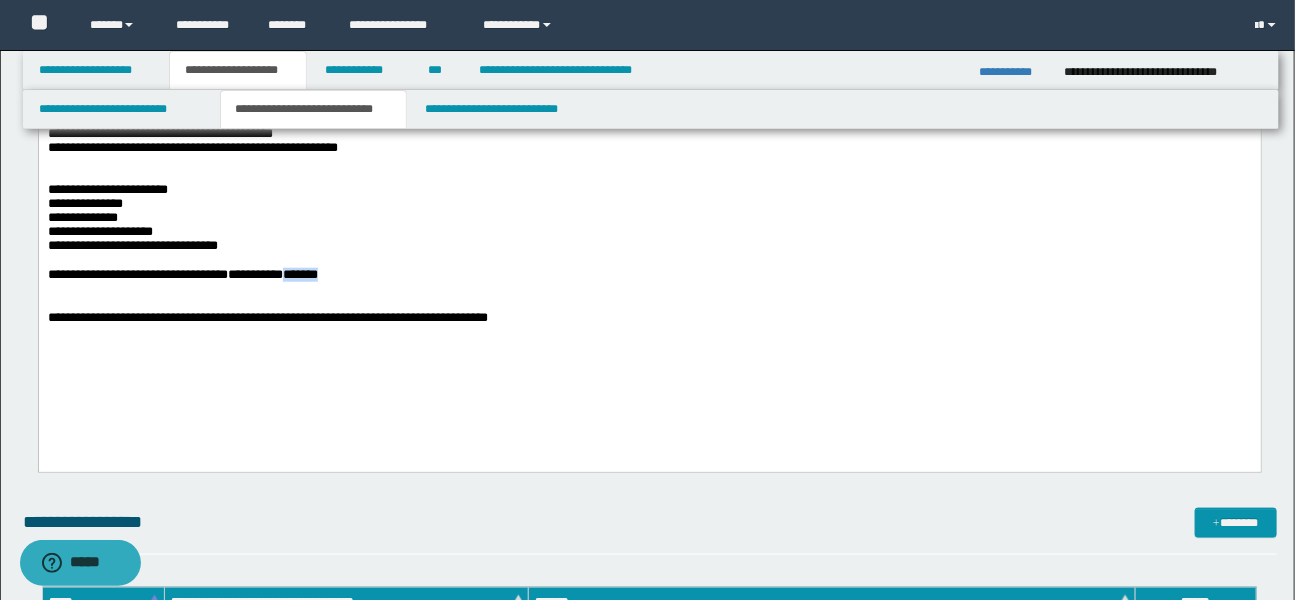 drag, startPoint x: 382, startPoint y: 296, endPoint x: 440, endPoint y: 297, distance: 58.00862 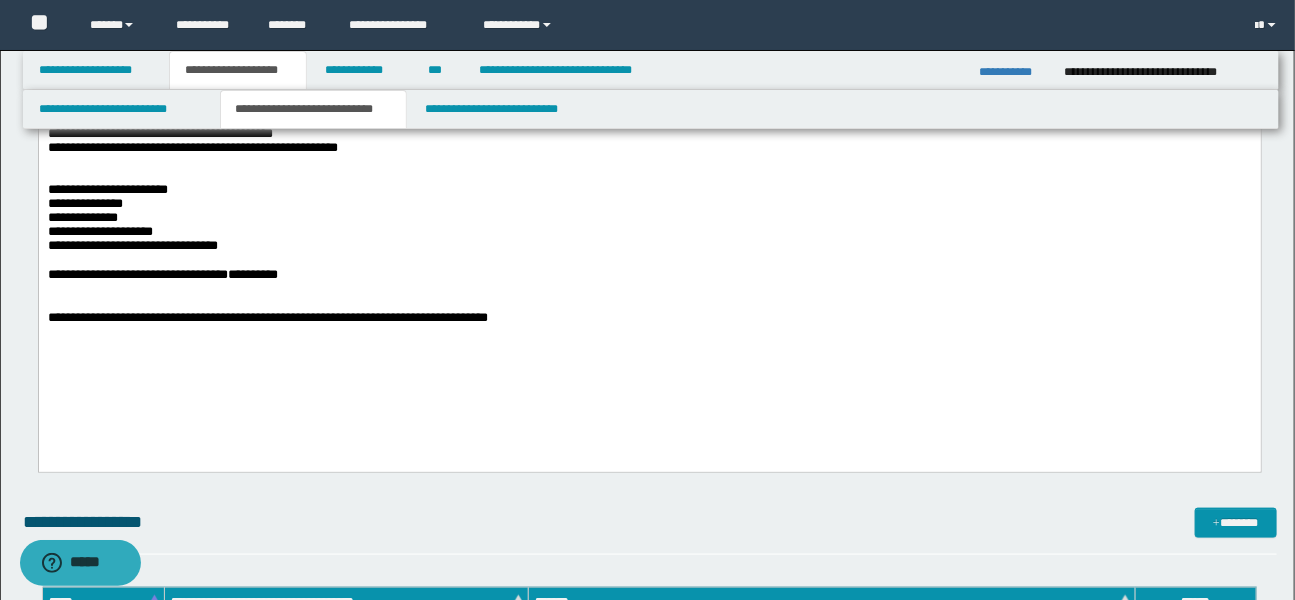 drag, startPoint x: 51, startPoint y: 342, endPoint x: 449, endPoint y: 352, distance: 398.1256 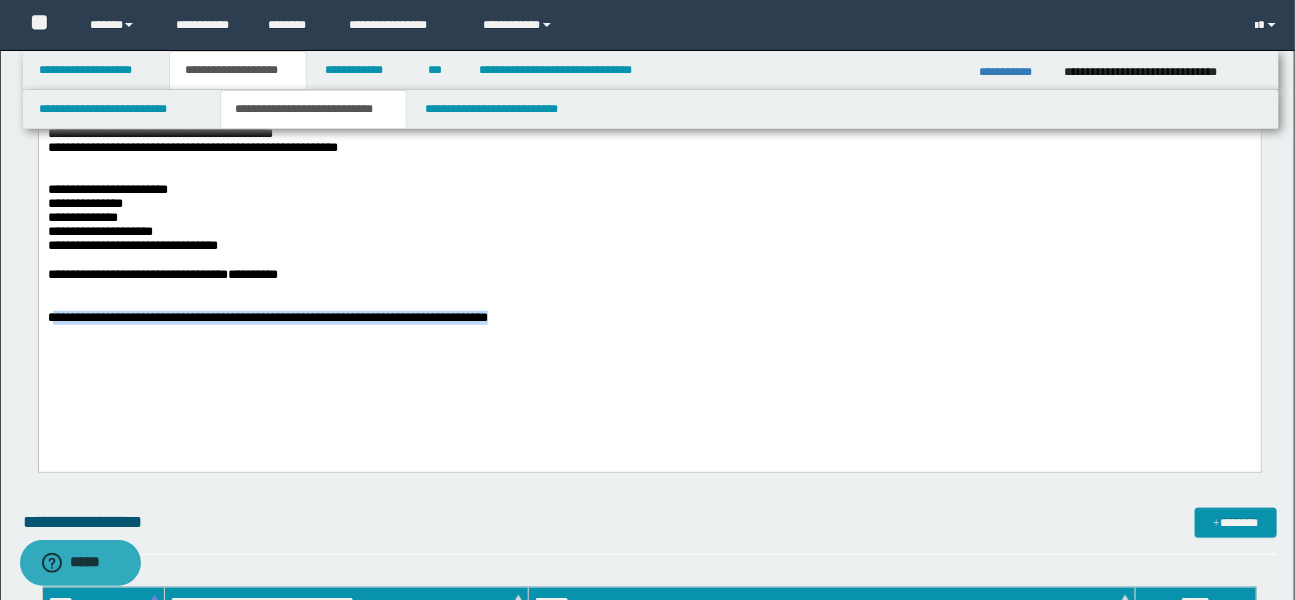 drag, startPoint x: 54, startPoint y: 340, endPoint x: 648, endPoint y: 337, distance: 594.00757 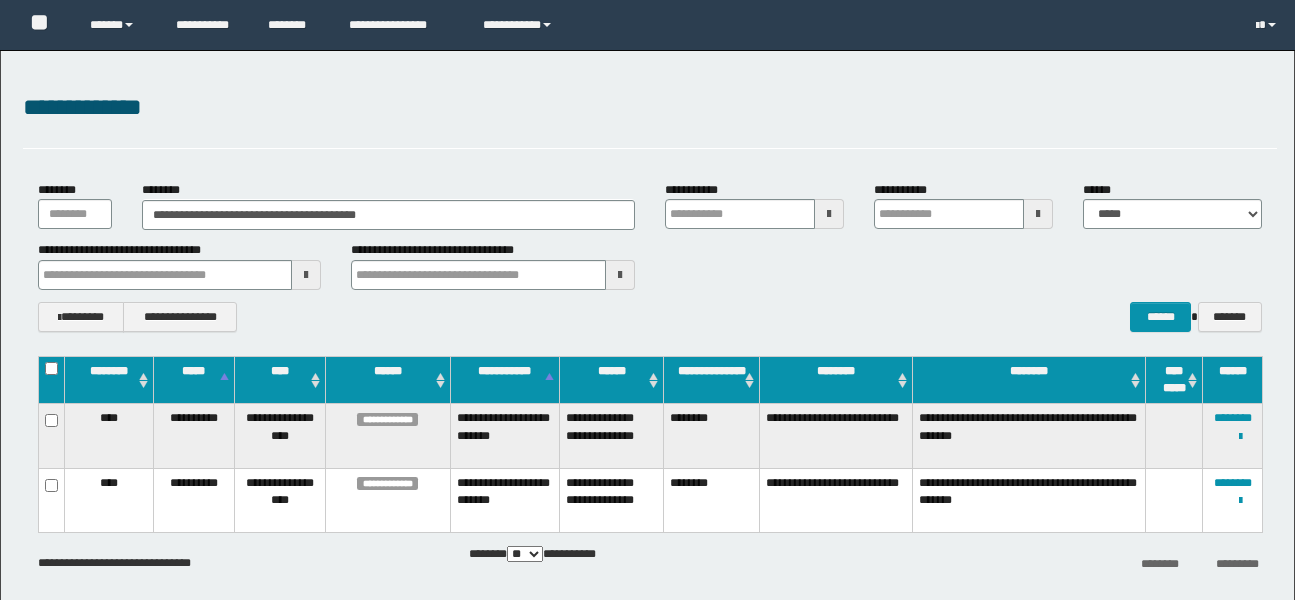 scroll, scrollTop: 0, scrollLeft: 0, axis: both 